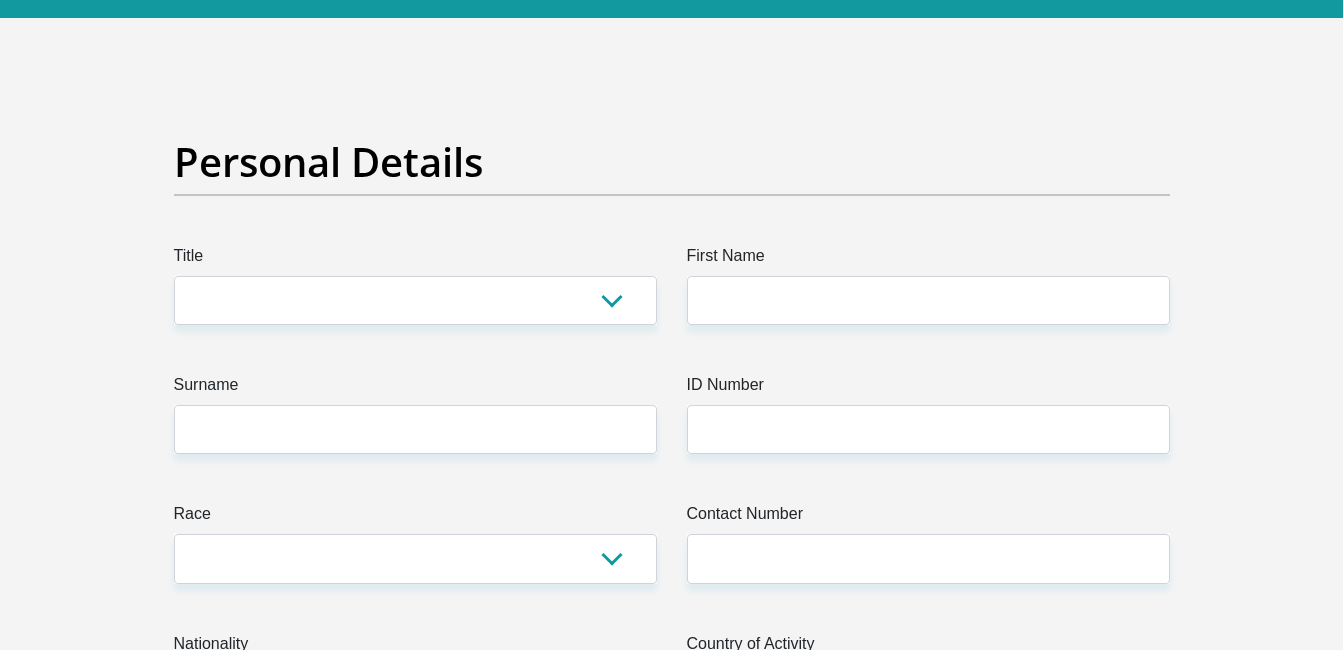 scroll, scrollTop: 0, scrollLeft: 0, axis: both 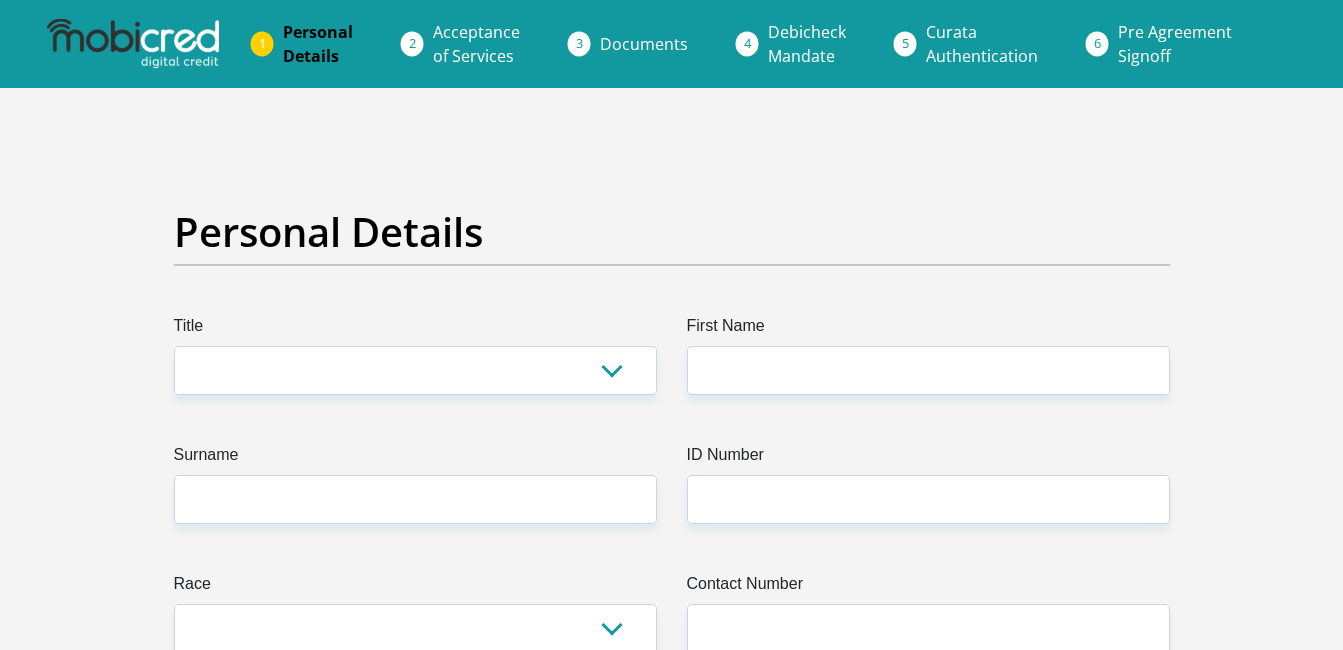 drag, startPoint x: 382, startPoint y: 343, endPoint x: 404, endPoint y: 384, distance: 46.52956 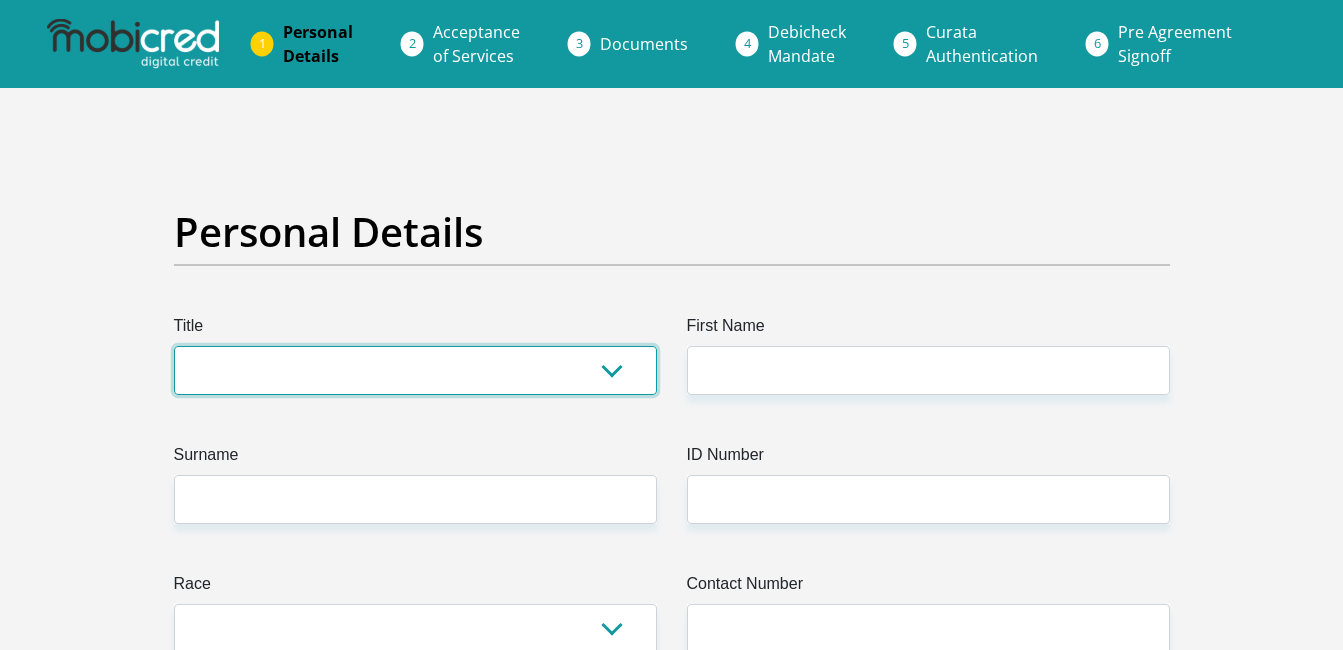 click on "Mr
Ms
Mrs
Dr
Other" at bounding box center [415, 370] 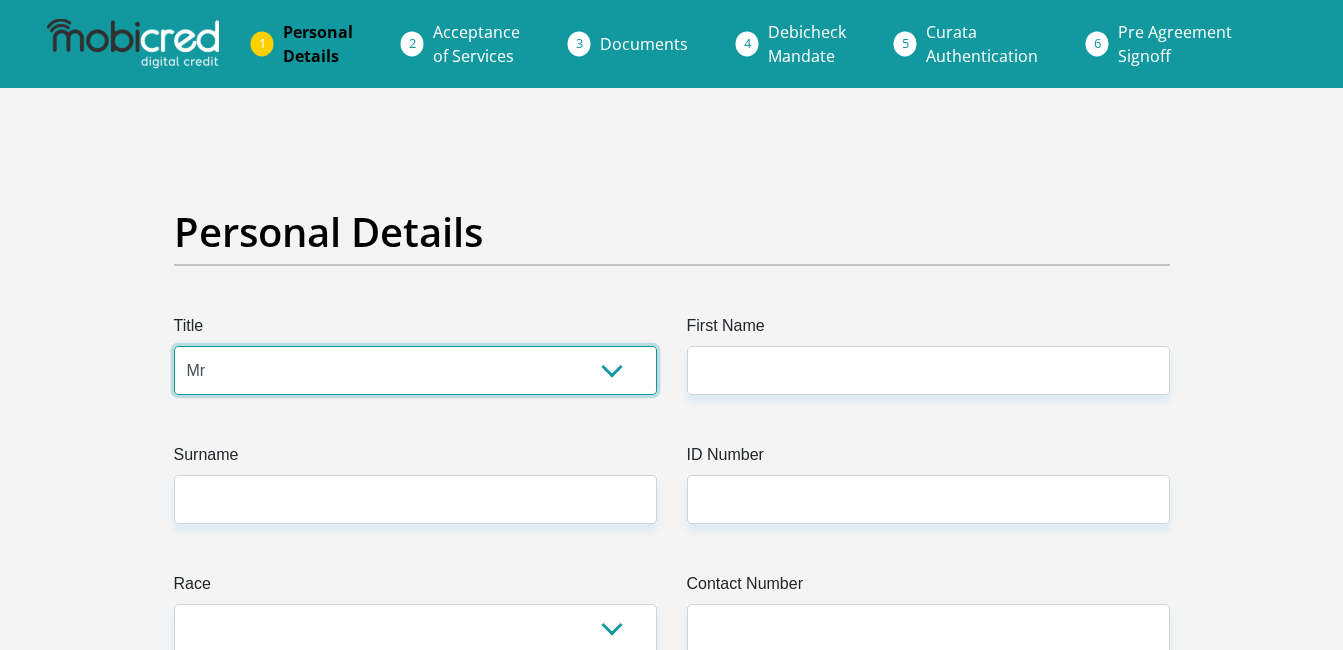 click on "Mr
Ms
Mrs
Dr
Other" at bounding box center (415, 370) 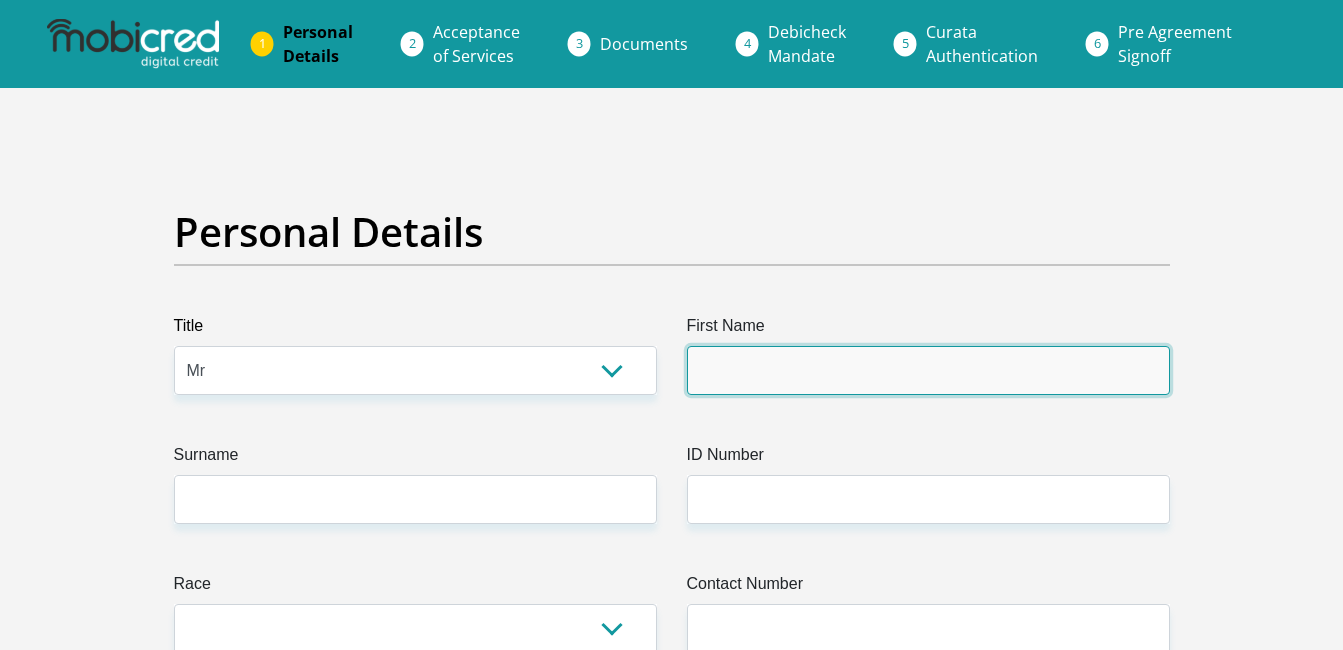 click on "First Name" at bounding box center [928, 370] 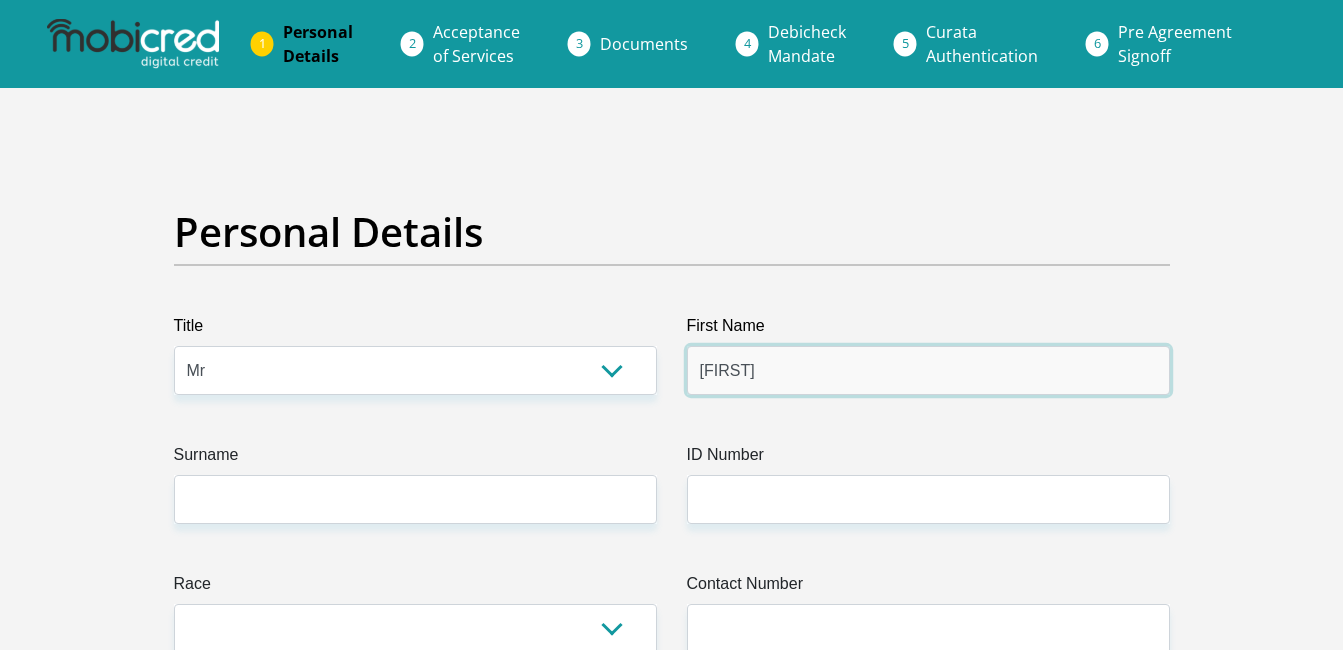 type on "[FIRST]" 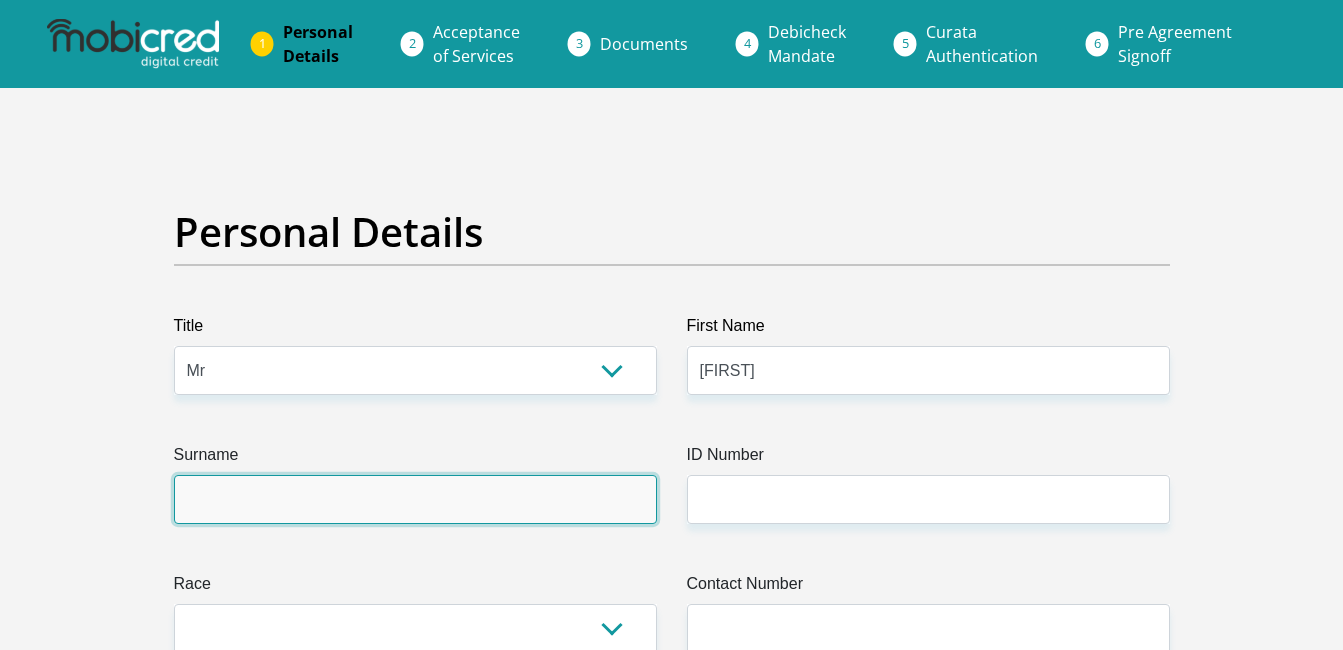 click on "Surname" at bounding box center [415, 499] 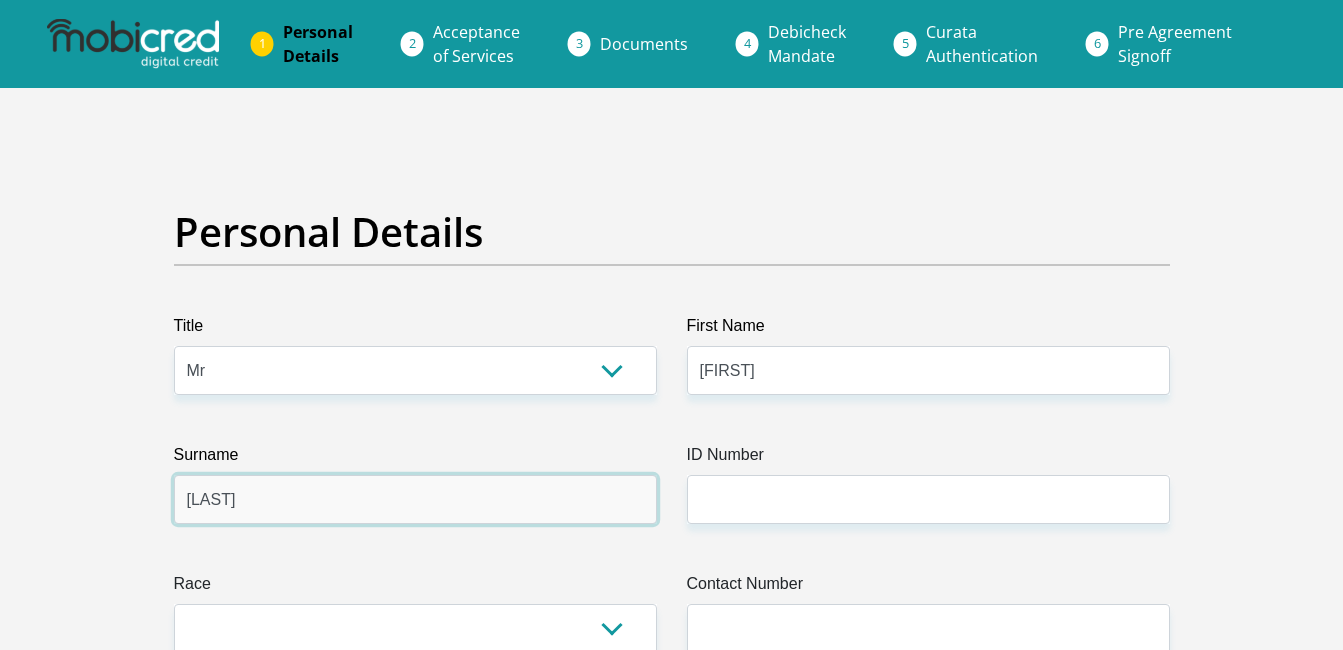 type on "[LAST]" 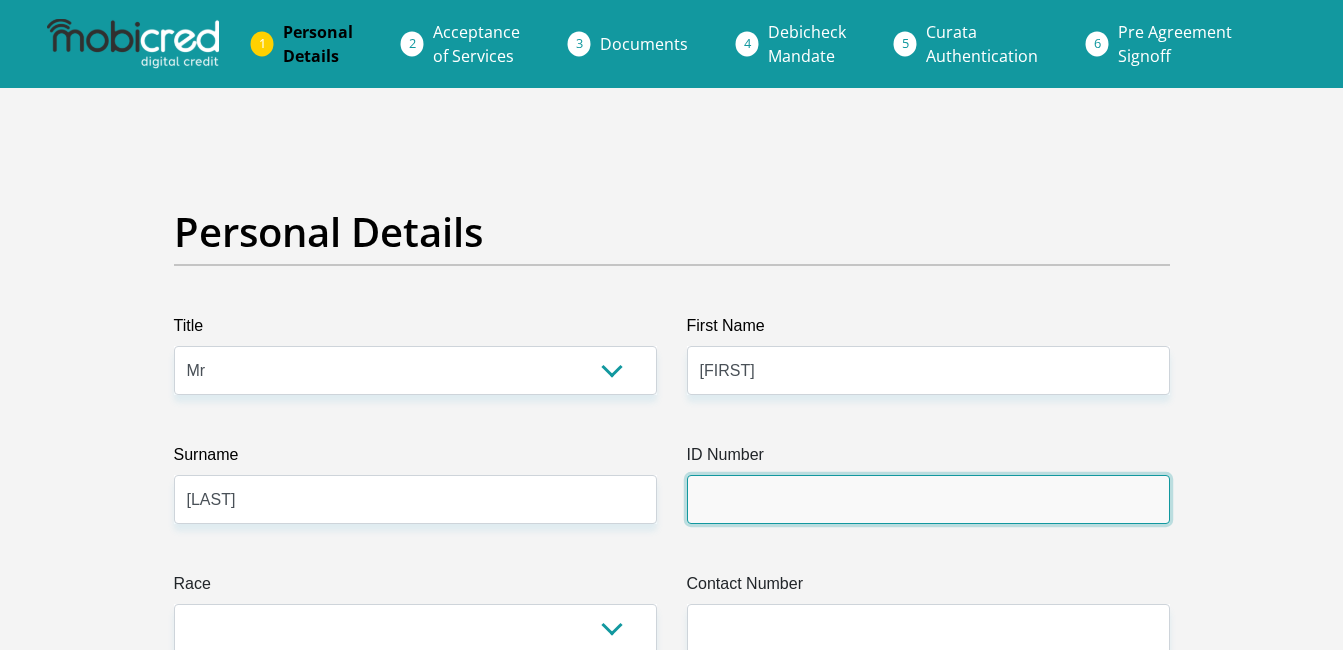 click on "ID Number" at bounding box center [928, 499] 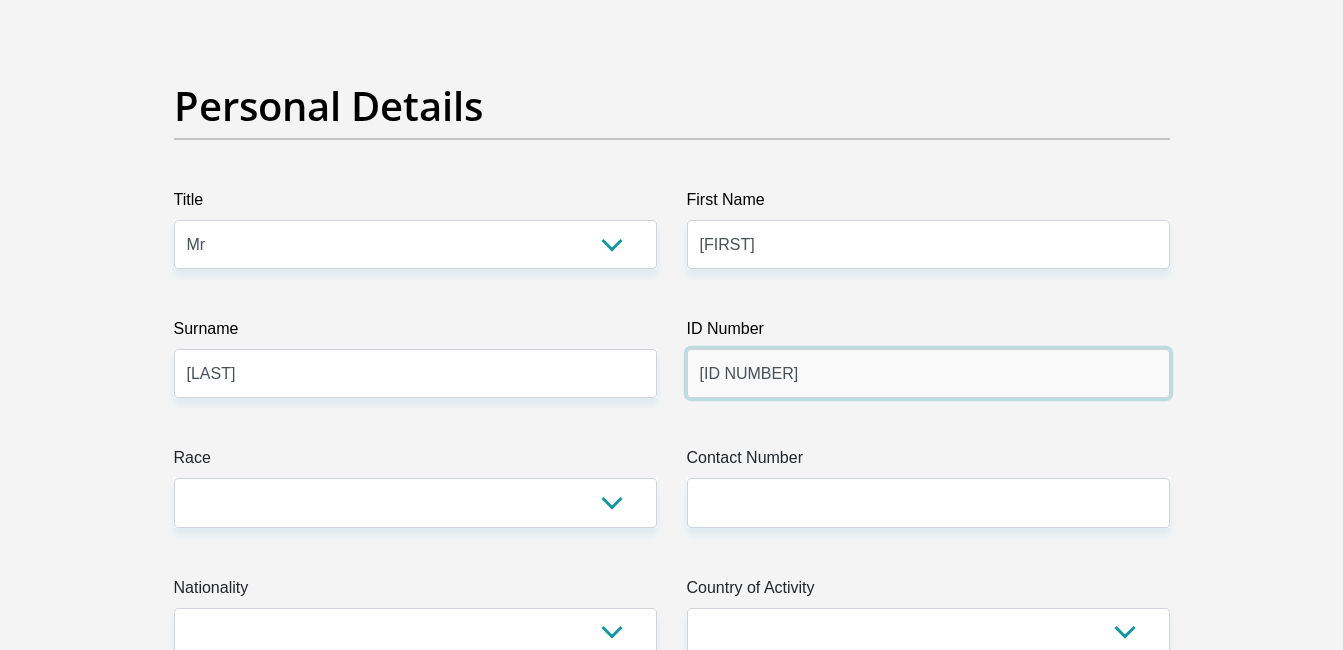 scroll, scrollTop: 127, scrollLeft: 0, axis: vertical 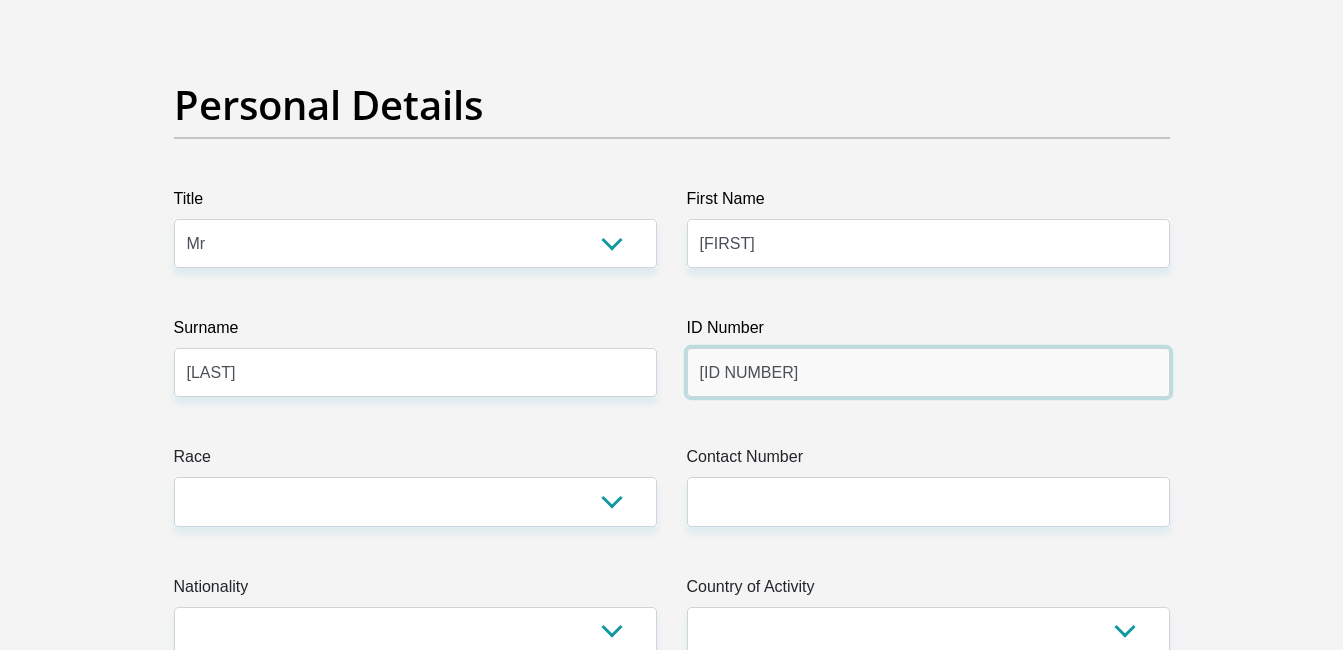 type on "[ID NUMBER]" 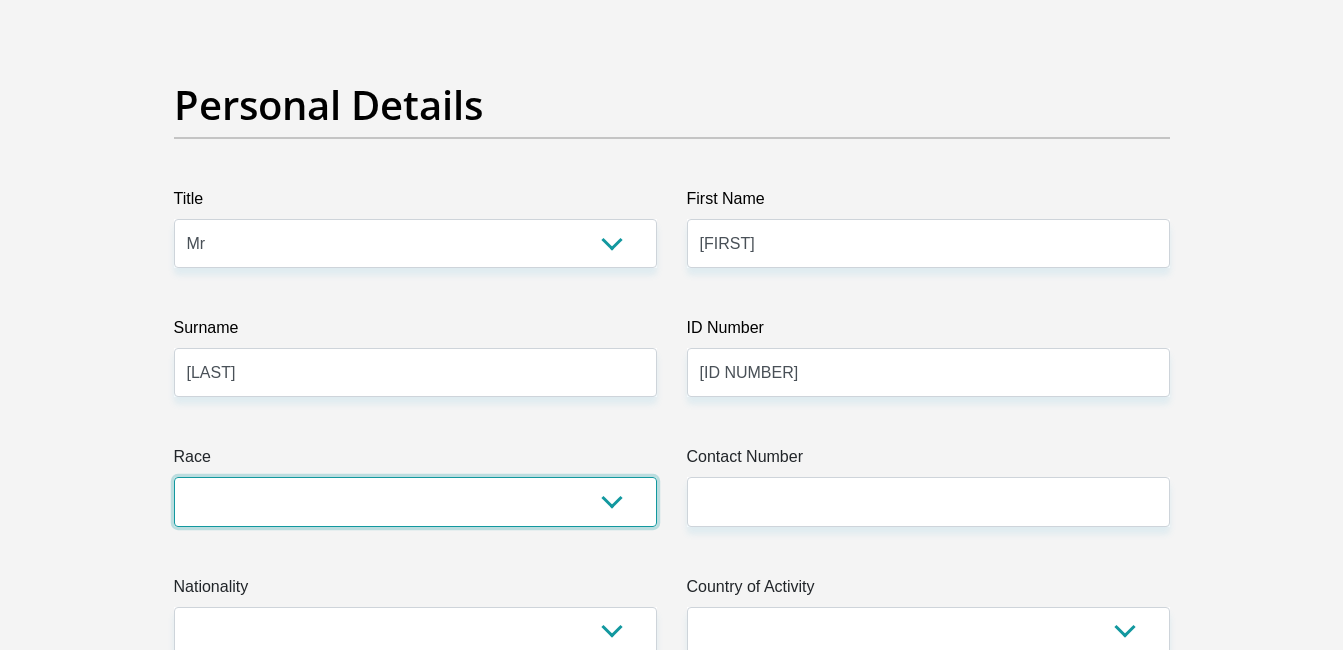 click on "Black
Coloured
Indian
White
Other" at bounding box center [415, 501] 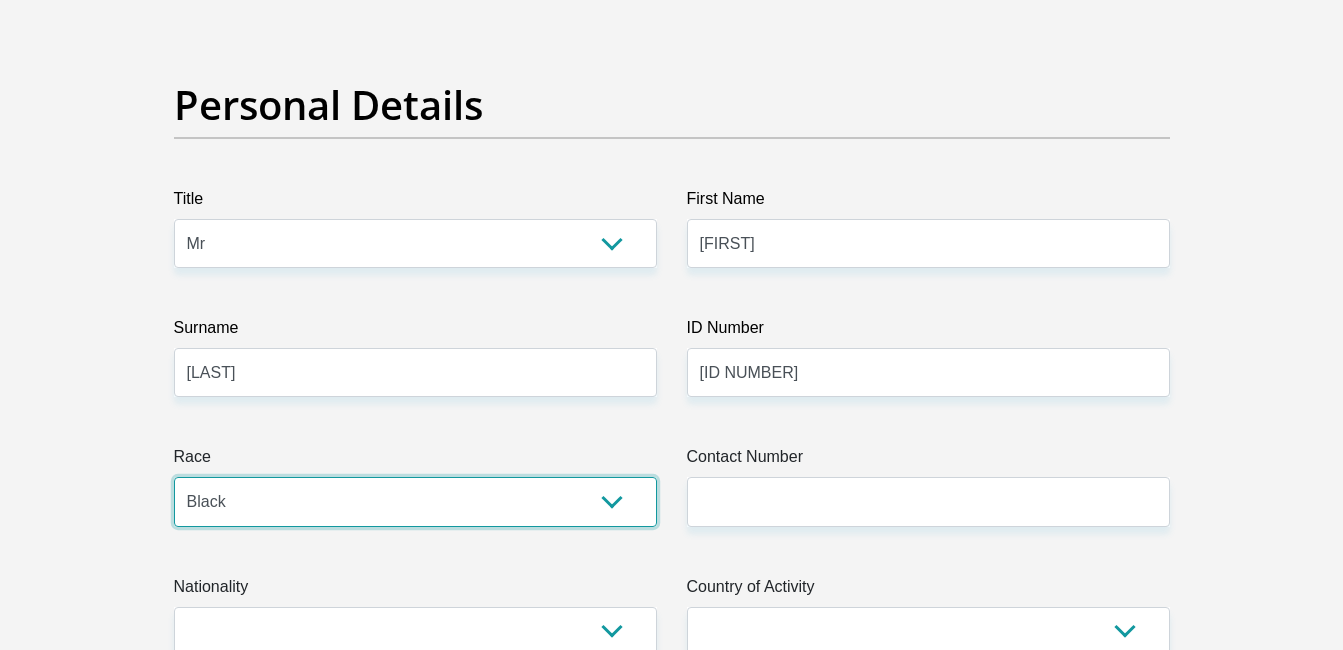 click on "Black
Coloured
Indian
White
Other" at bounding box center [415, 501] 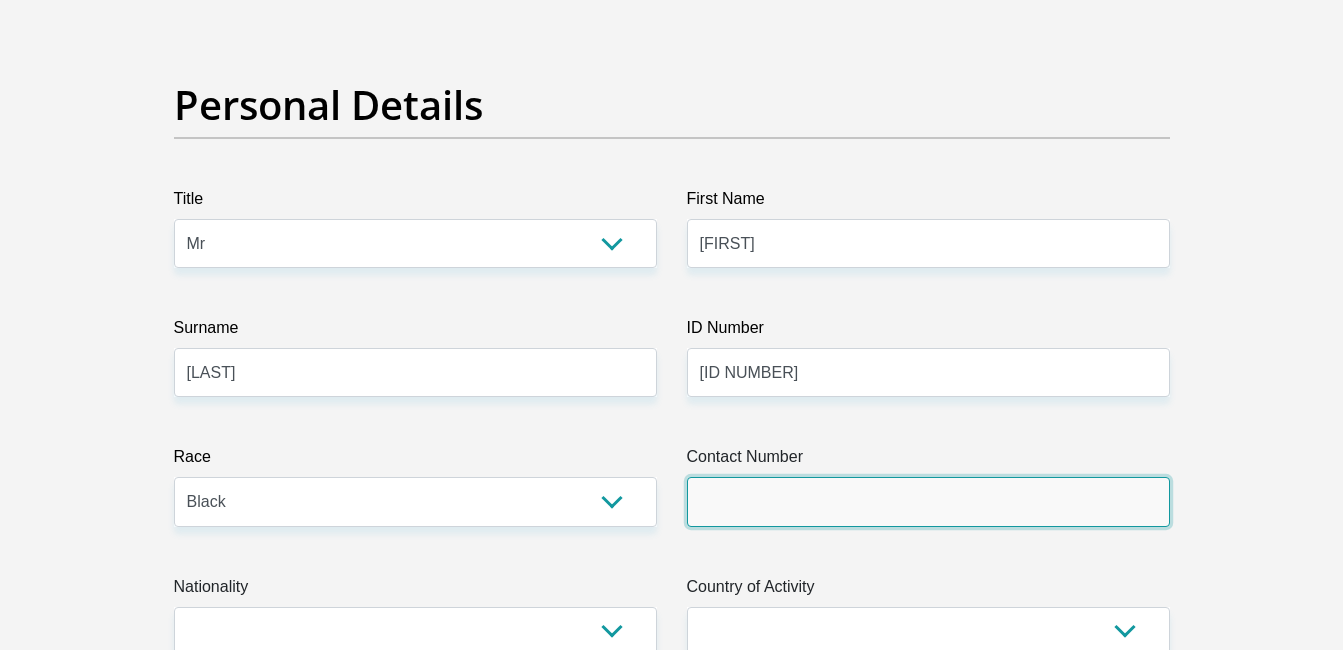click on "Contact Number" at bounding box center [928, 501] 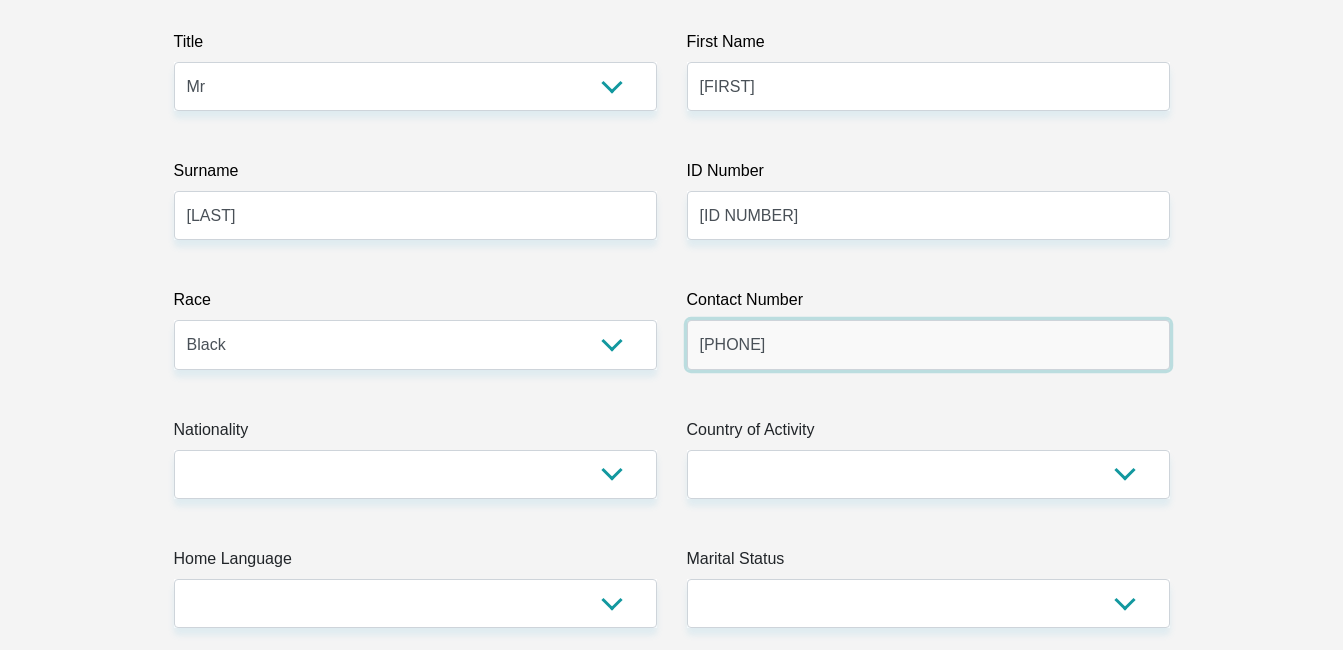 scroll, scrollTop: 285, scrollLeft: 0, axis: vertical 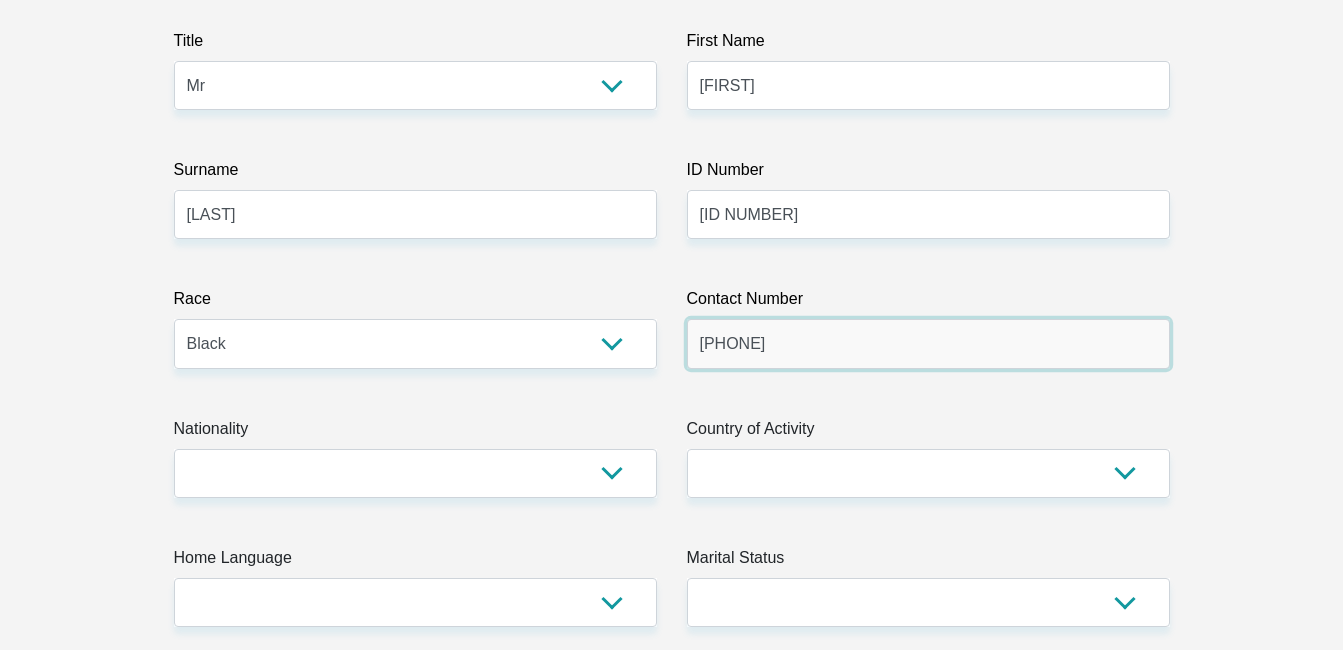 type on "[PHONE]" 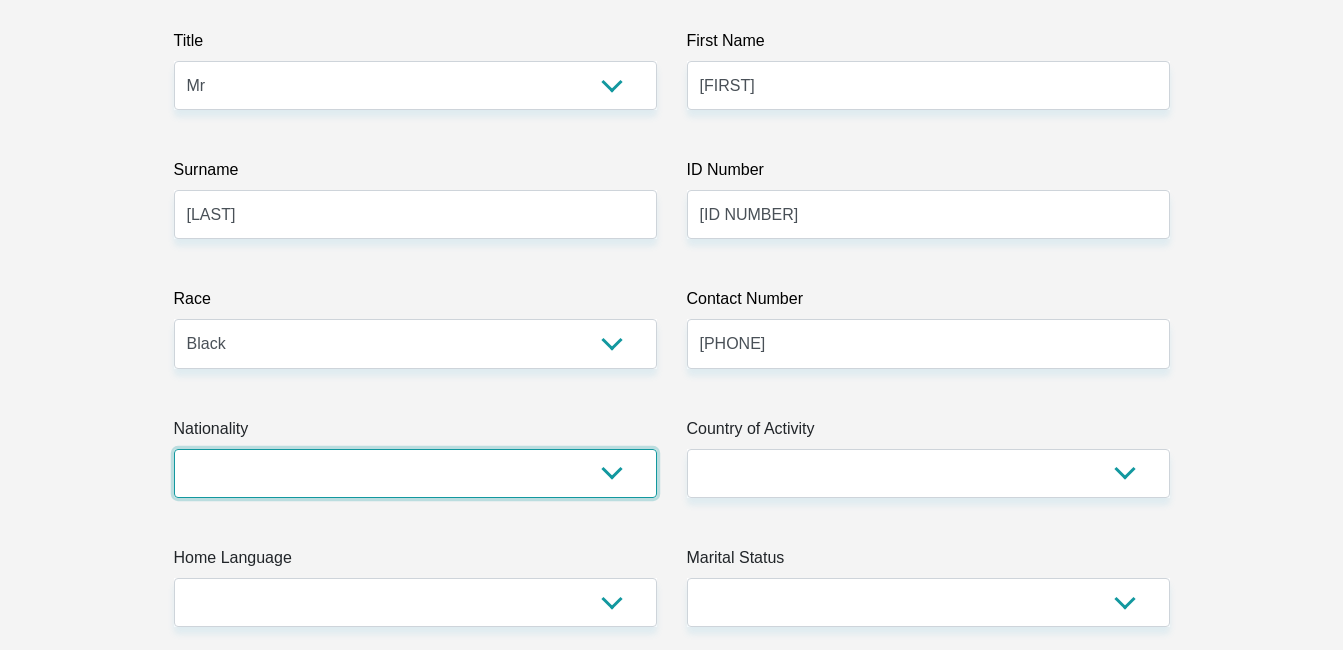 click on "South Africa
Afghanistan
Aland Islands
Albania
Algeria
America Samoa
American Virgin Islands
Andorra
Angola
Anguilla
Antarctica
Antigua and Barbuda
Argentina
Armenia
Aruba
Ascension Island
Australia
Austria
Azerbaijan
Bahamas
Bahrain
Bangladesh
Barbados
Chad" at bounding box center [415, 473] 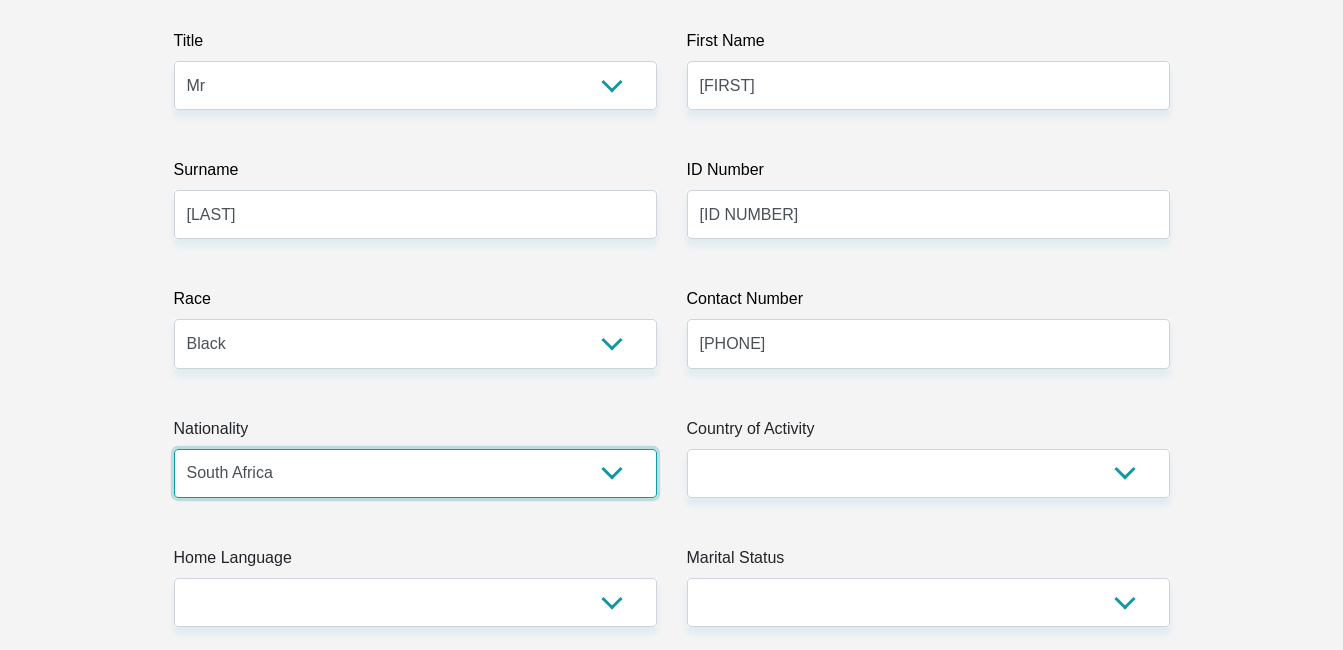 click on "South Africa
Afghanistan
Aland Islands
Albania
Algeria
America Samoa
American Virgin Islands
Andorra
Angola
Anguilla
Antarctica
Antigua and Barbuda
Argentina
Armenia
Aruba
Ascension Island
Australia
Austria
Azerbaijan
Bahamas
Bahrain
Bangladesh
Barbados
Chad" at bounding box center (415, 473) 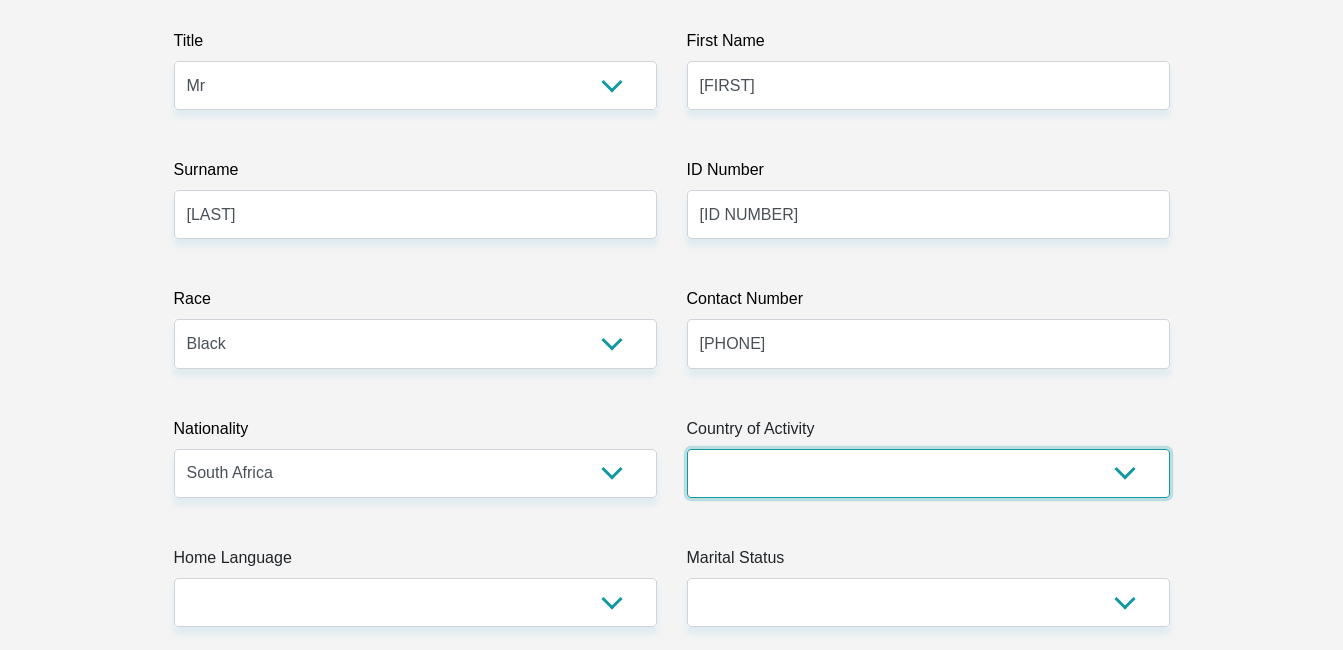 click on "South Africa
Afghanistan
Aland Islands
Albania
Algeria
America Samoa
American Virgin Islands
Andorra
Angola
Anguilla
Antarctica
Antigua and Barbuda
Argentina
Armenia
Aruba
Ascension Island
Australia
Austria
Azerbaijan
Chad" at bounding box center (928, 473) 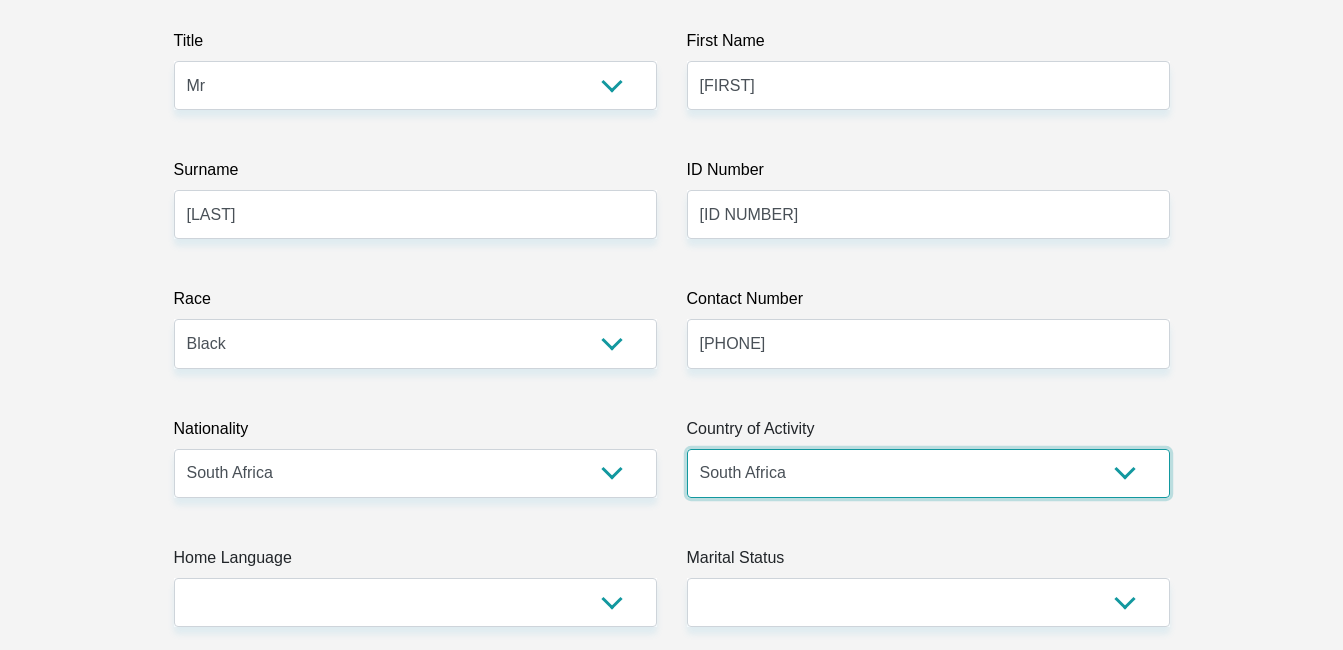 click on "South Africa
Afghanistan
Aland Islands
Albania
Algeria
America Samoa
American Virgin Islands
Andorra
Angola
Anguilla
Antarctica
Antigua and Barbuda
Argentina
Armenia
Aruba
Ascension Island
Australia
Austria
Azerbaijan
Chad" at bounding box center (928, 473) 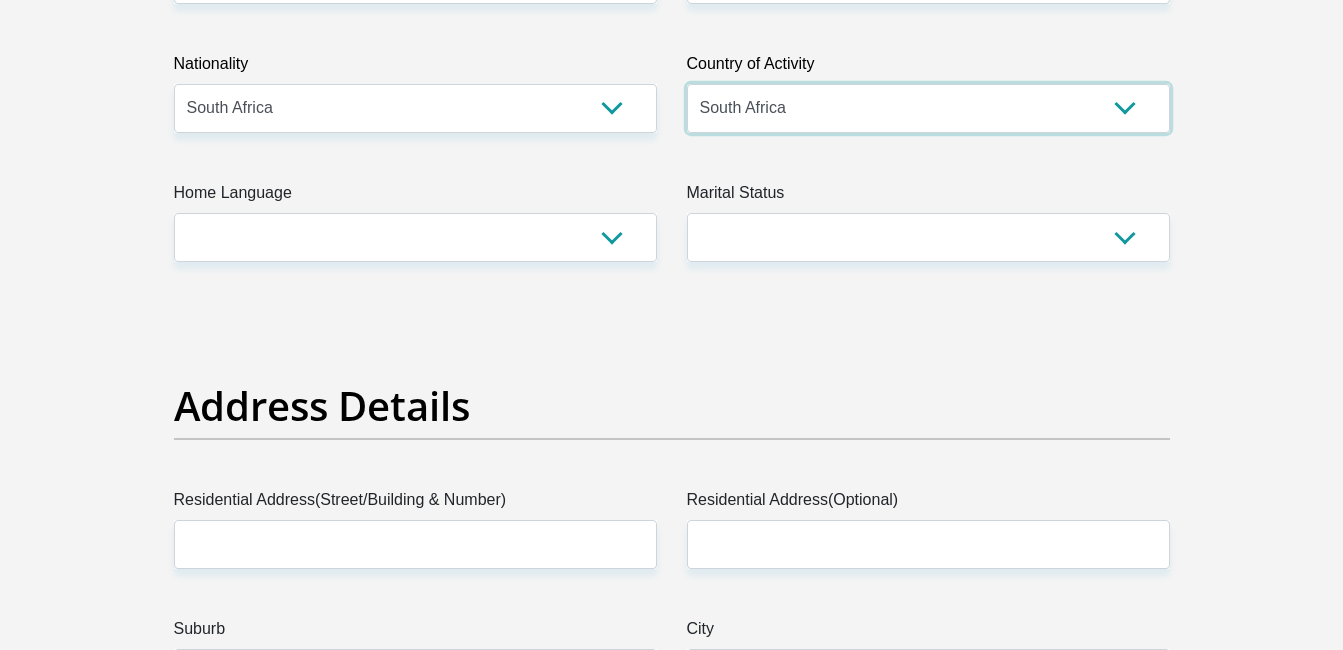 scroll, scrollTop: 662, scrollLeft: 0, axis: vertical 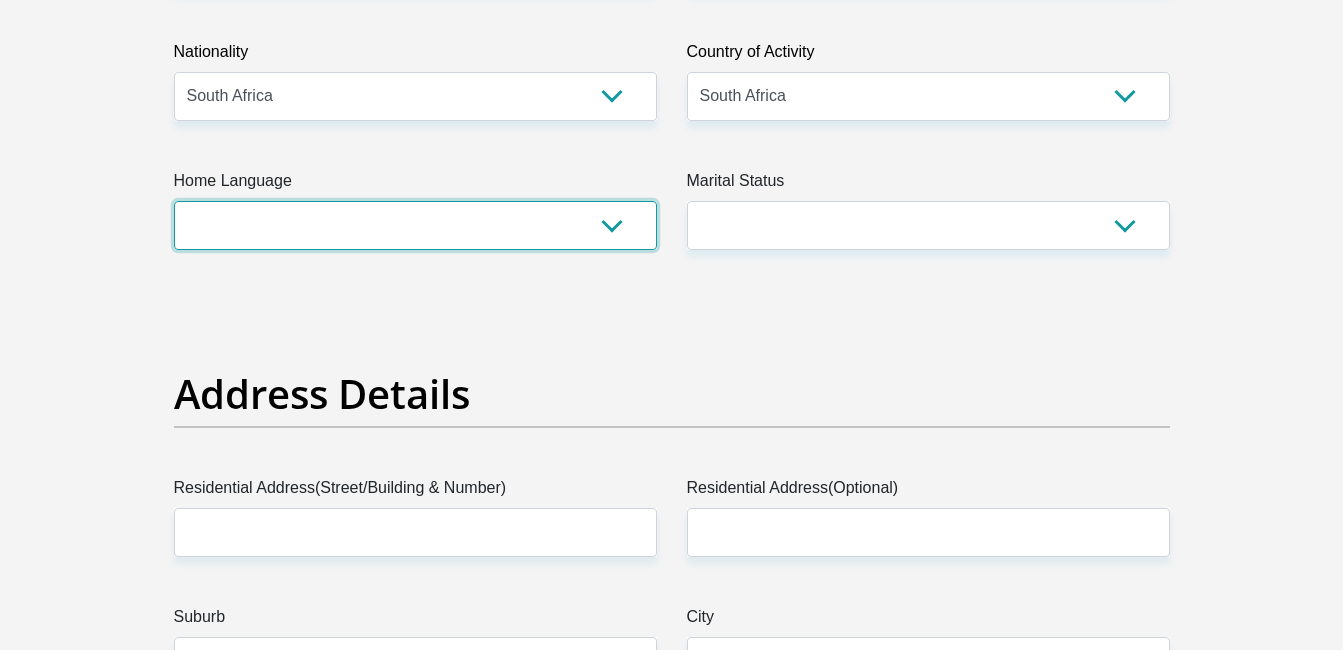 click on "Afrikaans
English
Sepedi
South Ndebele
Southern Sotho
Swati
Tsonga
Tswana
Venda
Xhosa
Zulu
Other" at bounding box center [415, 225] 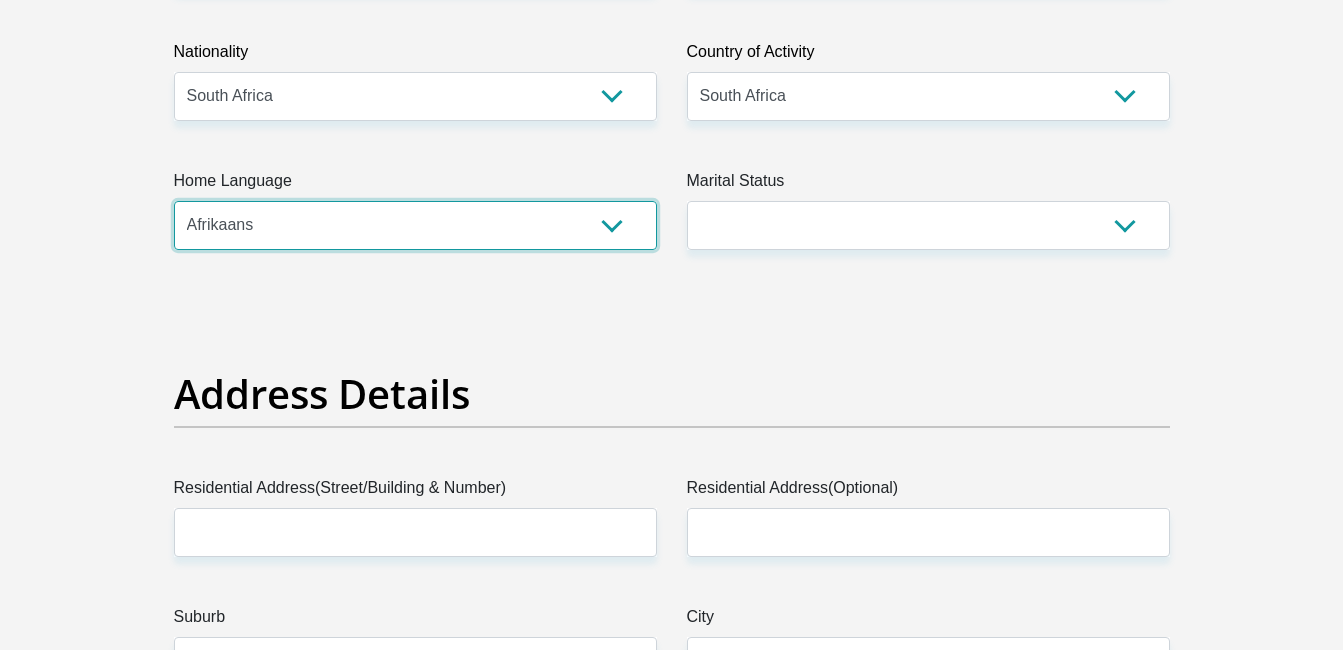 click on "Afrikaans
English
Sepedi
South Ndebele
Southern Sotho
Swati
Tsonga
Tswana
Venda
Xhosa
Zulu
Other" at bounding box center (415, 225) 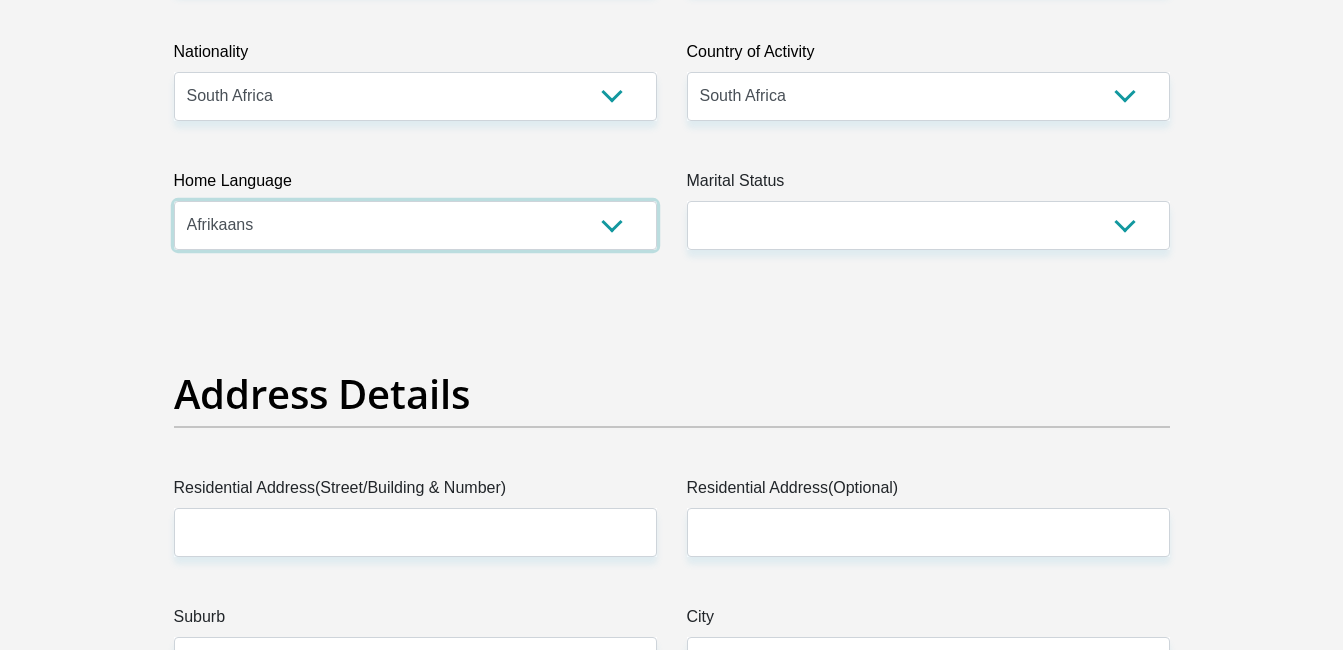 click on "Afrikaans
English
Sepedi
South Ndebele
Southern Sotho
Swati
Tsonga
Tswana
Venda
Xhosa
Zulu
Other" at bounding box center (415, 225) 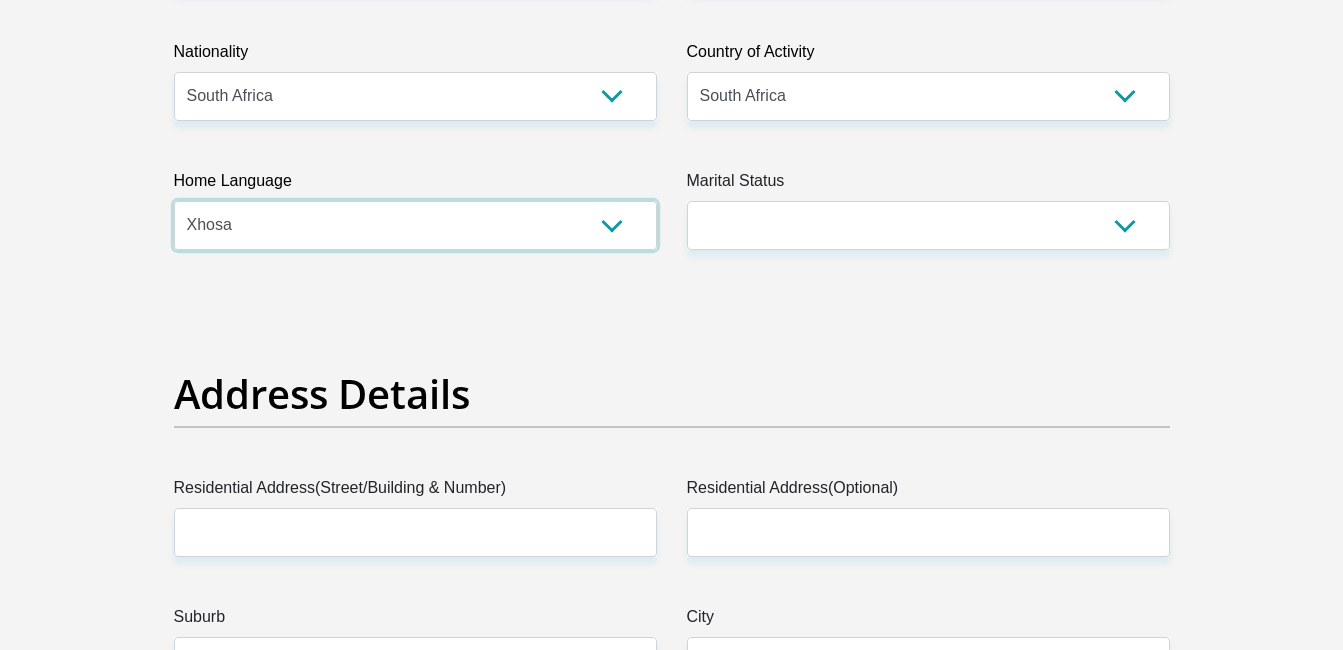 click on "Afrikaans
English
Sepedi
South Ndebele
Southern Sotho
Swati
Tsonga
Tswana
Venda
Xhosa
Zulu
Other" at bounding box center (415, 225) 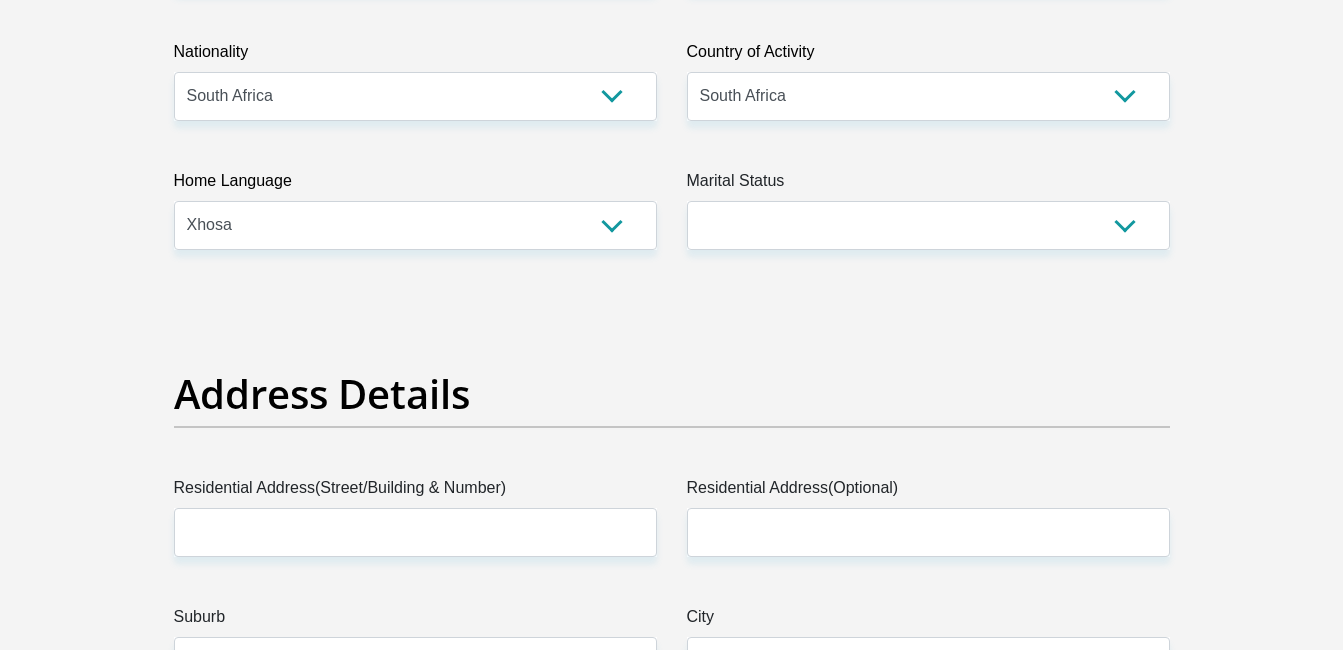 click on "Title
Mr
Ms
Mrs
Dr
Other
First Name
[FIRST]
Surname
[LAST]
ID Number
[ID NUMBER]
Please input valid ID number
Race
Black
Coloured
Indian
White
Other
Contact Number
[PHONE]
Please input valid contact number
Nationality
South Africa
Afghanistan
Aland Islands  Albania  Algeria" at bounding box center (672, 2905) 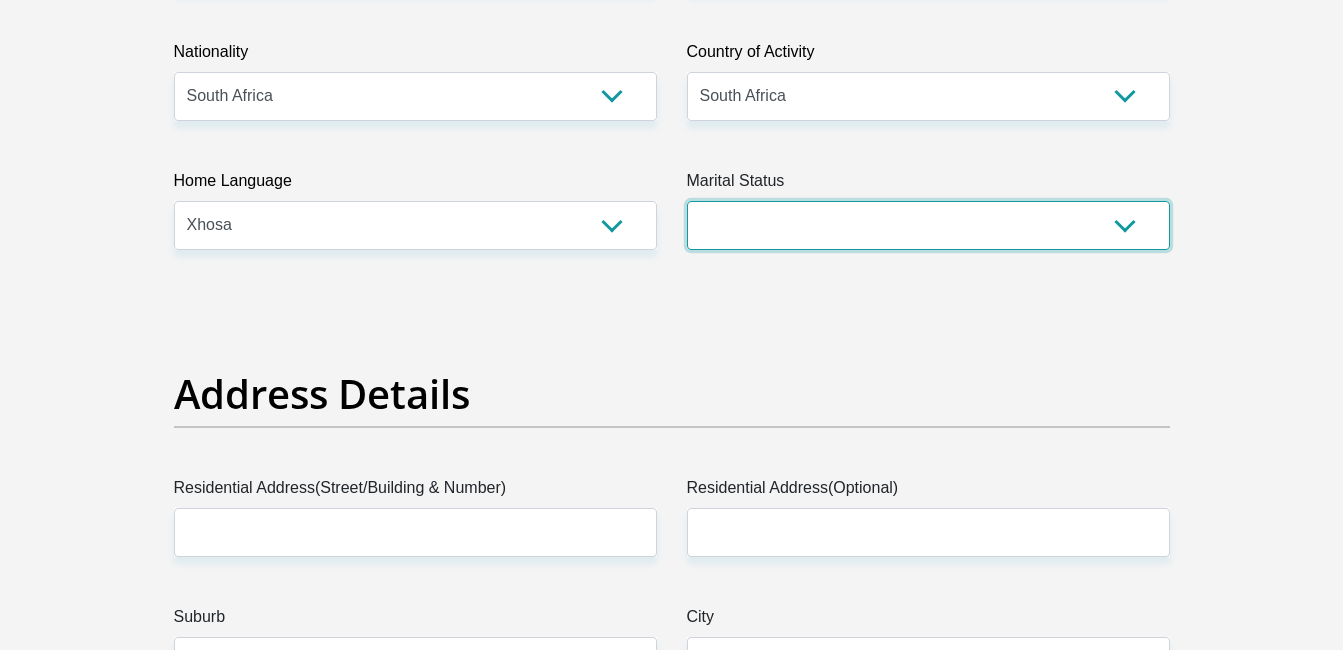click on "Married ANC
Single
Divorced
Widowed
Married COP or Customary Law" at bounding box center [928, 225] 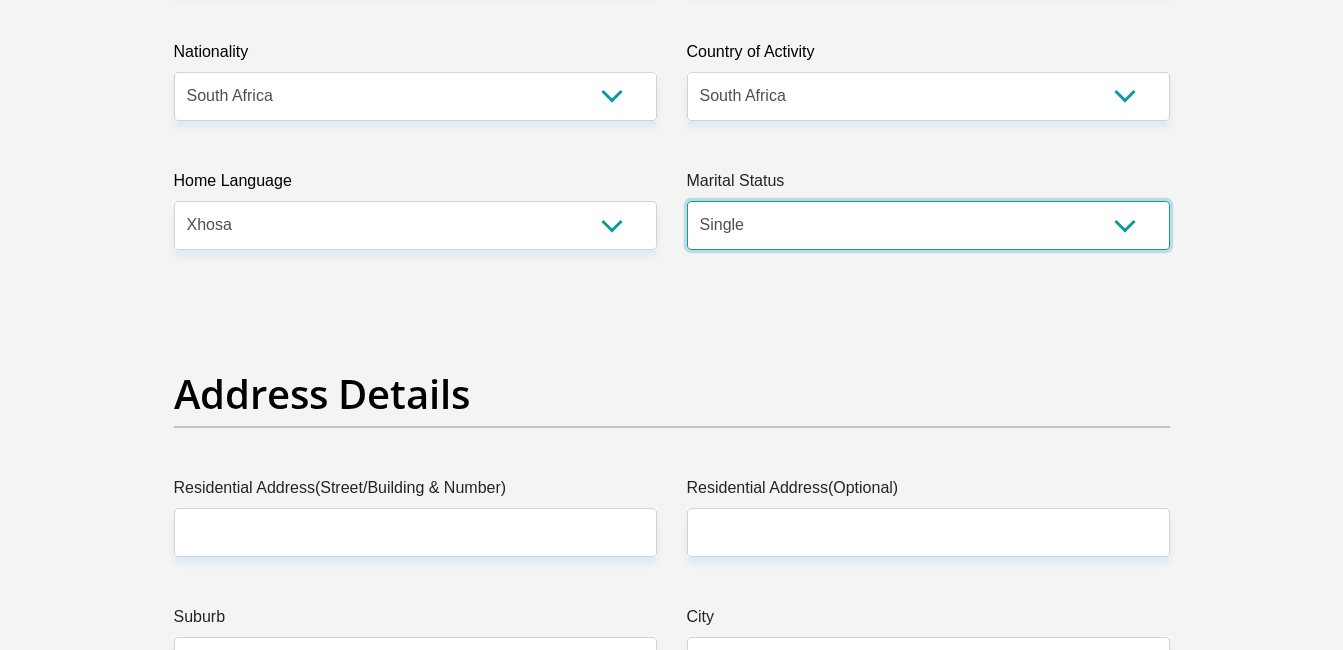 click on "Married ANC
Single
Divorced
Widowed
Married COP or Customary Law" at bounding box center (928, 225) 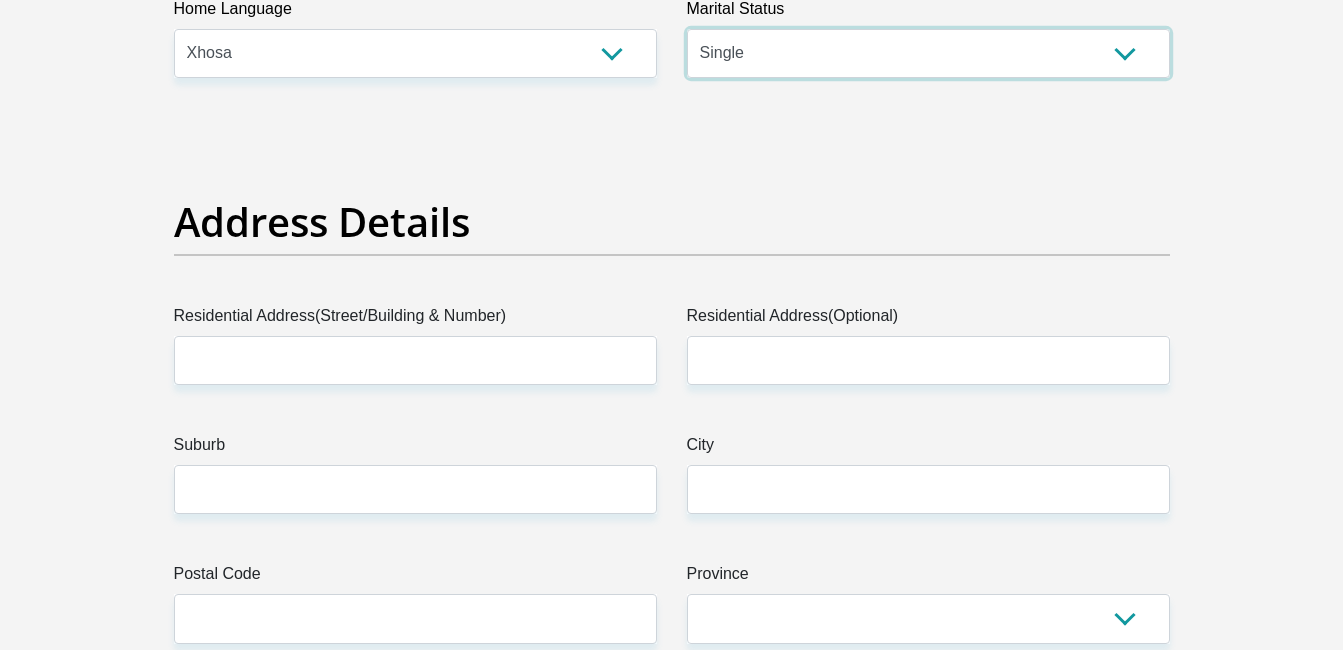 scroll, scrollTop: 835, scrollLeft: 0, axis: vertical 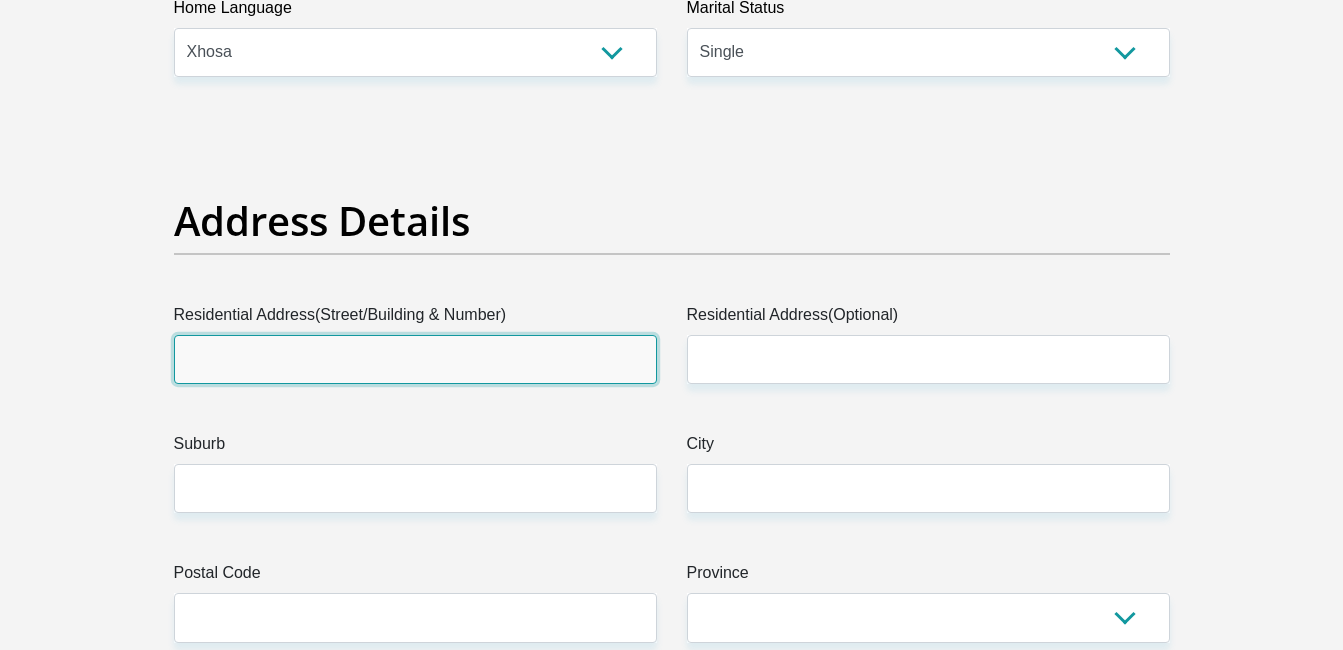 click on "Residential Address(Street/Building & Number)" at bounding box center [415, 359] 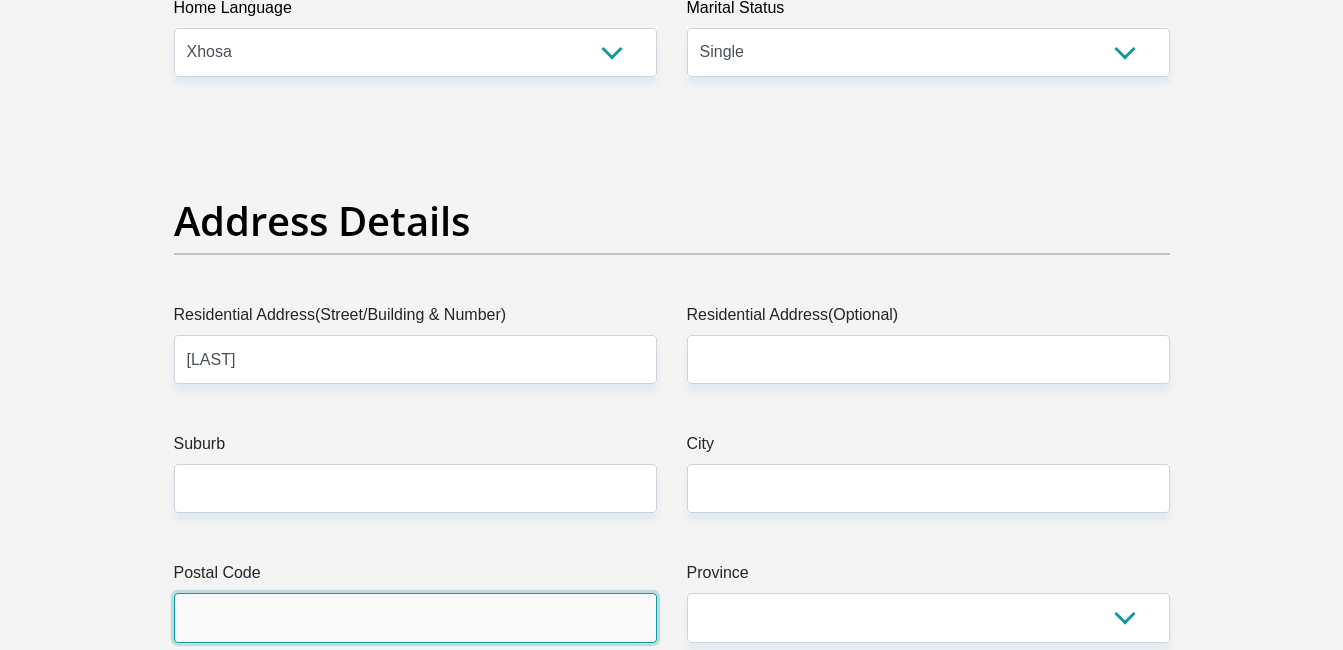 type on "9992" 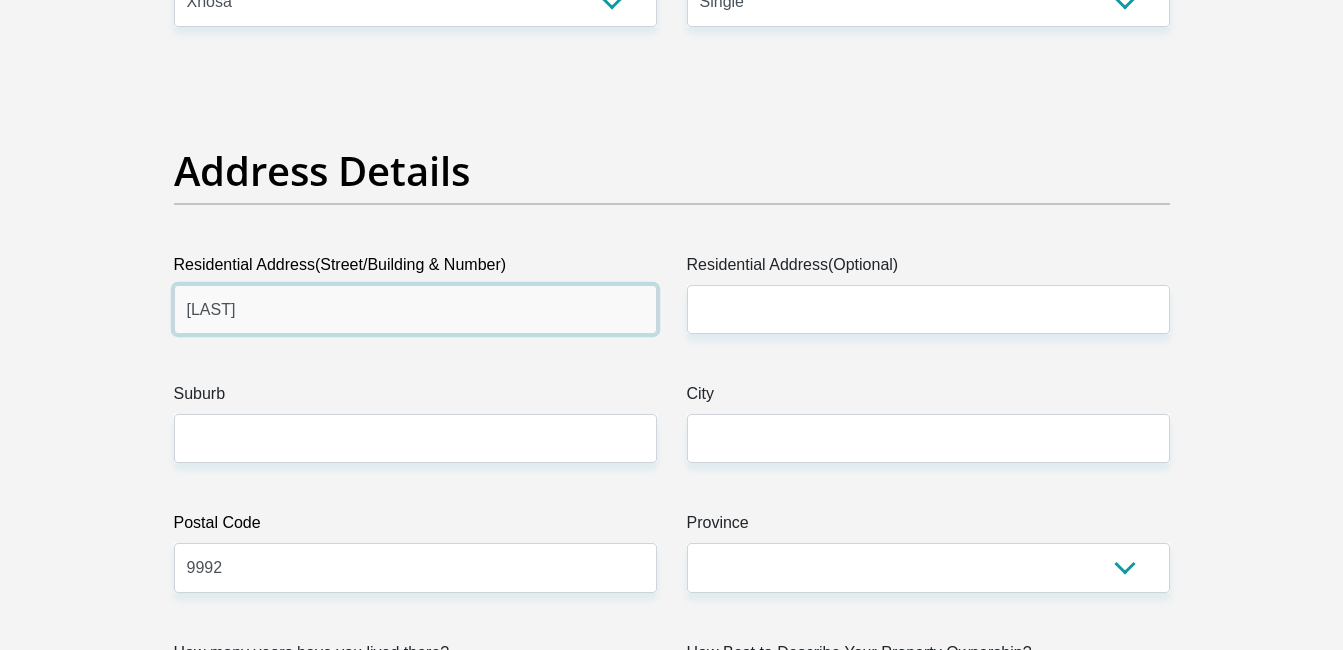 scroll, scrollTop: 887, scrollLeft: 0, axis: vertical 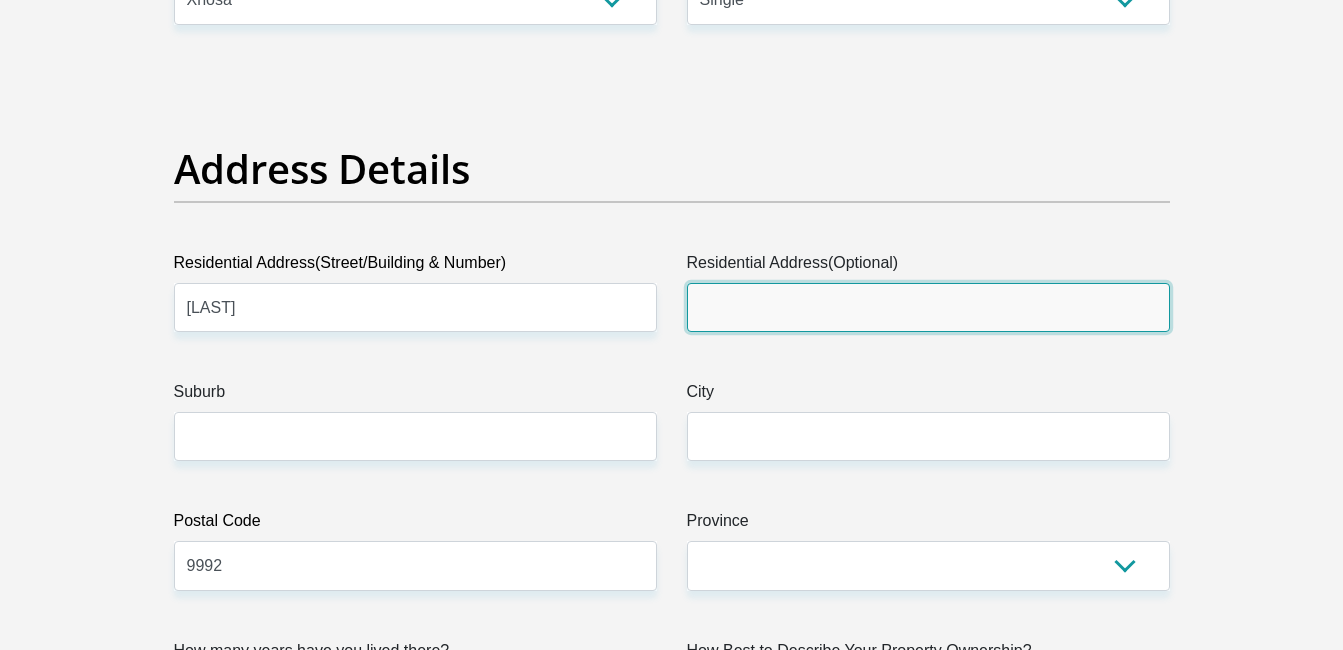 click on "Residential Address(Optional)" at bounding box center (928, 307) 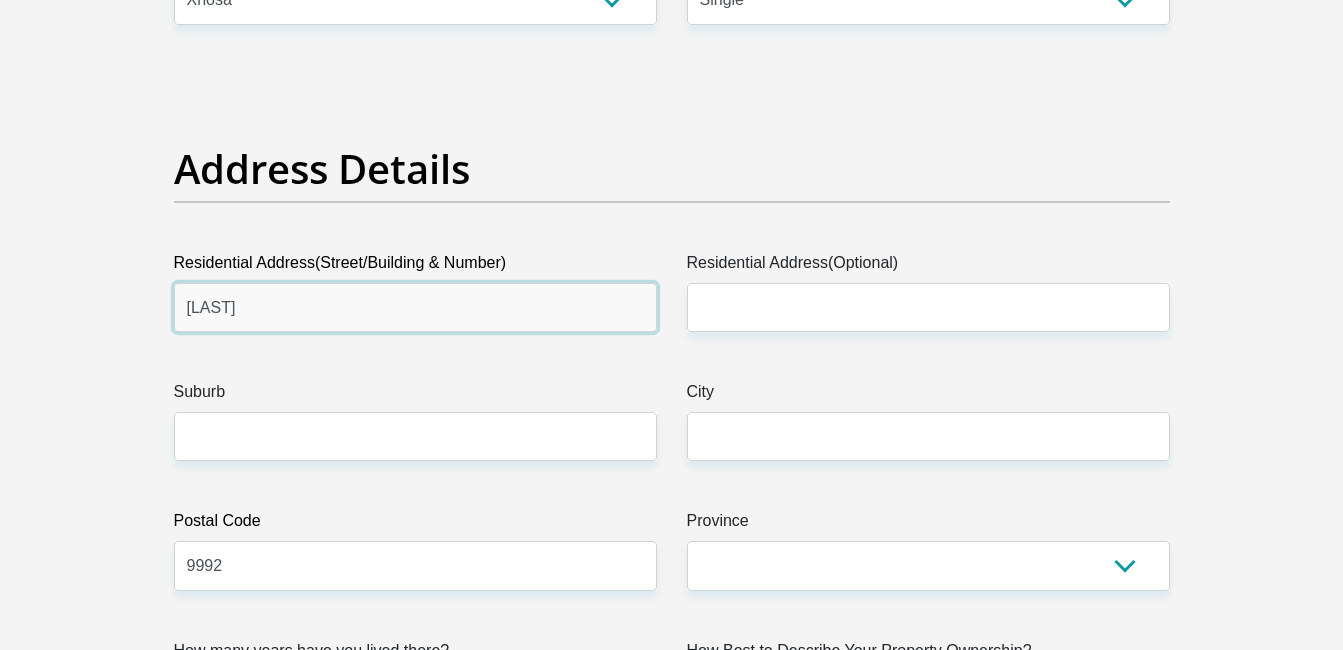 click on "[LAST]" at bounding box center [415, 307] 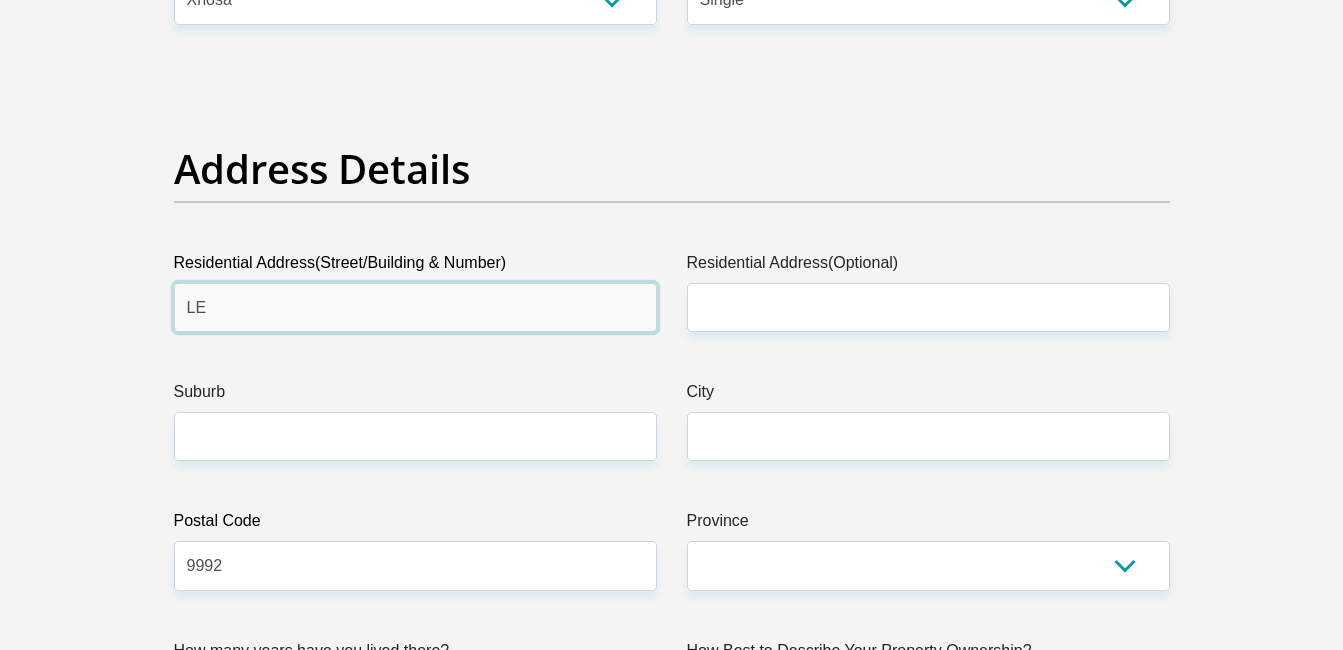 type on "L" 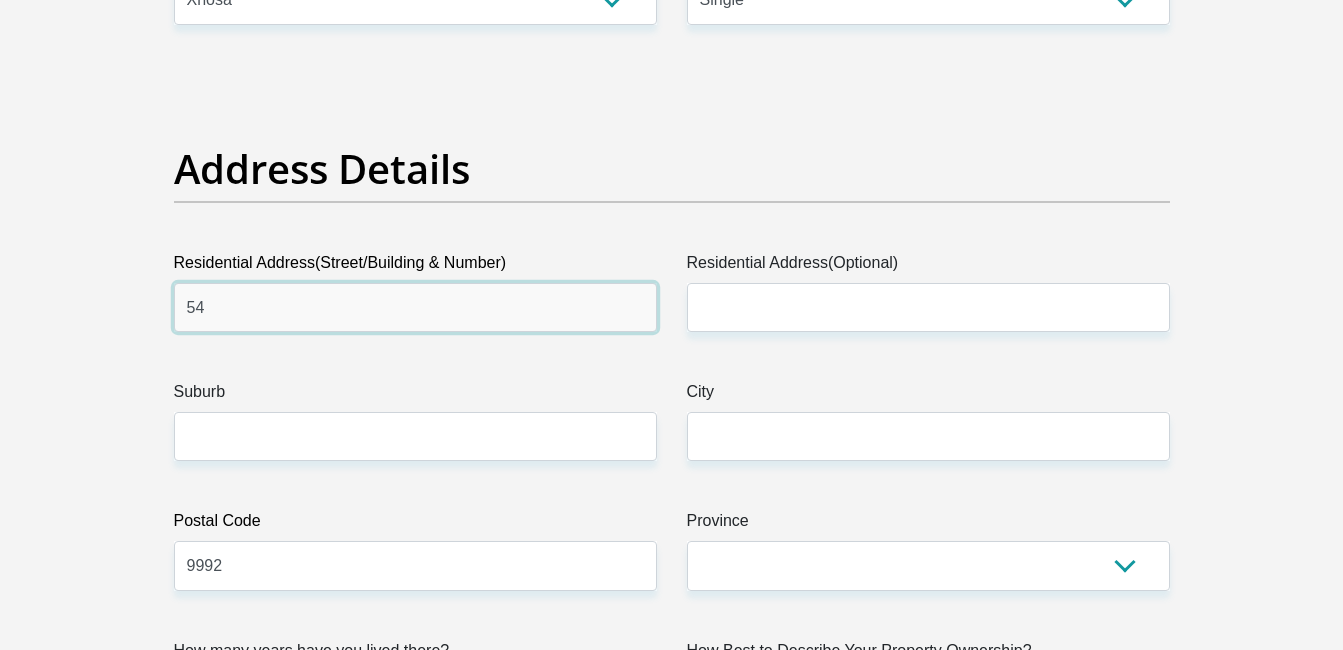 type on "54" 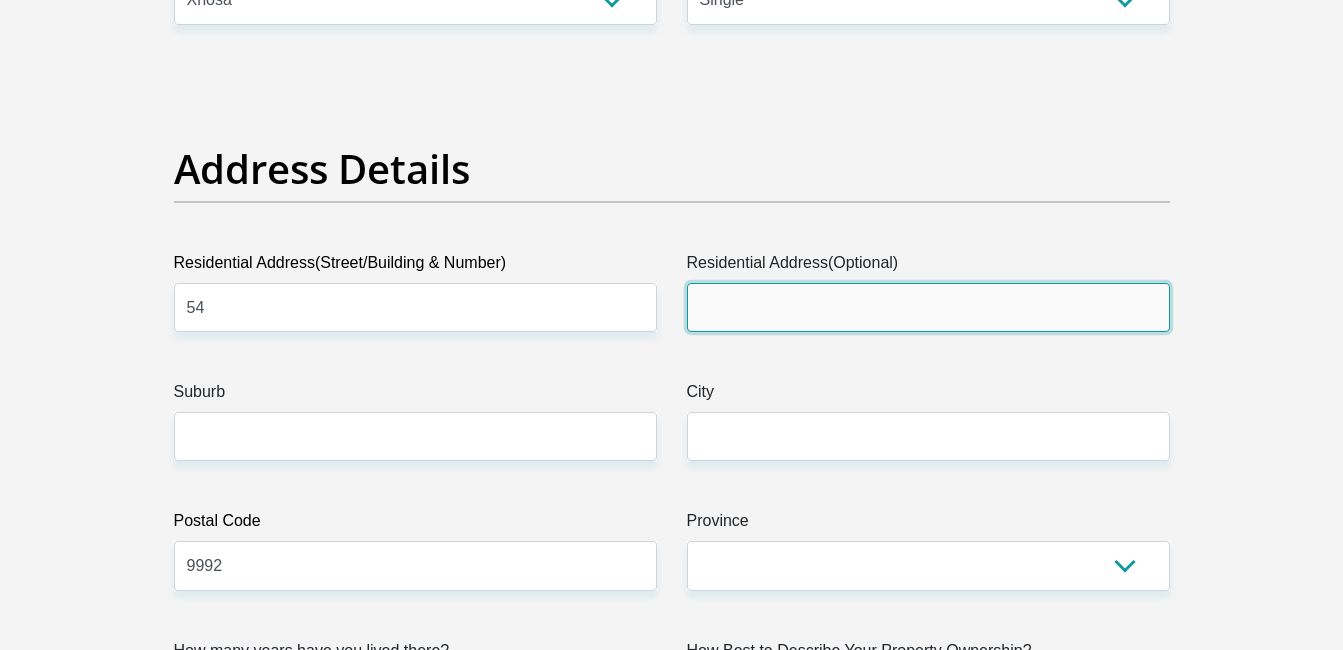 click on "Residential Address(Optional)" at bounding box center [928, 307] 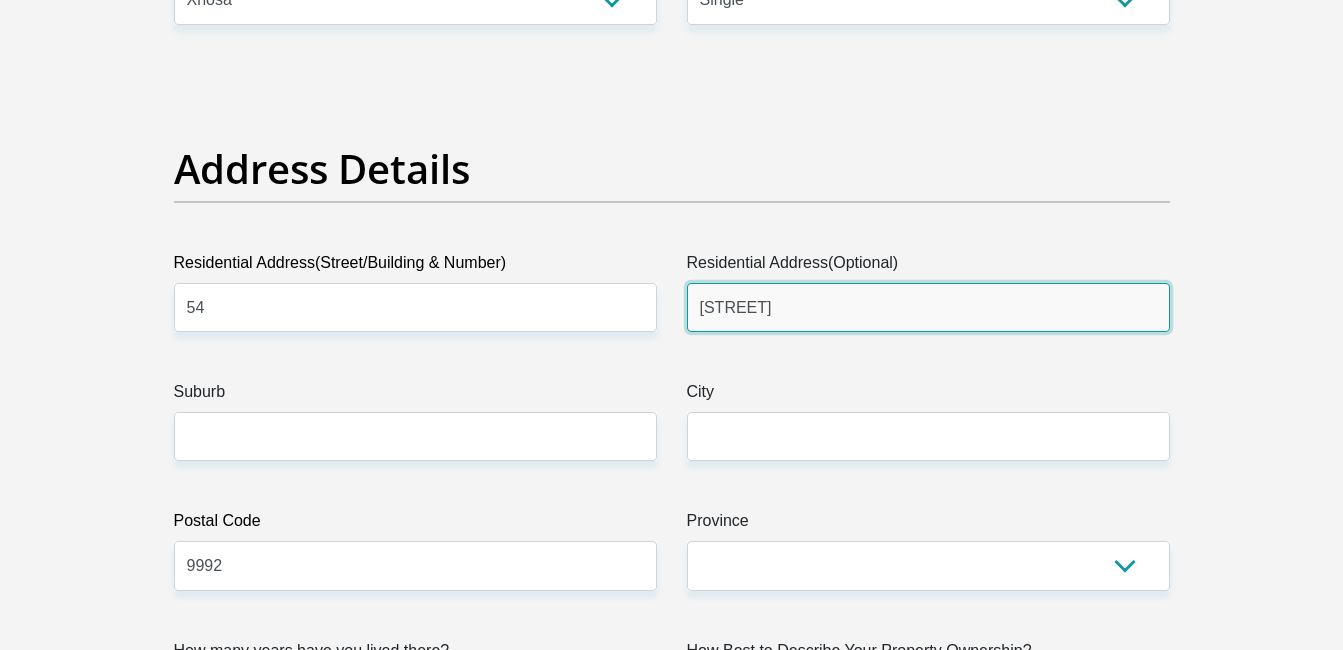 type on "[STREET]" 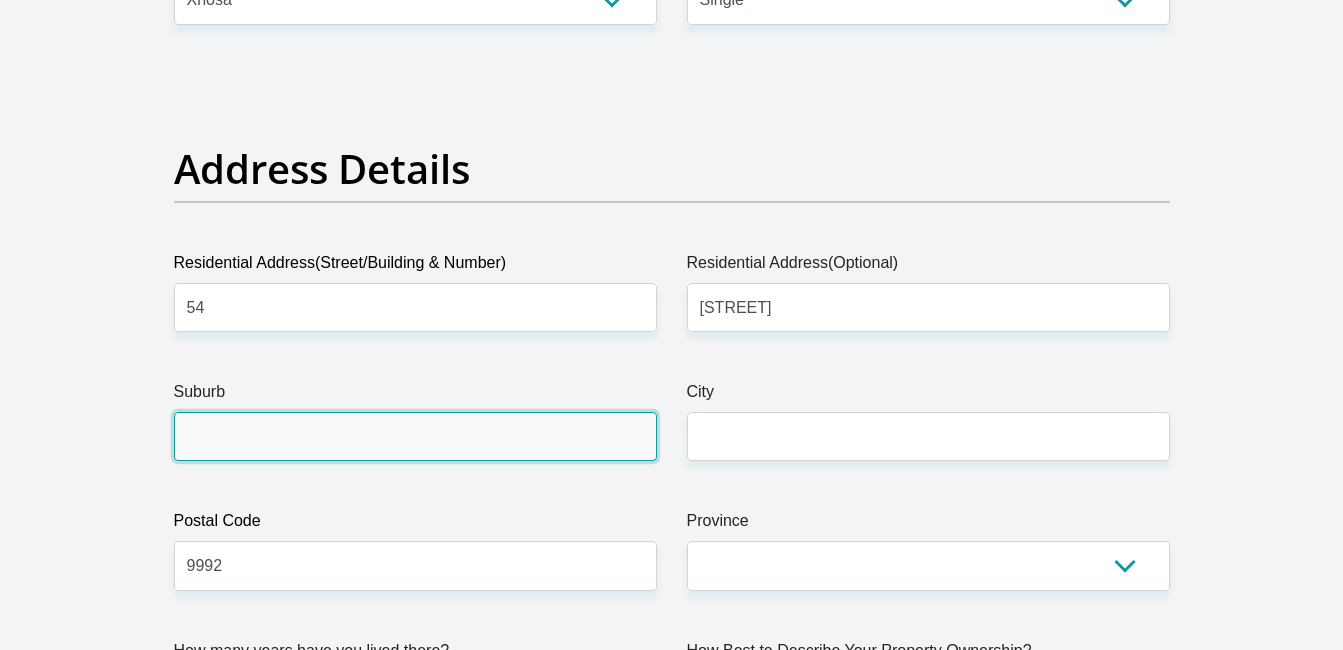 click on "Suburb" at bounding box center [415, 436] 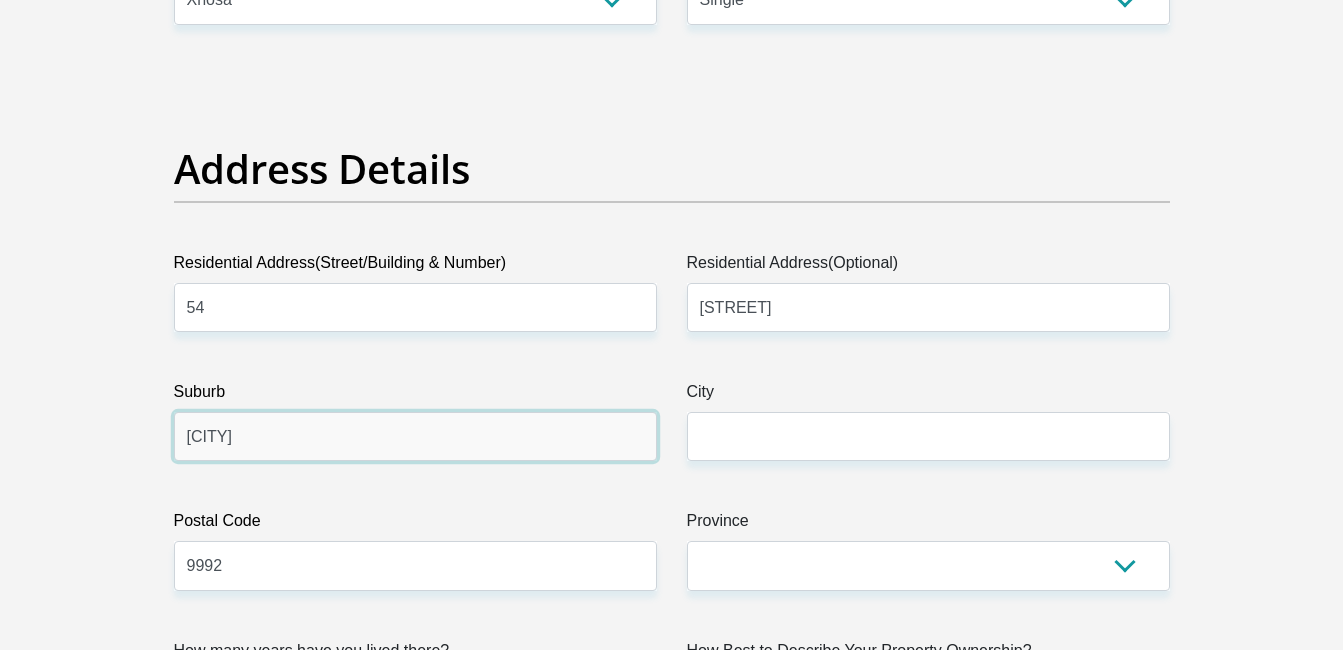 type on "[CITY]" 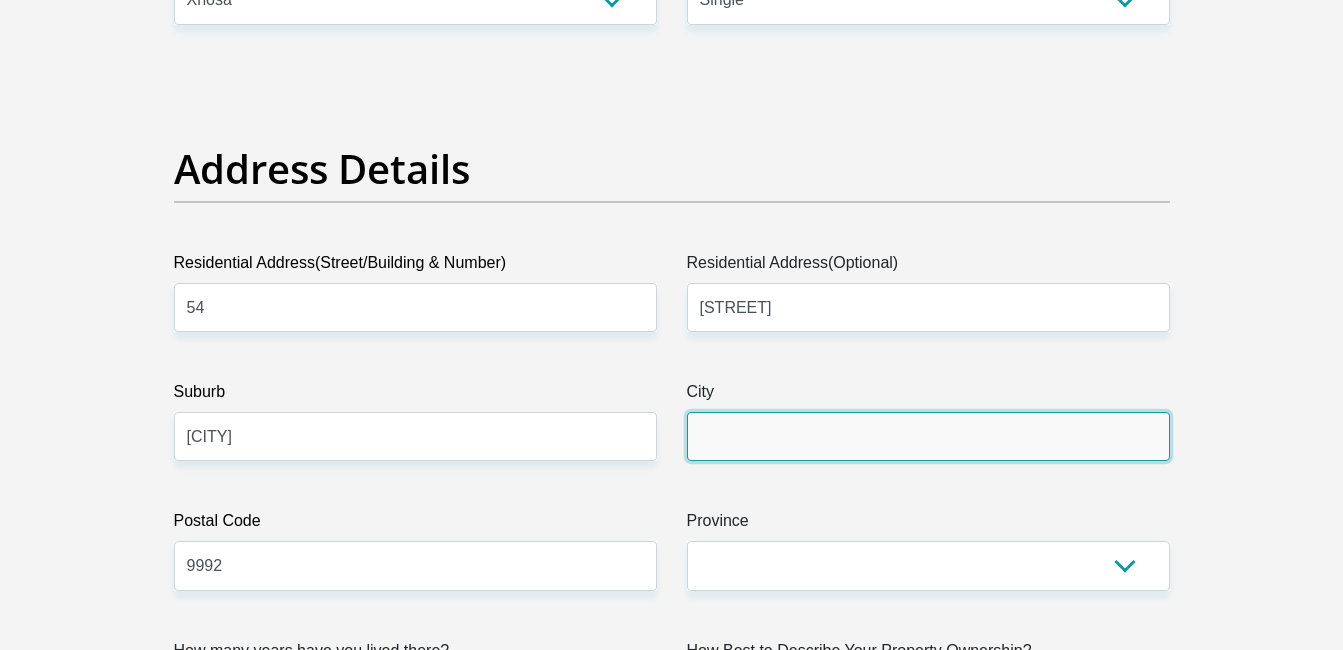 click on "City" at bounding box center [928, 436] 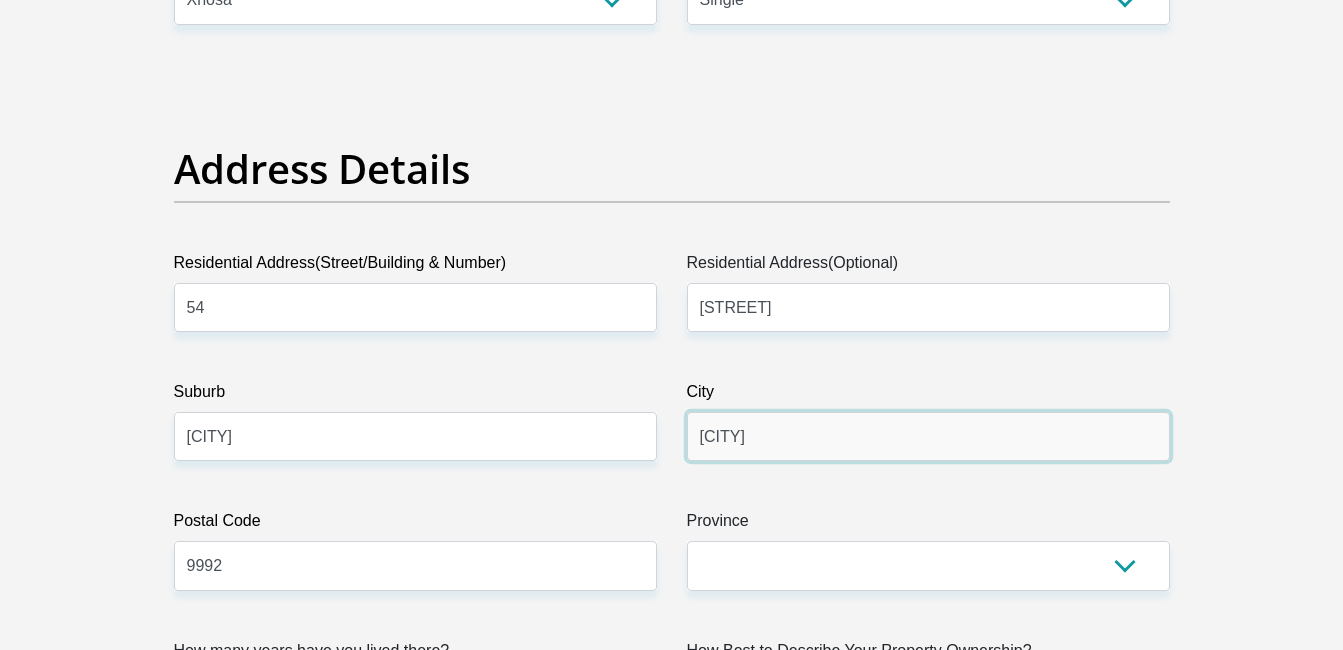 type on "[CITY]" 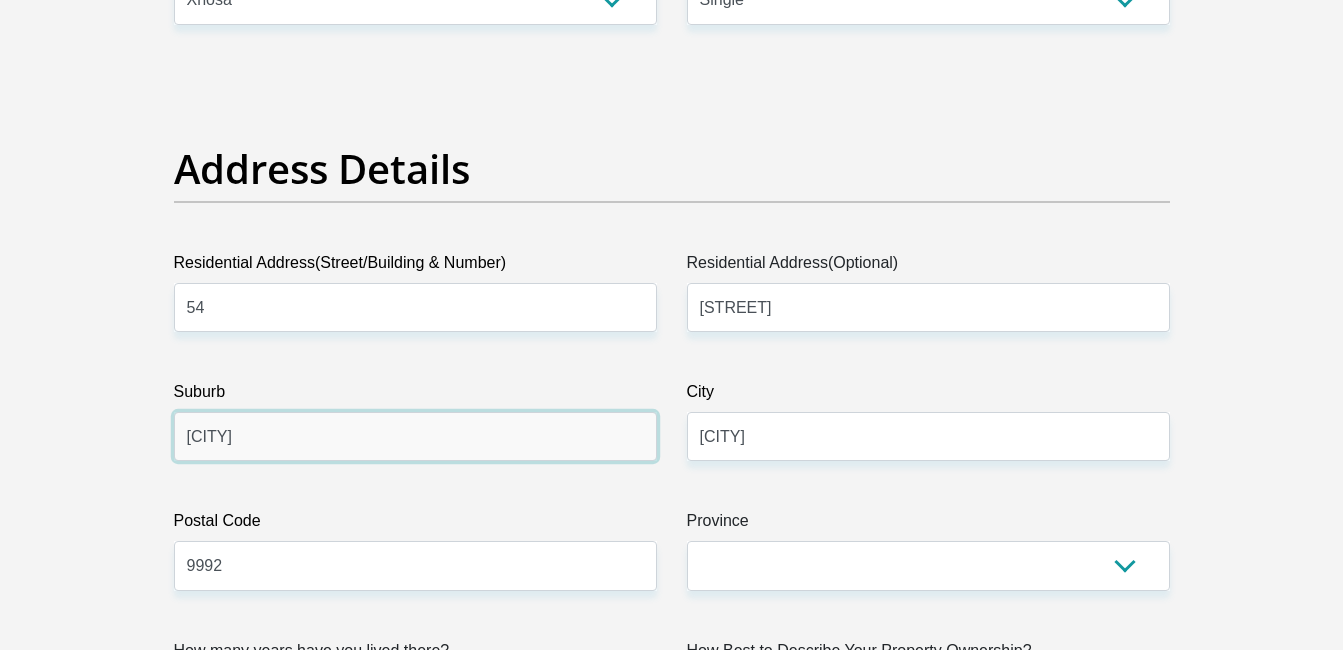 click on "[CITY]" at bounding box center [415, 436] 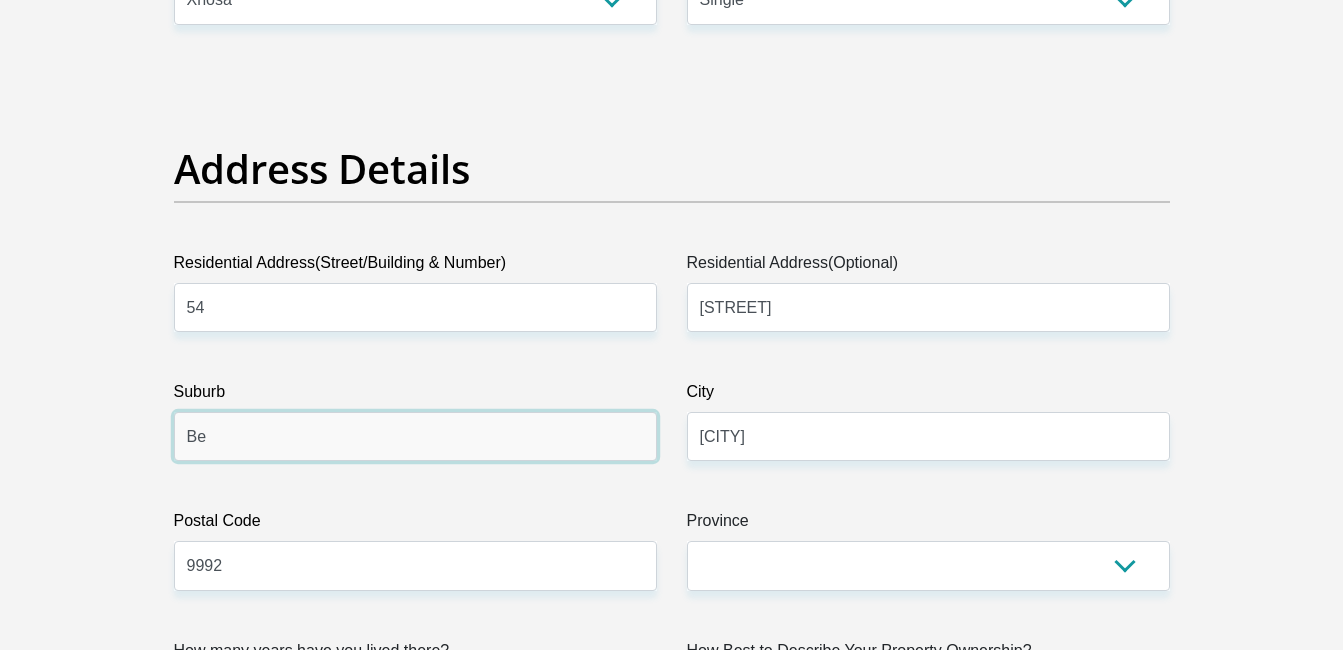 type on "B" 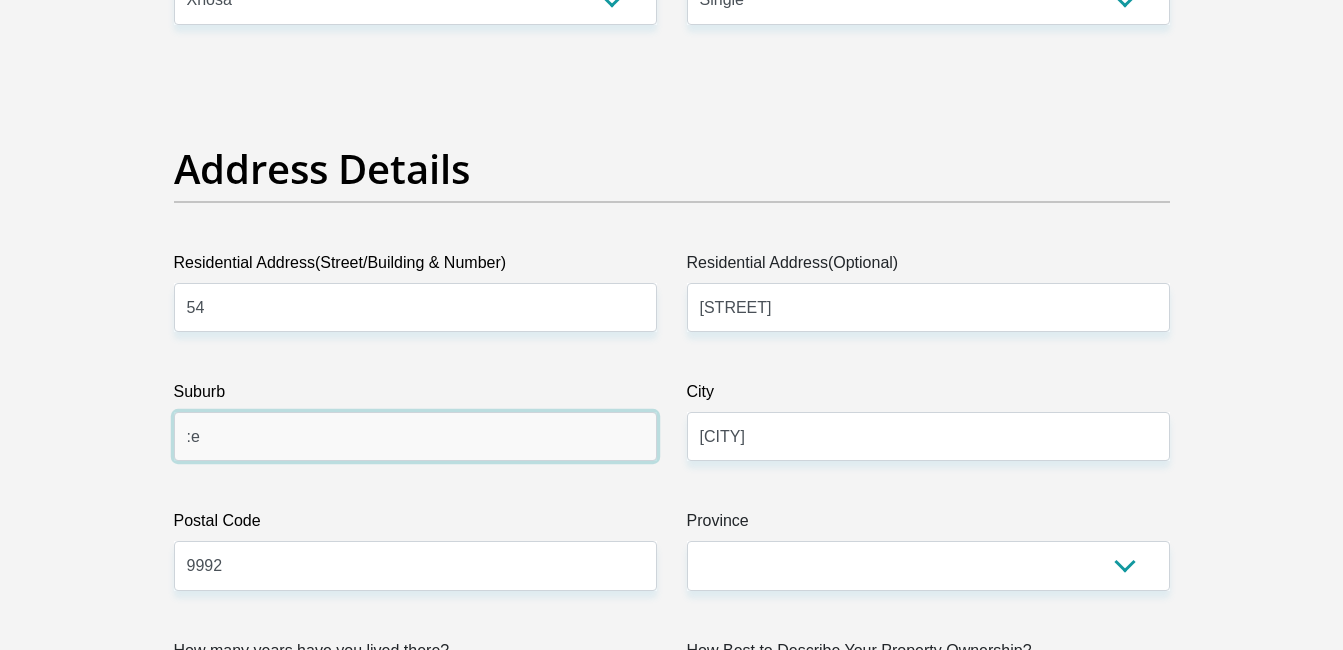 type on ":" 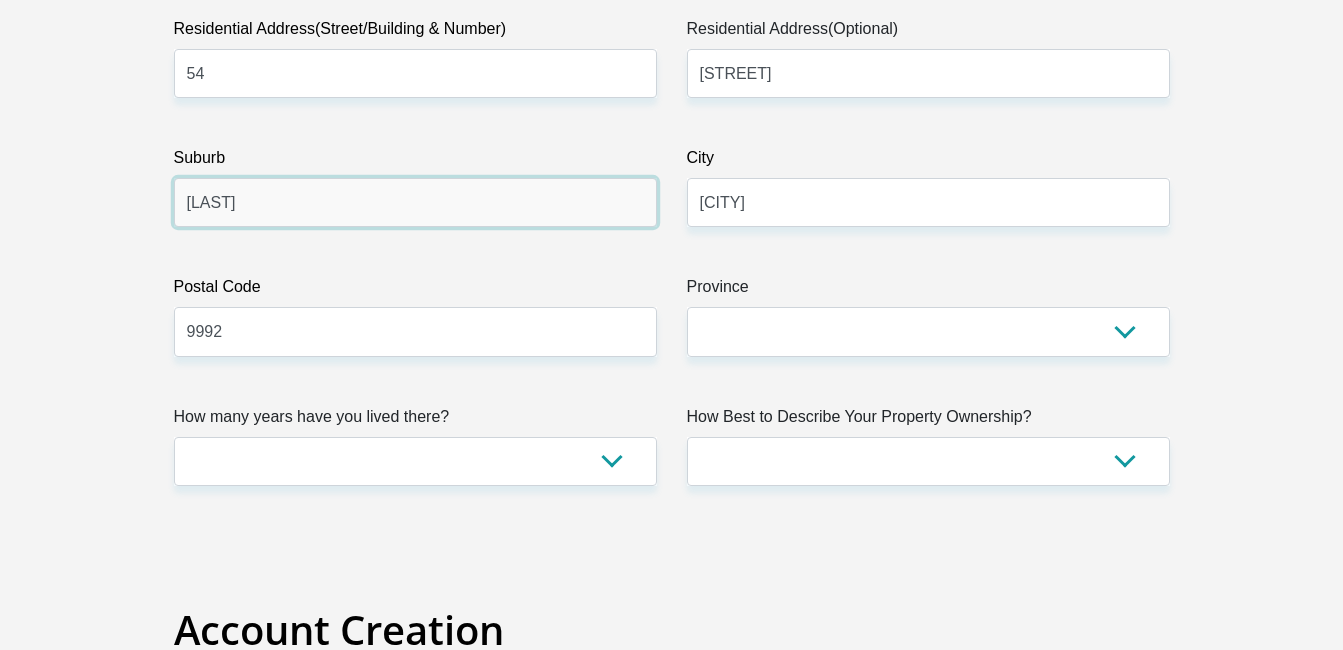 scroll, scrollTop: 1122, scrollLeft: 0, axis: vertical 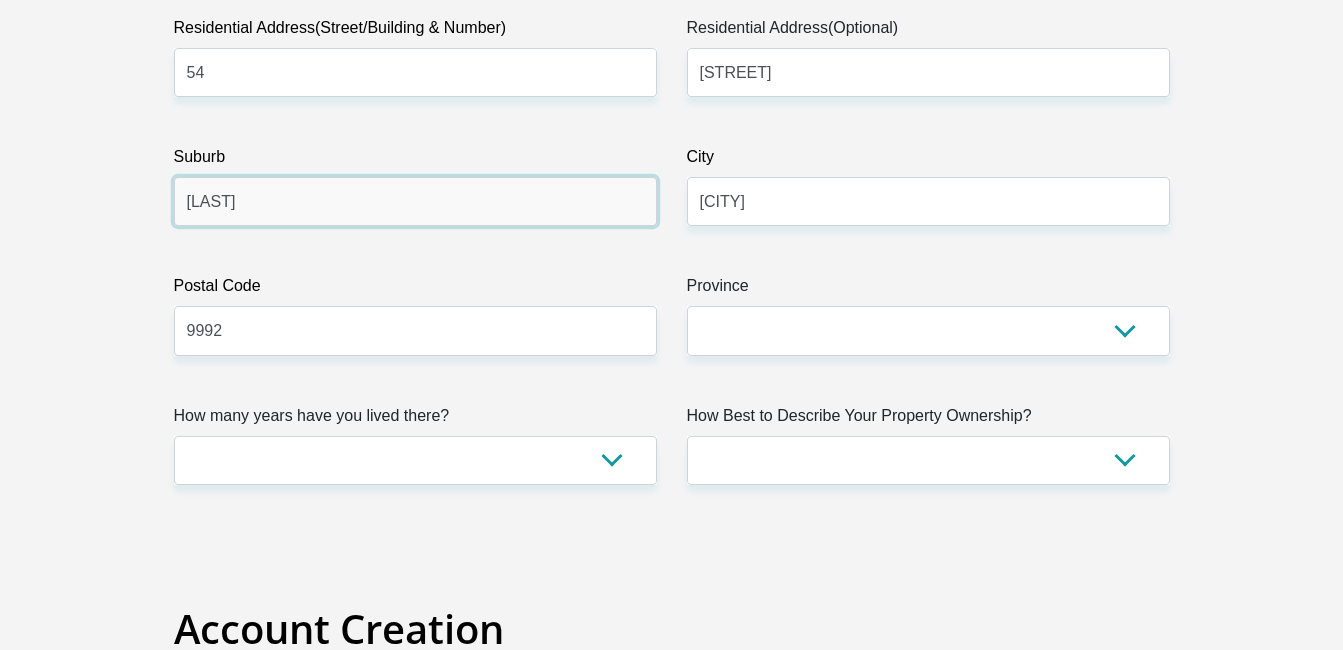 type on "[LAST]" 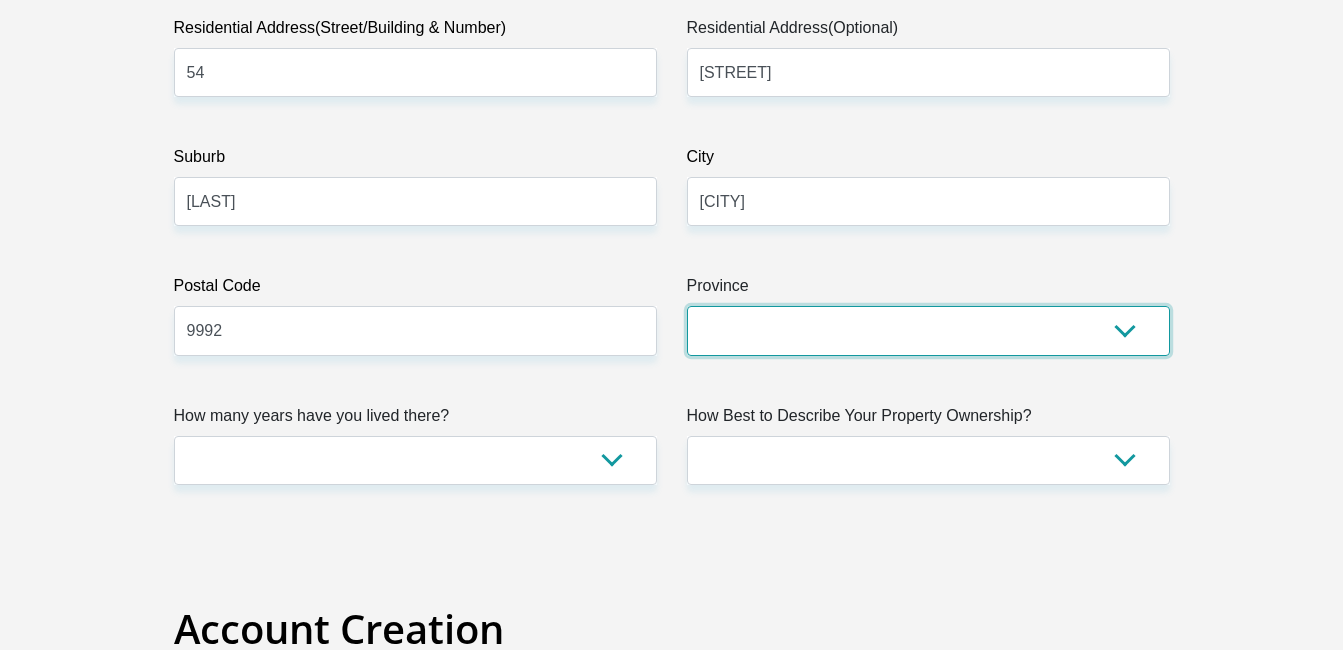 click on "Eastern Cape
Free State
Gauteng
KwaZulu-Natal
Limpopo
Mpumalanga
Northern Cape
North West
Western Cape" at bounding box center (928, 330) 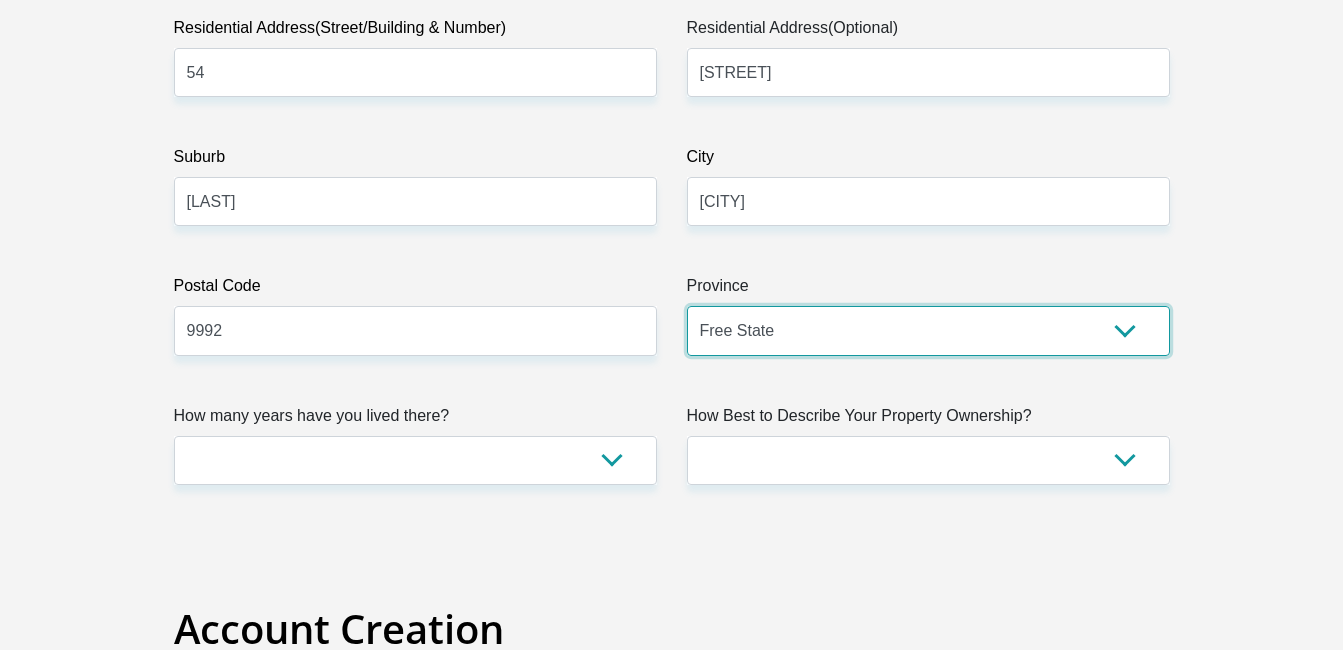 click on "Eastern Cape
Free State
Gauteng
KwaZulu-Natal
Limpopo
Mpumalanga
Northern Cape
North West
Western Cape" at bounding box center (928, 330) 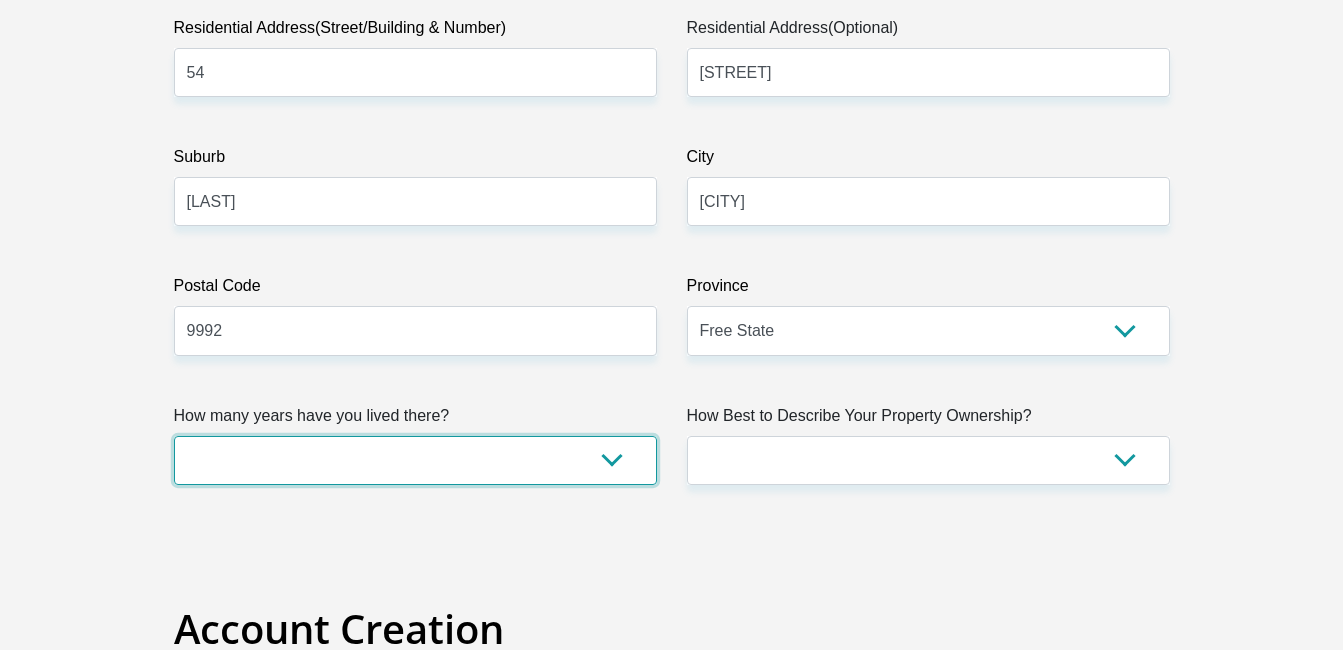 click on "less than 1 year
1-3 years
3-5 years
5+ years" at bounding box center (415, 460) 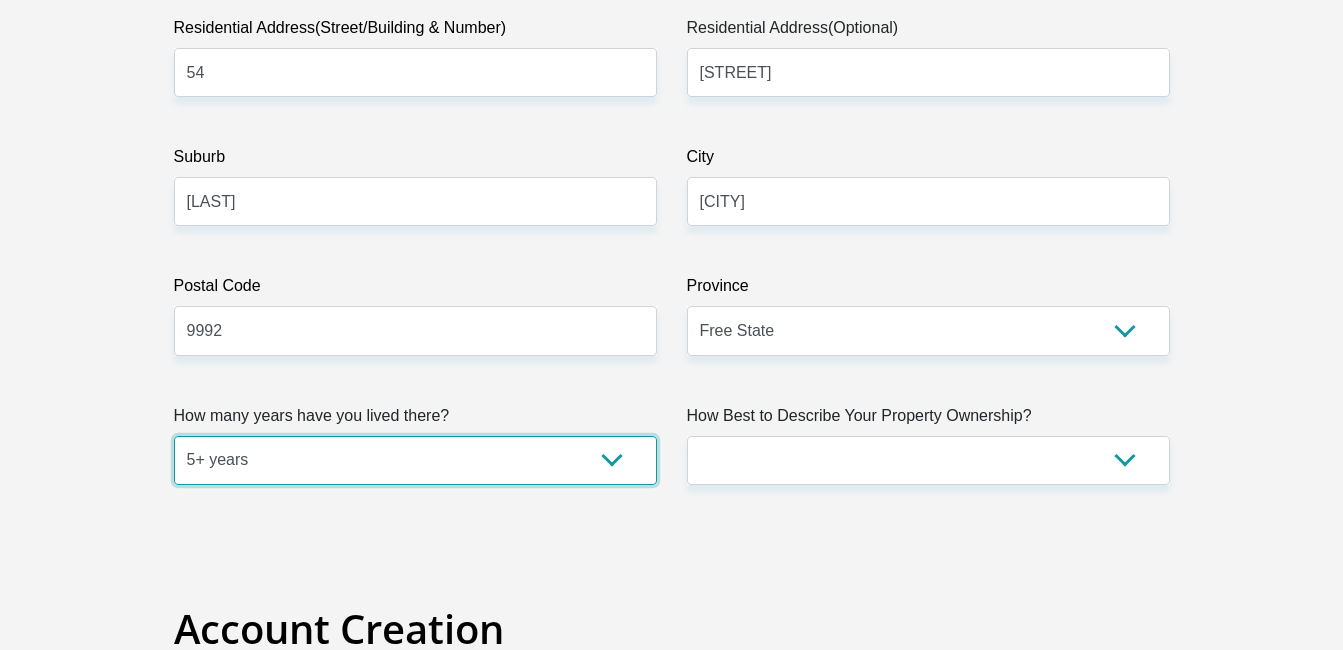 click on "less than 1 year
1-3 years
3-5 years
5+ years" at bounding box center (415, 460) 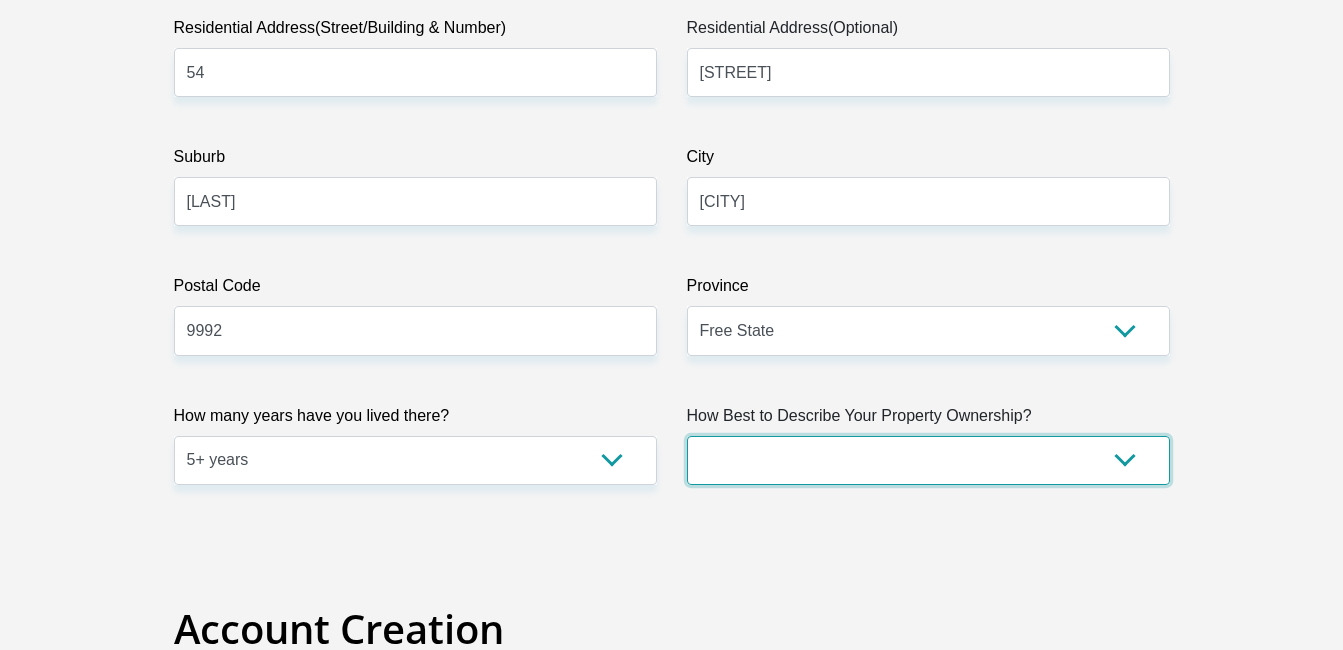 click on "Owned
Rented
Family Owned
Company Dwelling" at bounding box center [928, 460] 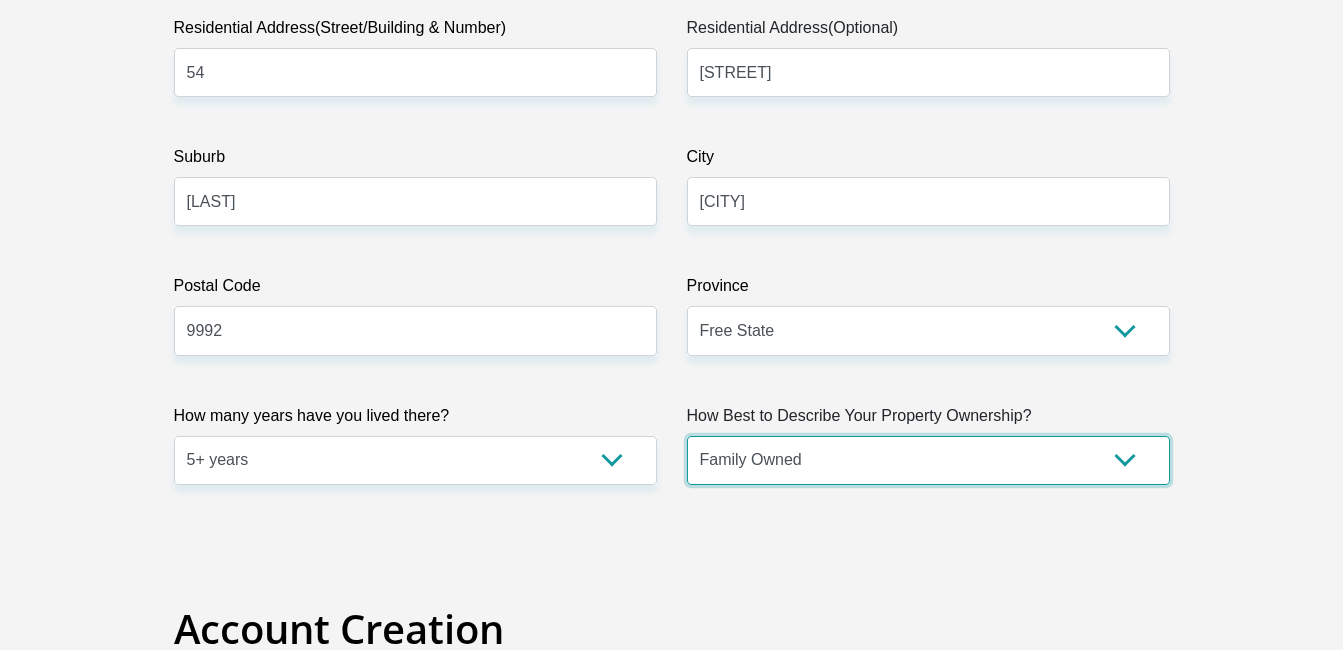 click on "Owned
Rented
Family Owned
Company Dwelling" at bounding box center (928, 460) 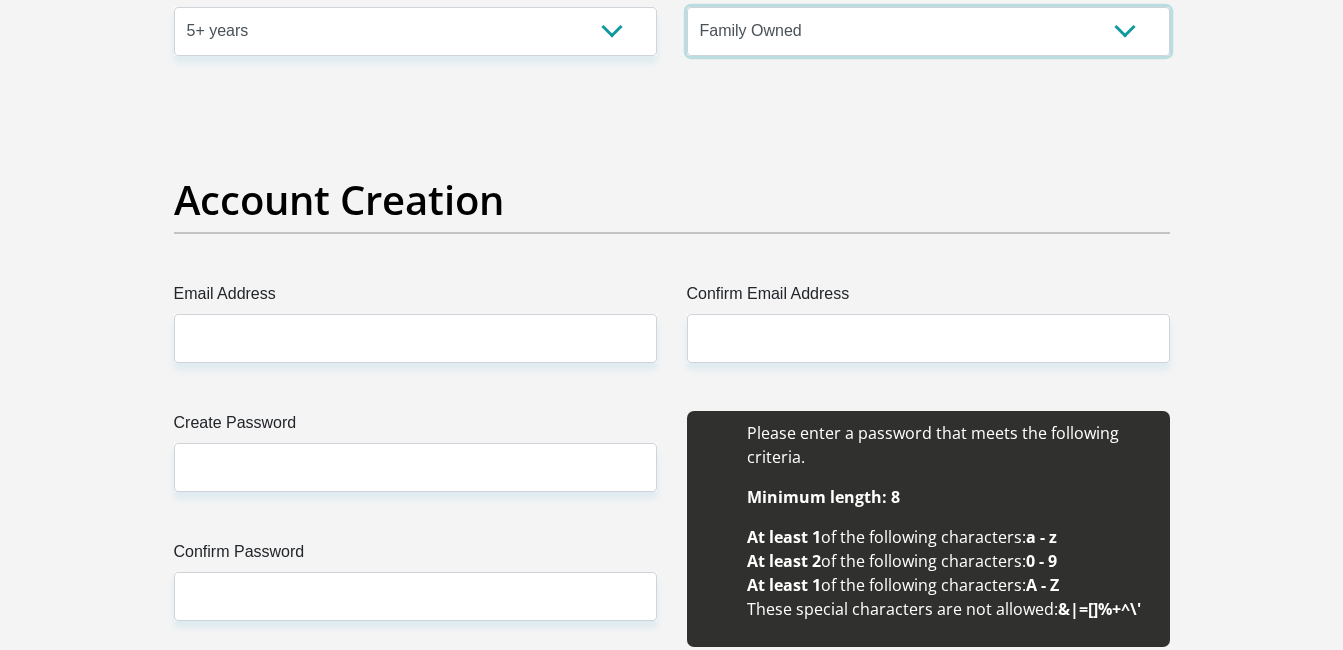scroll, scrollTop: 1552, scrollLeft: 0, axis: vertical 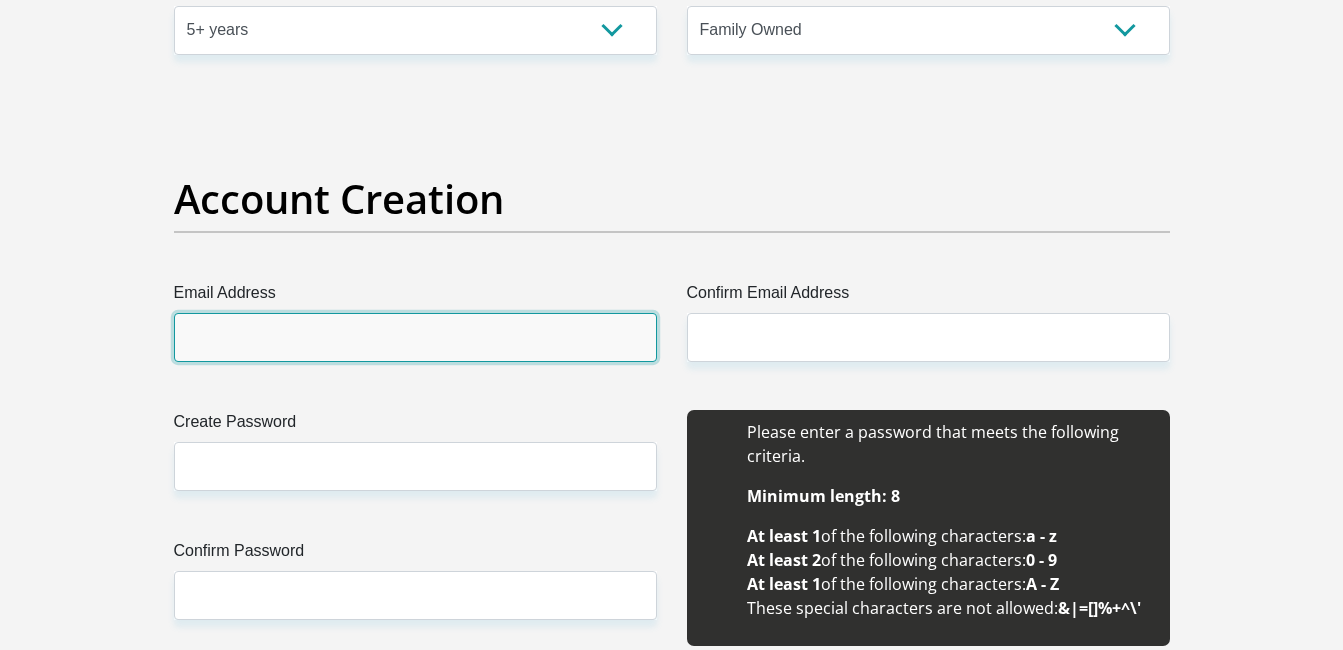 click on "Email Address" at bounding box center [415, 337] 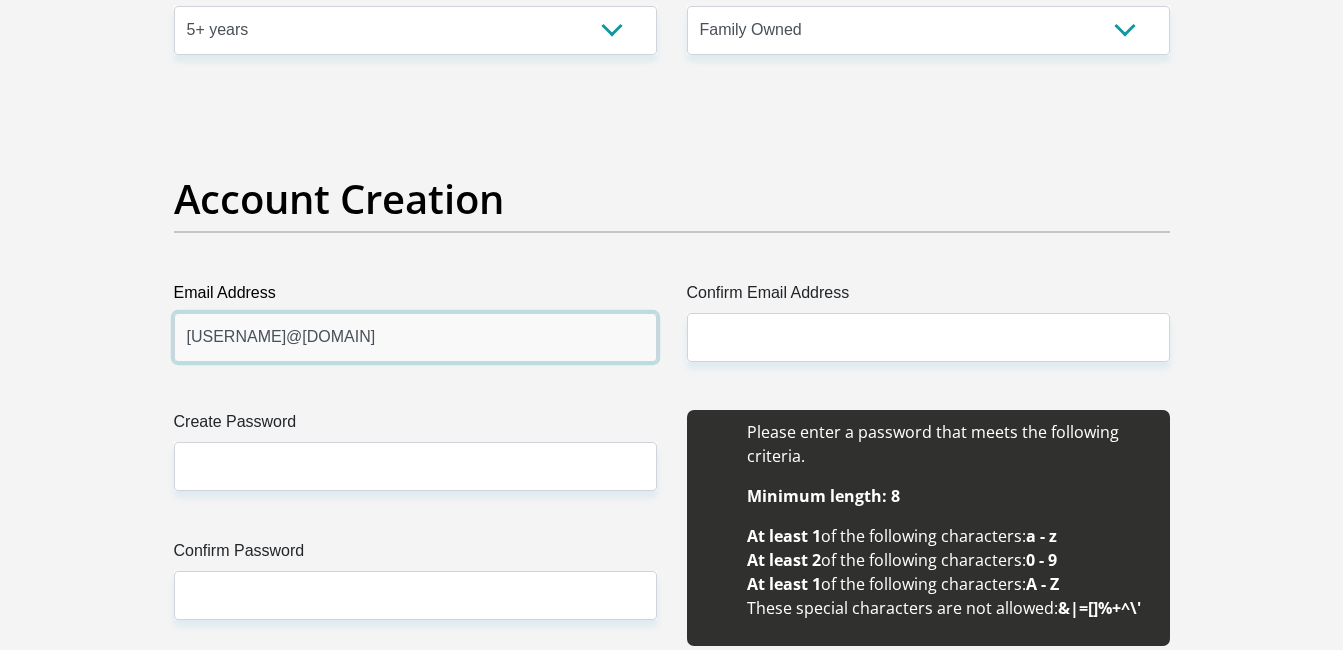 type on "[USERNAME]@[DOMAIN]" 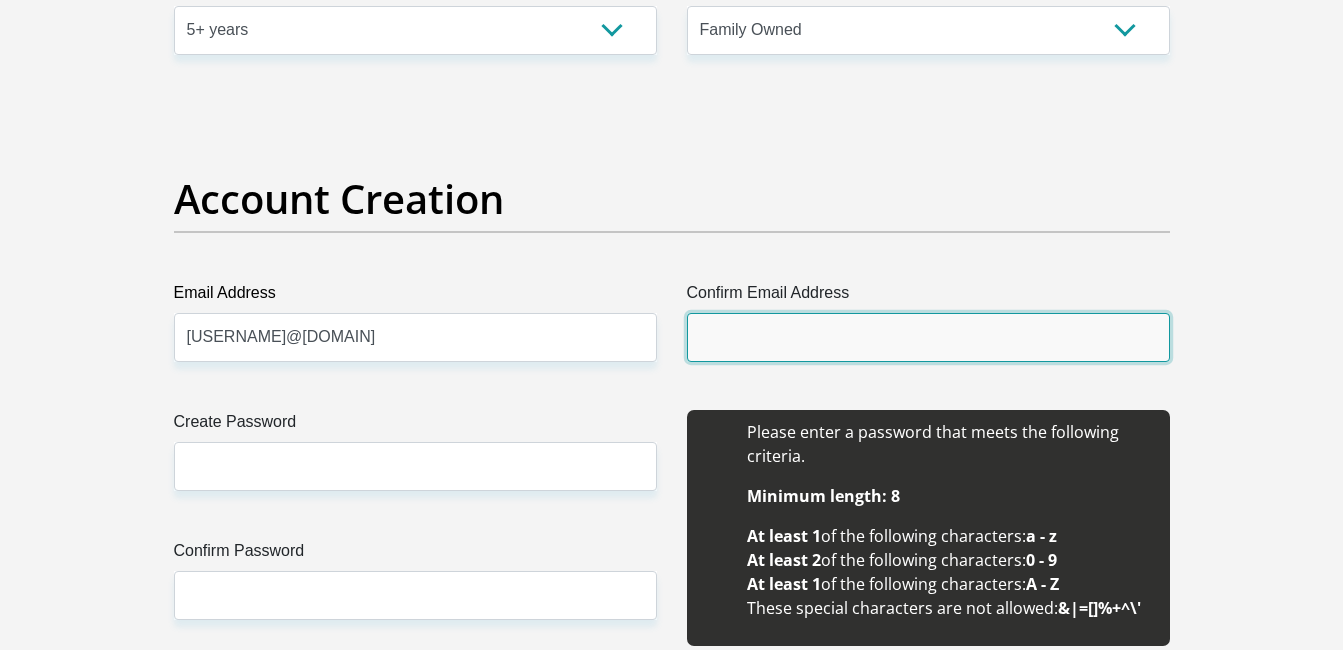 click on "Confirm Email Address" at bounding box center [928, 337] 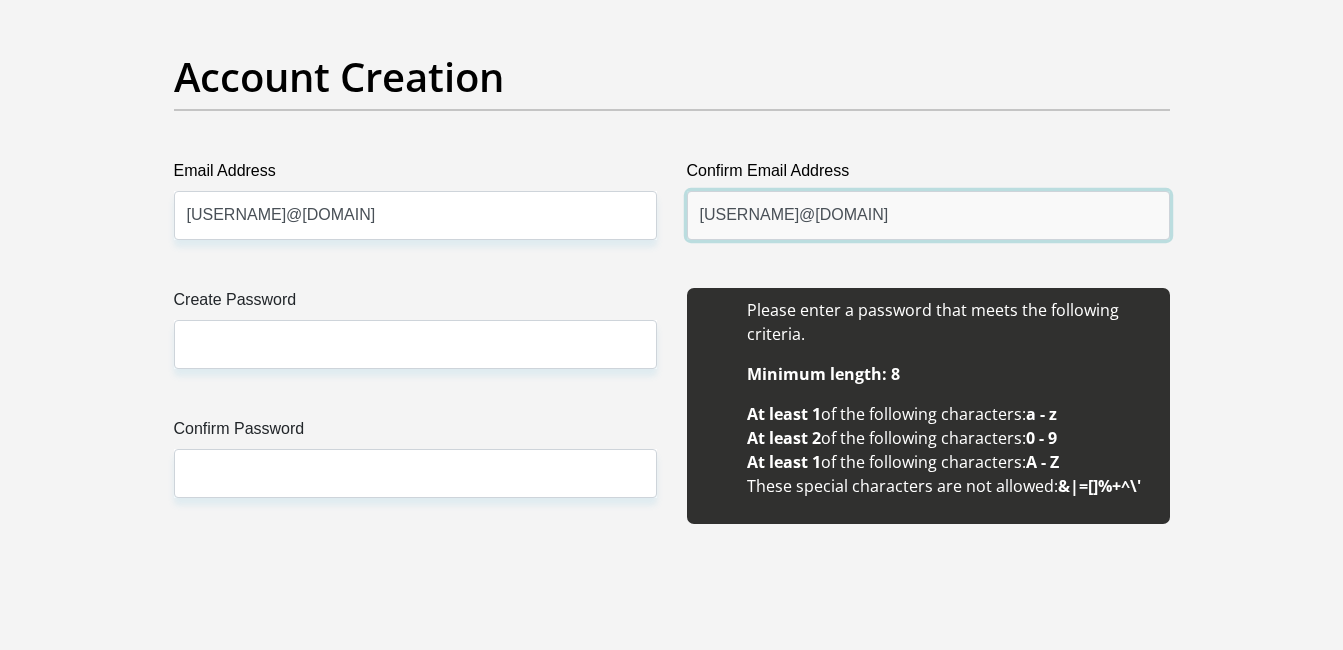 scroll, scrollTop: 1680, scrollLeft: 0, axis: vertical 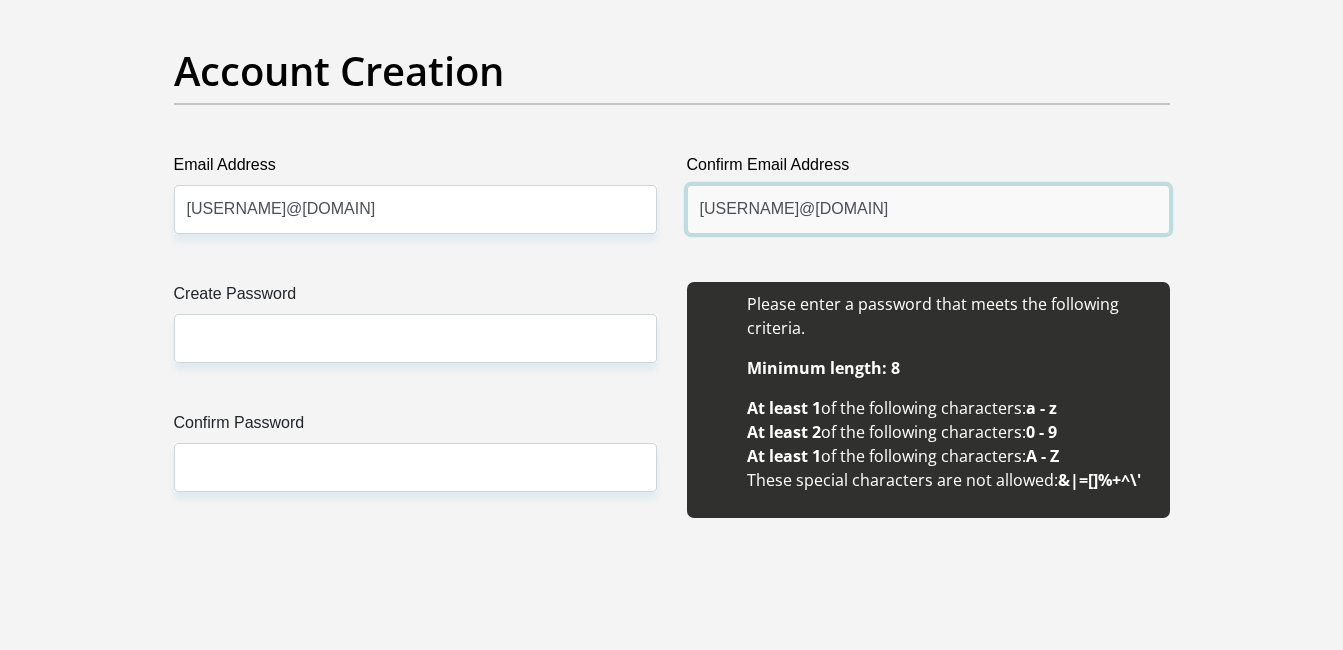 type on "[USERNAME]@[DOMAIN]" 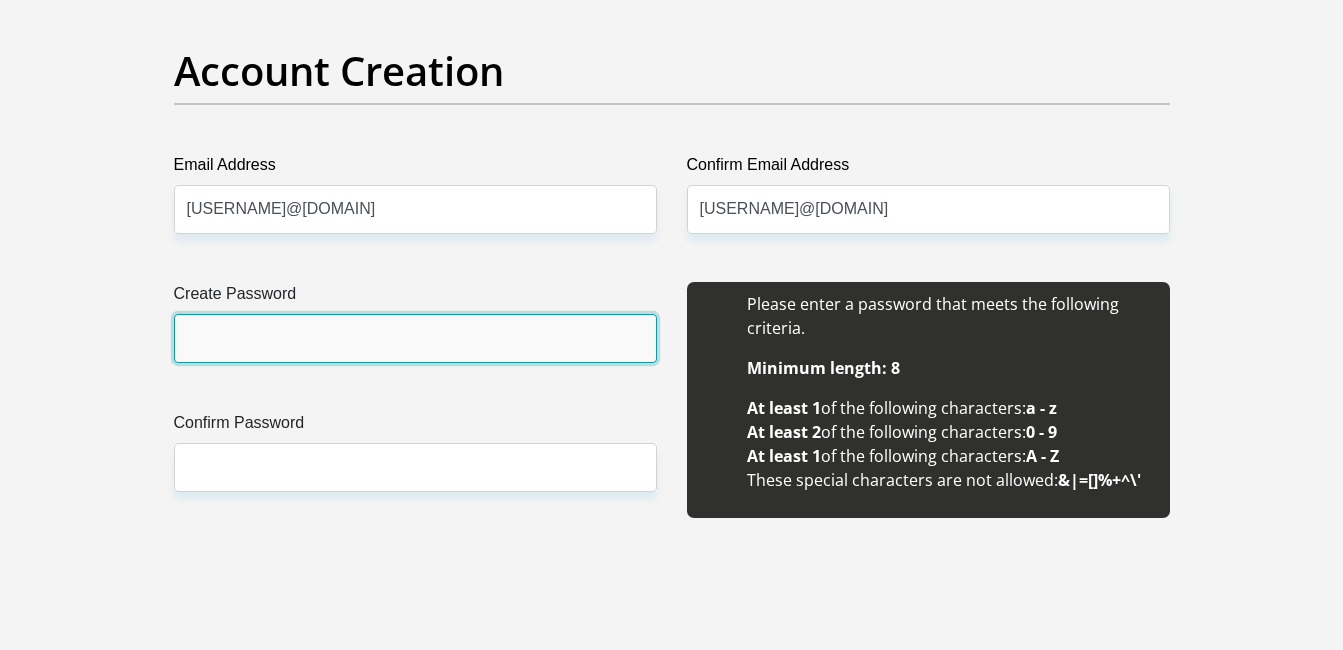 click on "Create Password" at bounding box center [415, 338] 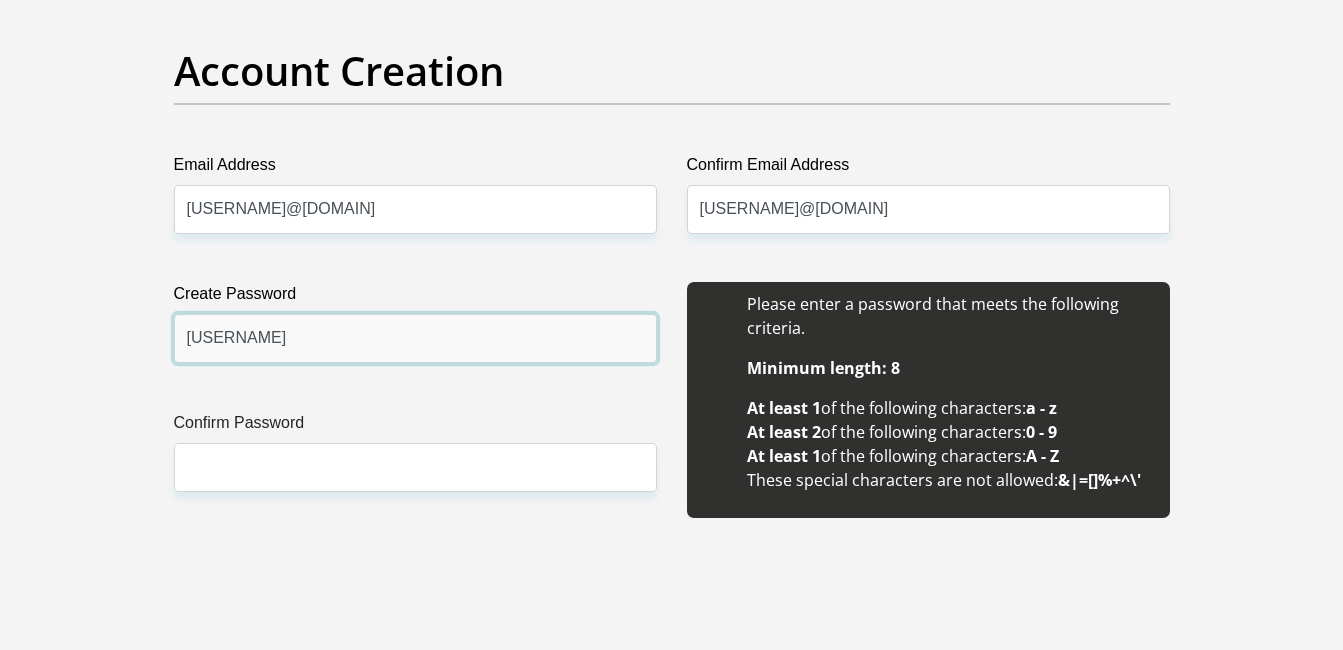 type on "[USERNAME]" 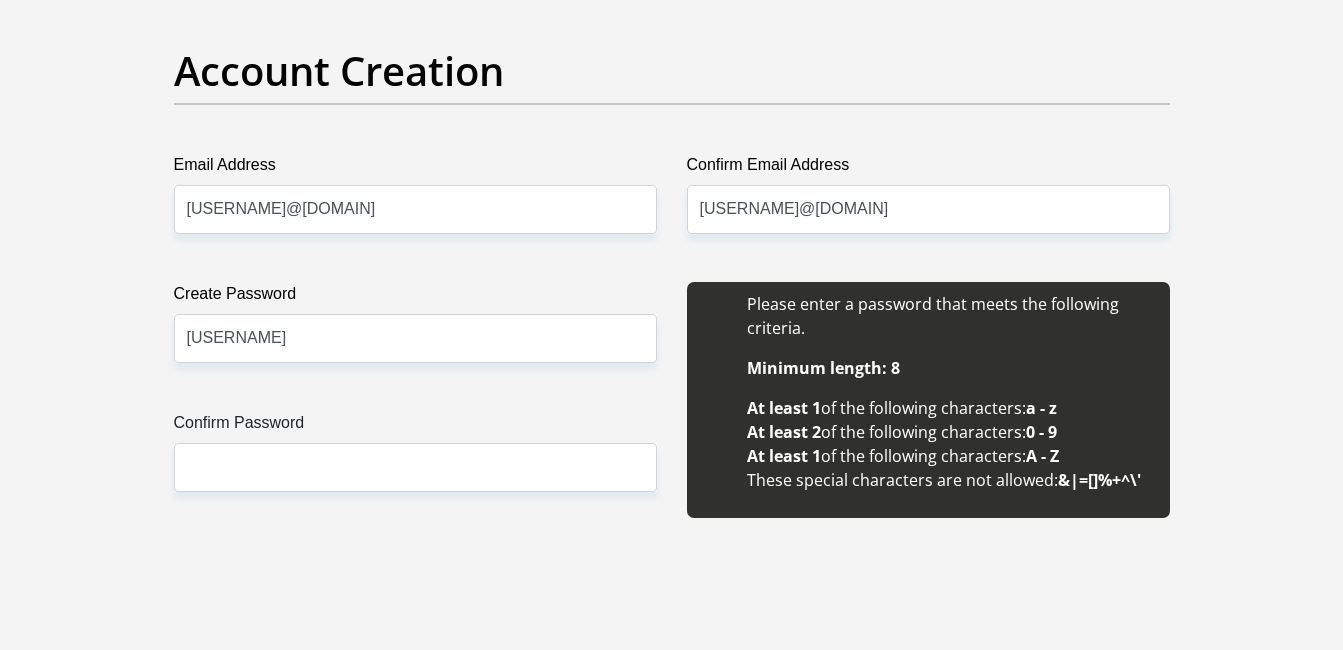 click on "Create Password
[USERNAME]
Please input valid password
Confirm Password" at bounding box center [415, 411] 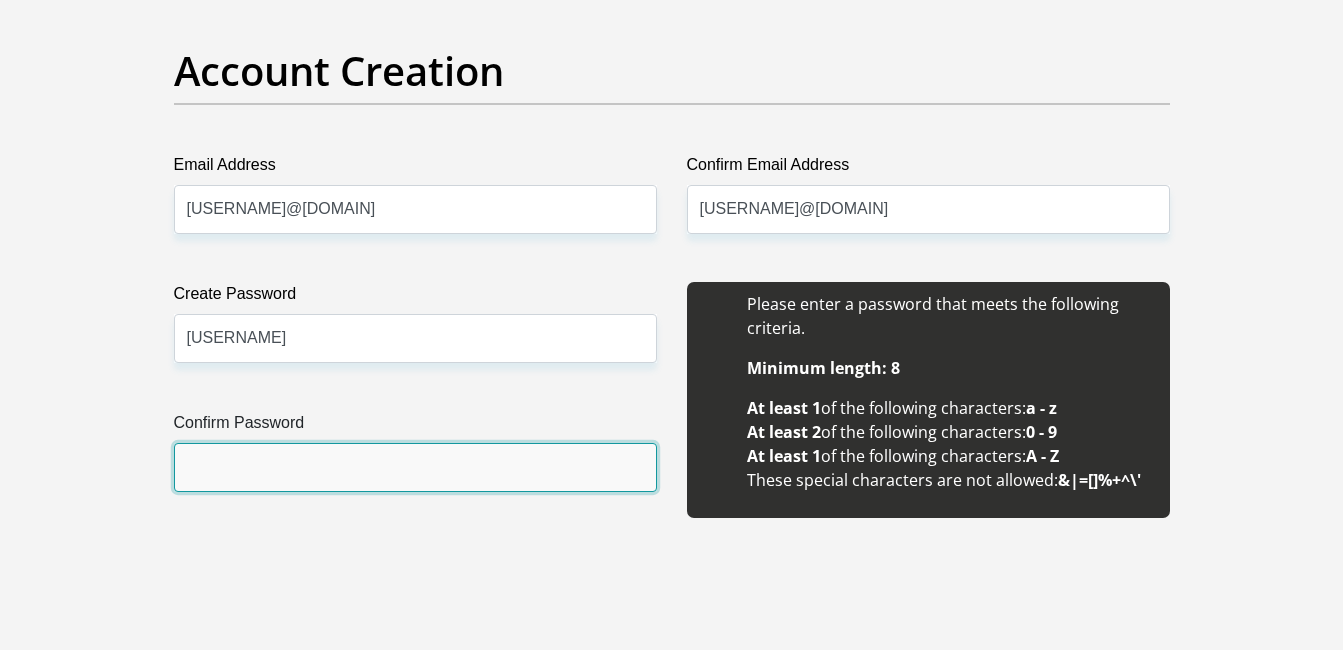 click on "Confirm Password" at bounding box center (415, 467) 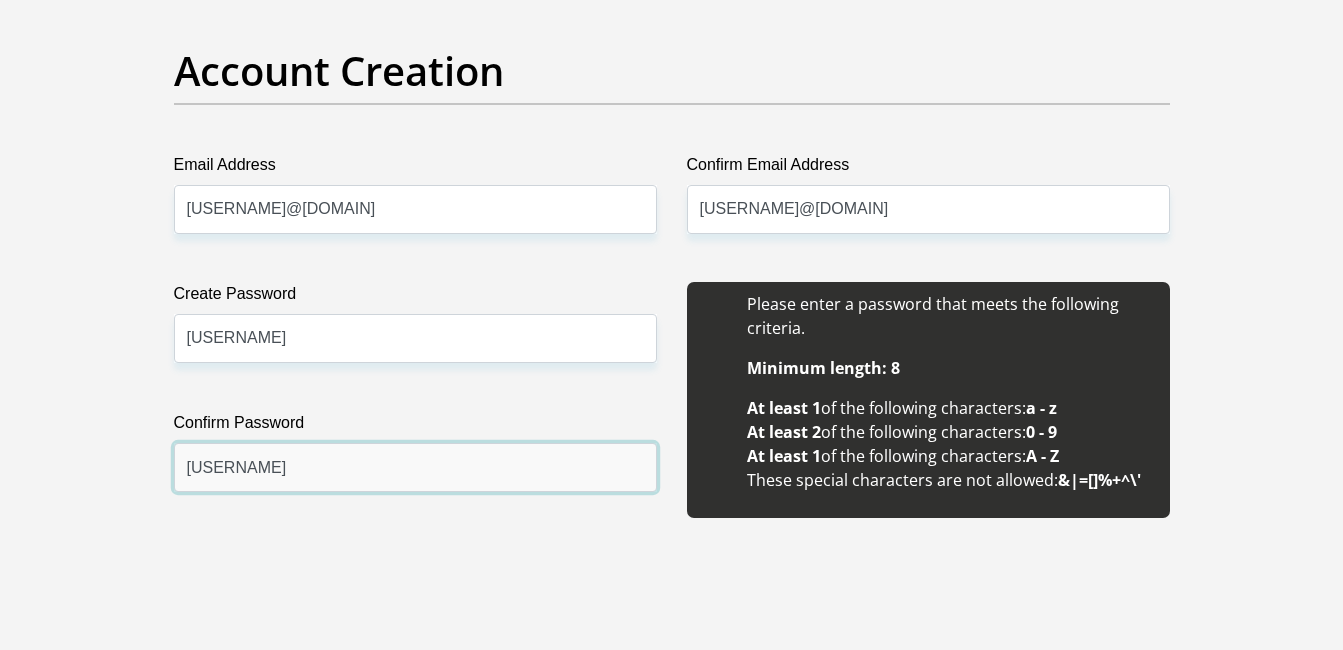 type on "[USERNAME]" 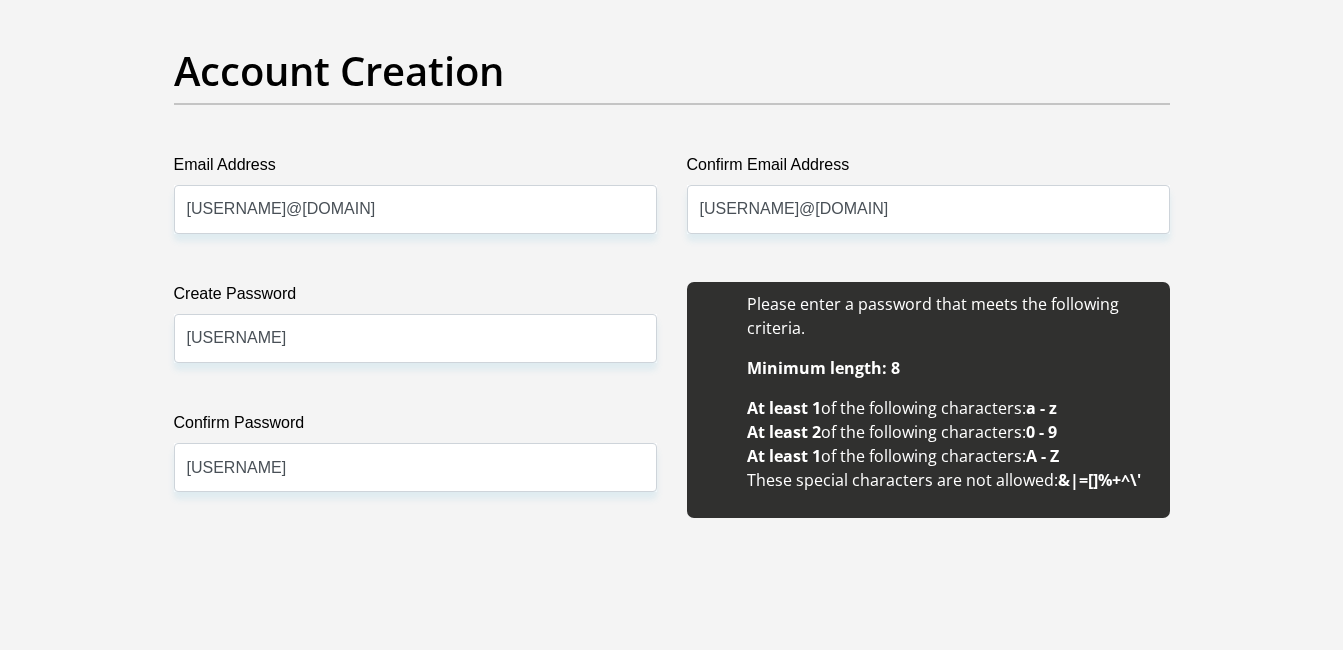 click on "Create Password
[USERNAME]
Please input valid password
Confirm Password
[USERNAME]" at bounding box center (415, 411) 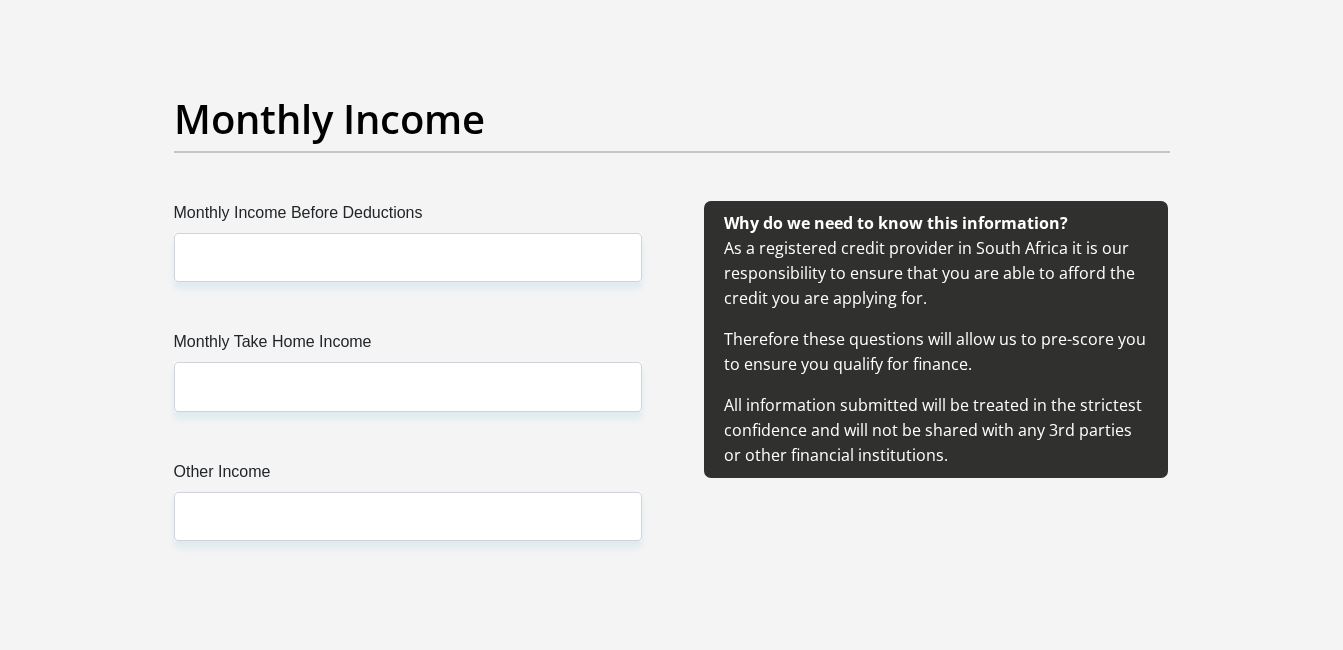 scroll, scrollTop: 2249, scrollLeft: 0, axis: vertical 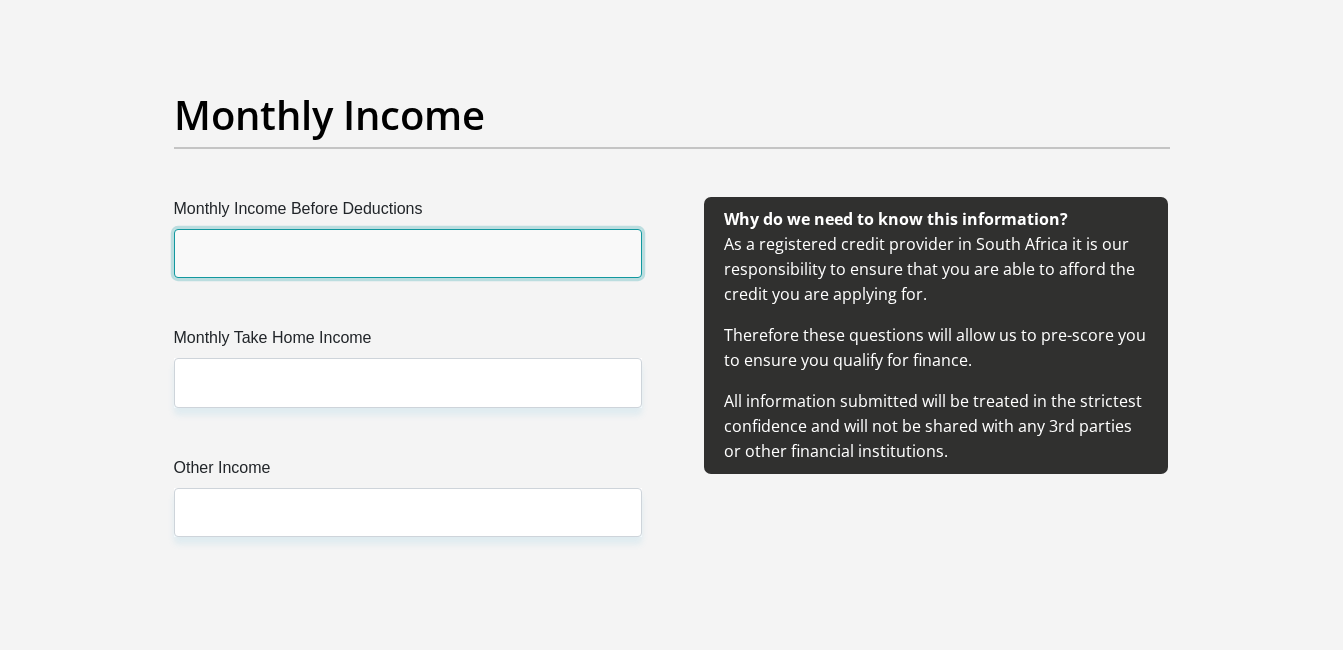 click on "Monthly Income Before Deductions" at bounding box center (408, 253) 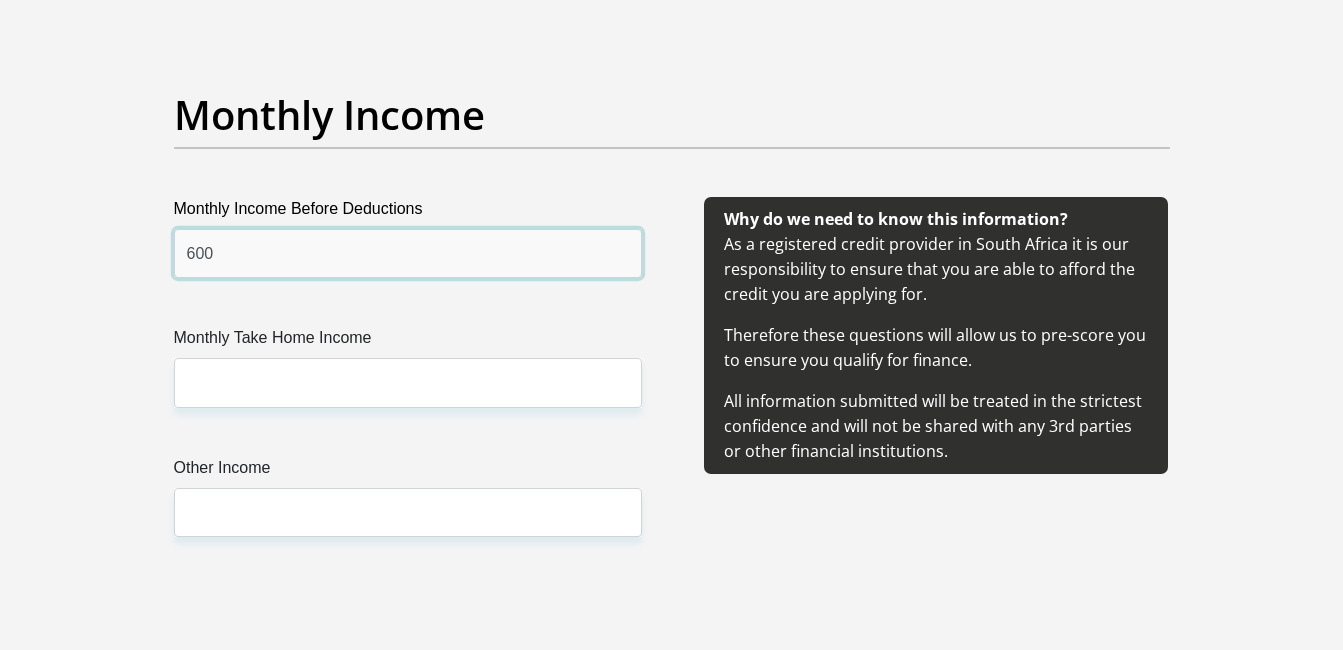 type on "600" 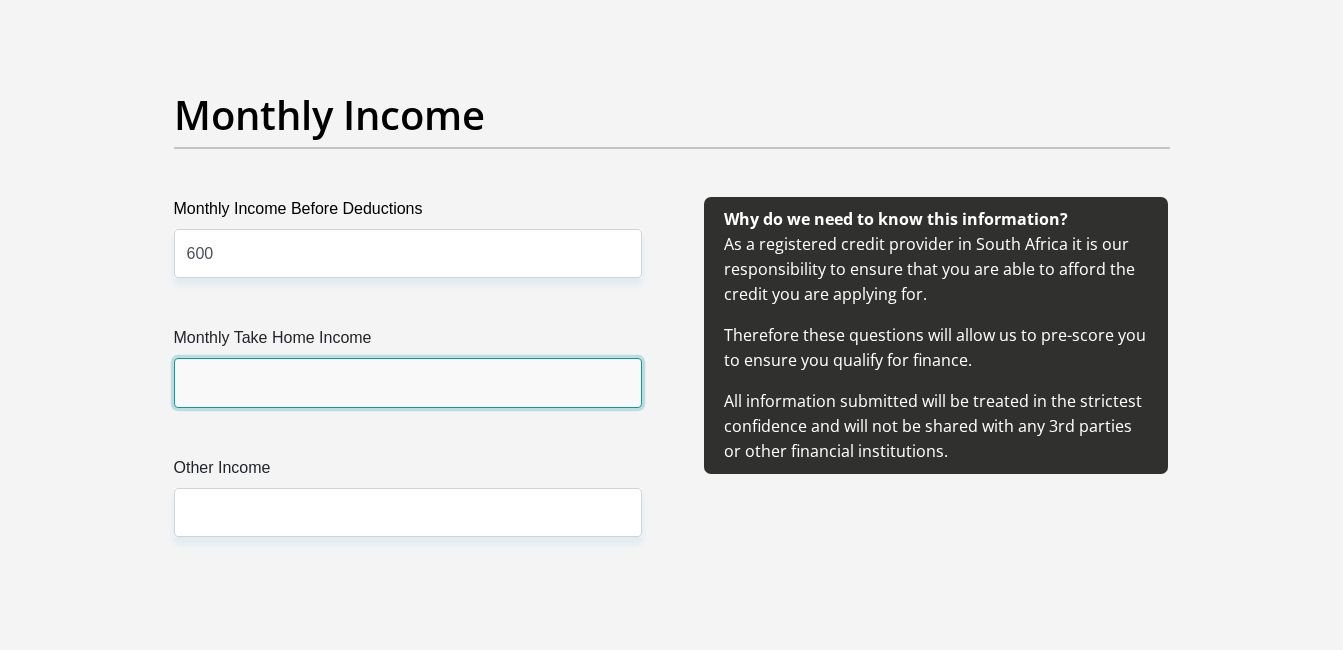 click on "Monthly Take Home Income" at bounding box center (408, 382) 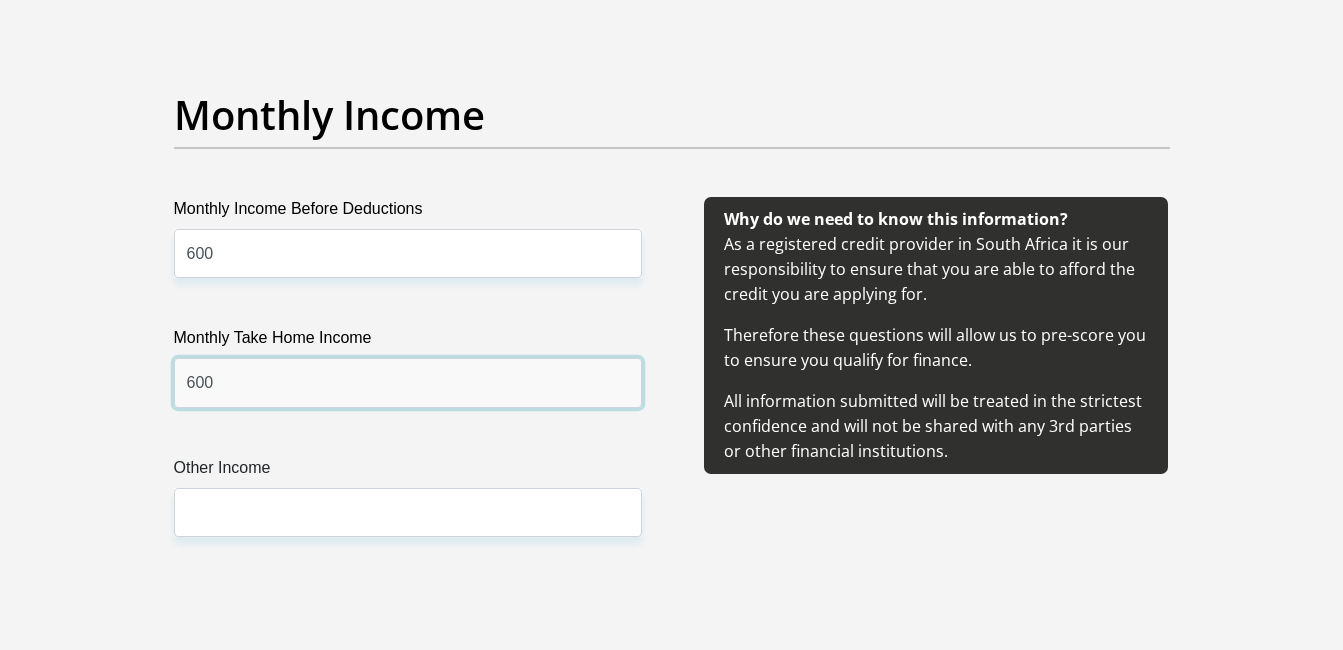 type on "600" 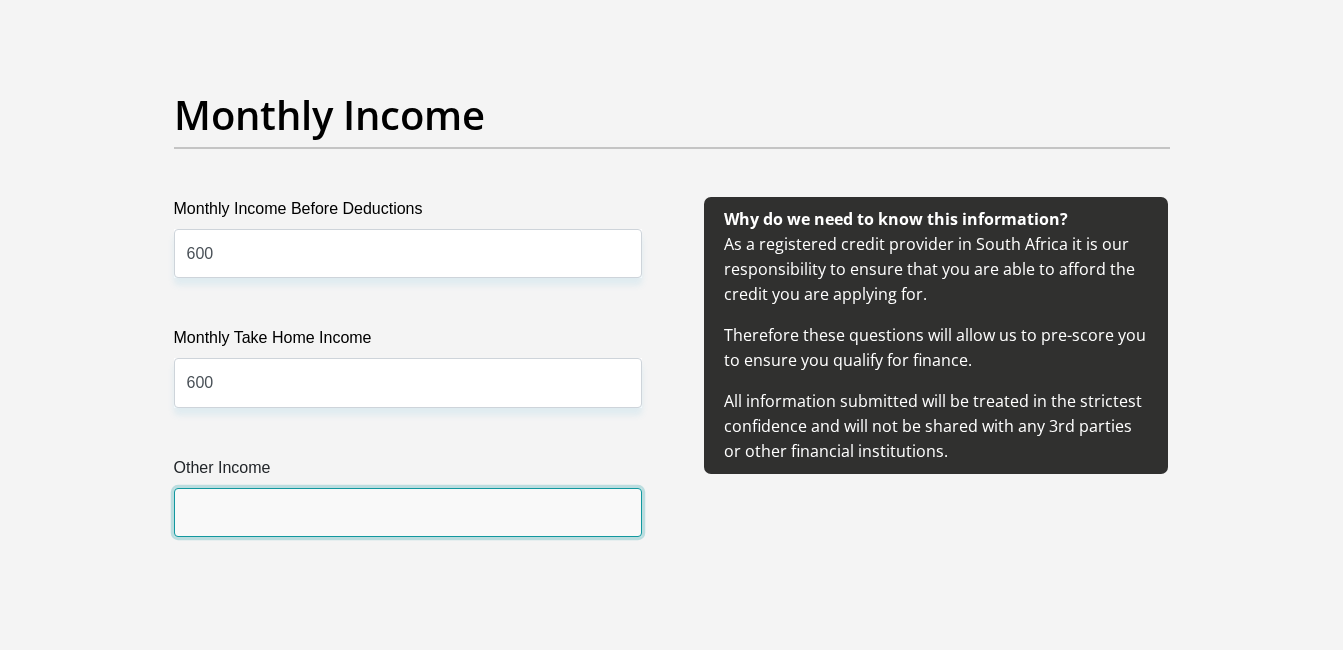 click on "Other Income" at bounding box center (408, 512) 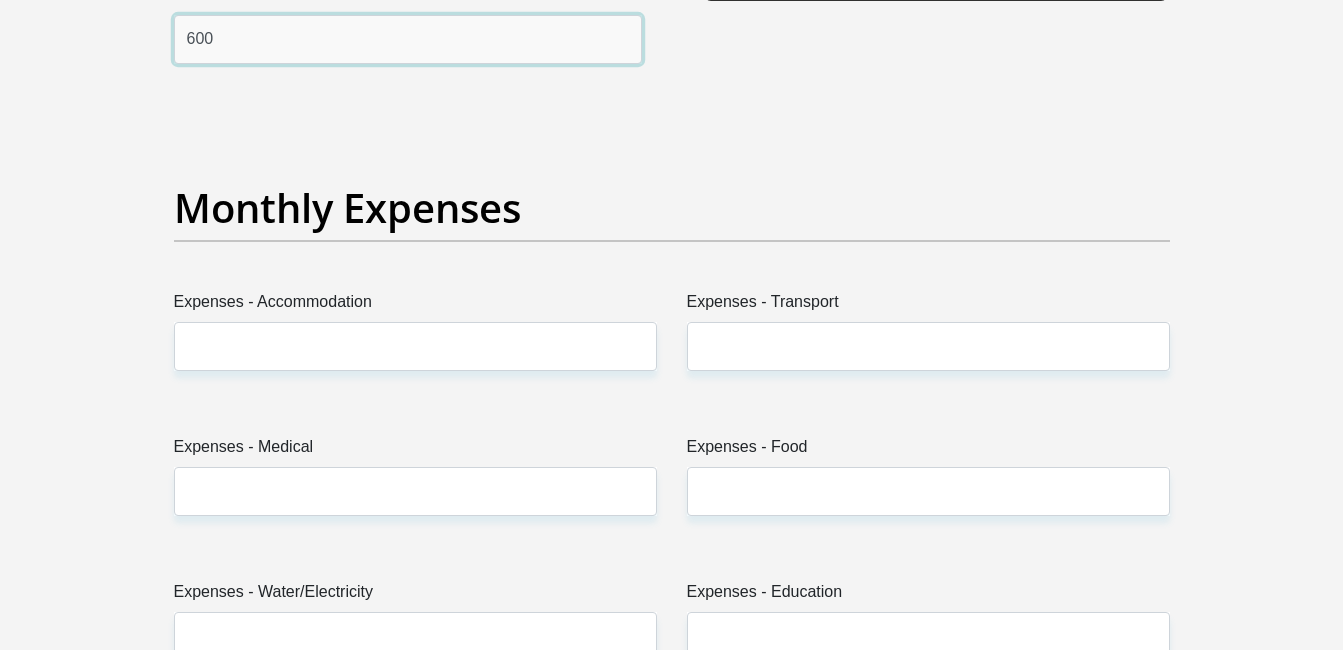 scroll, scrollTop: 2723, scrollLeft: 0, axis: vertical 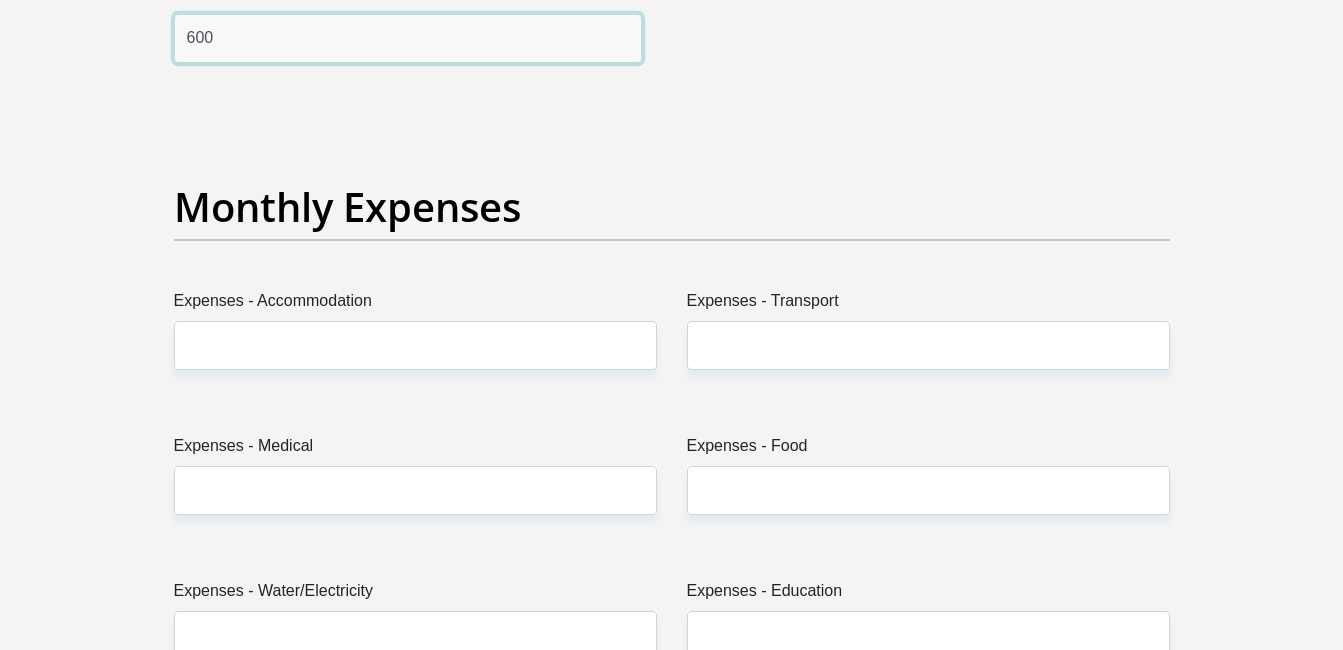 type on "600" 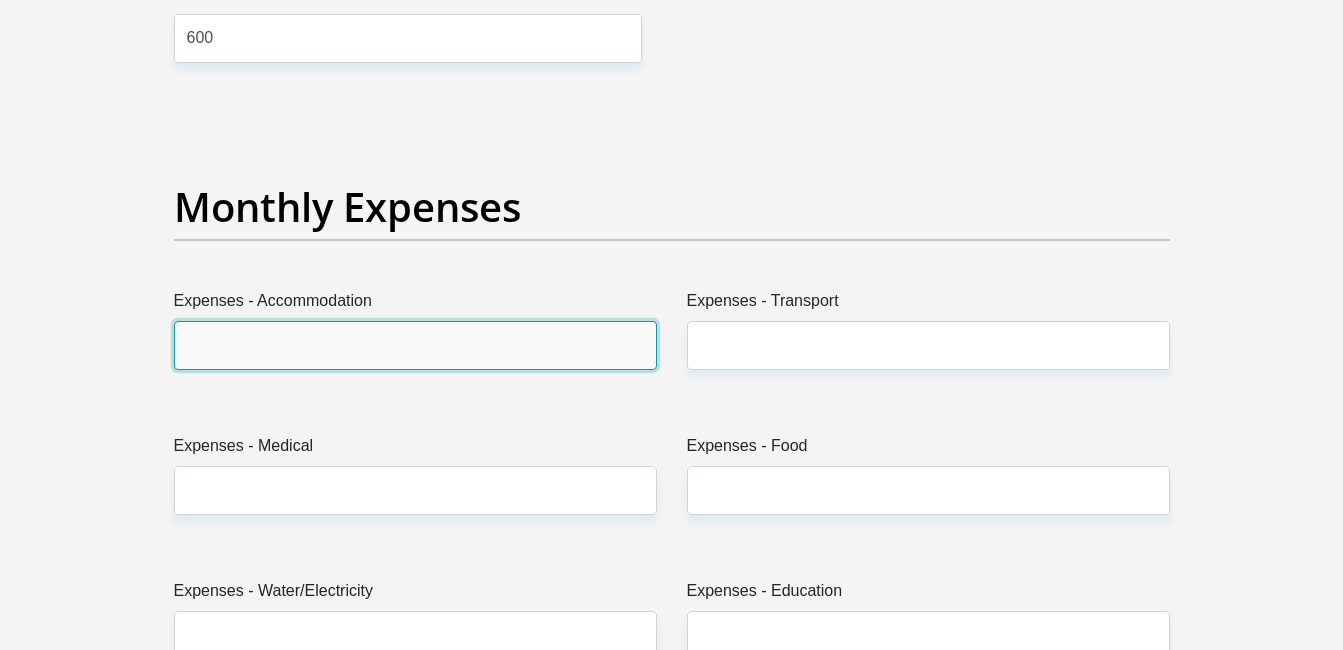 click on "Expenses - Accommodation" at bounding box center (415, 345) 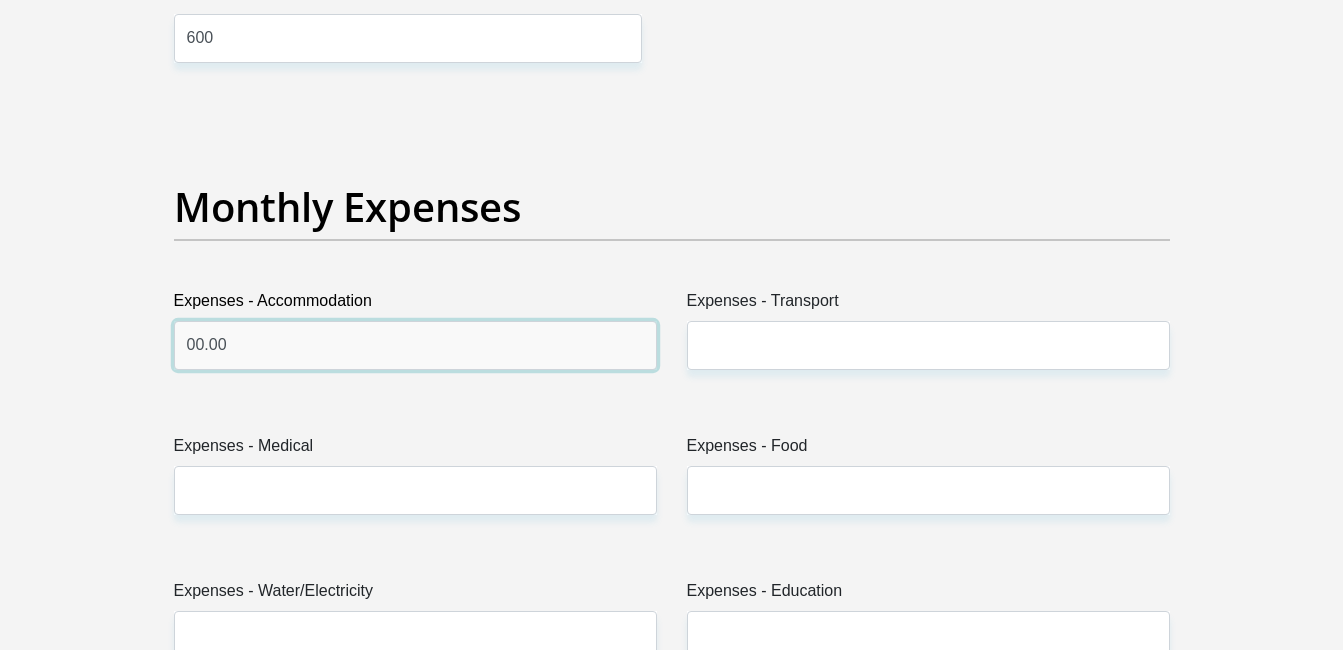 type on "00.00" 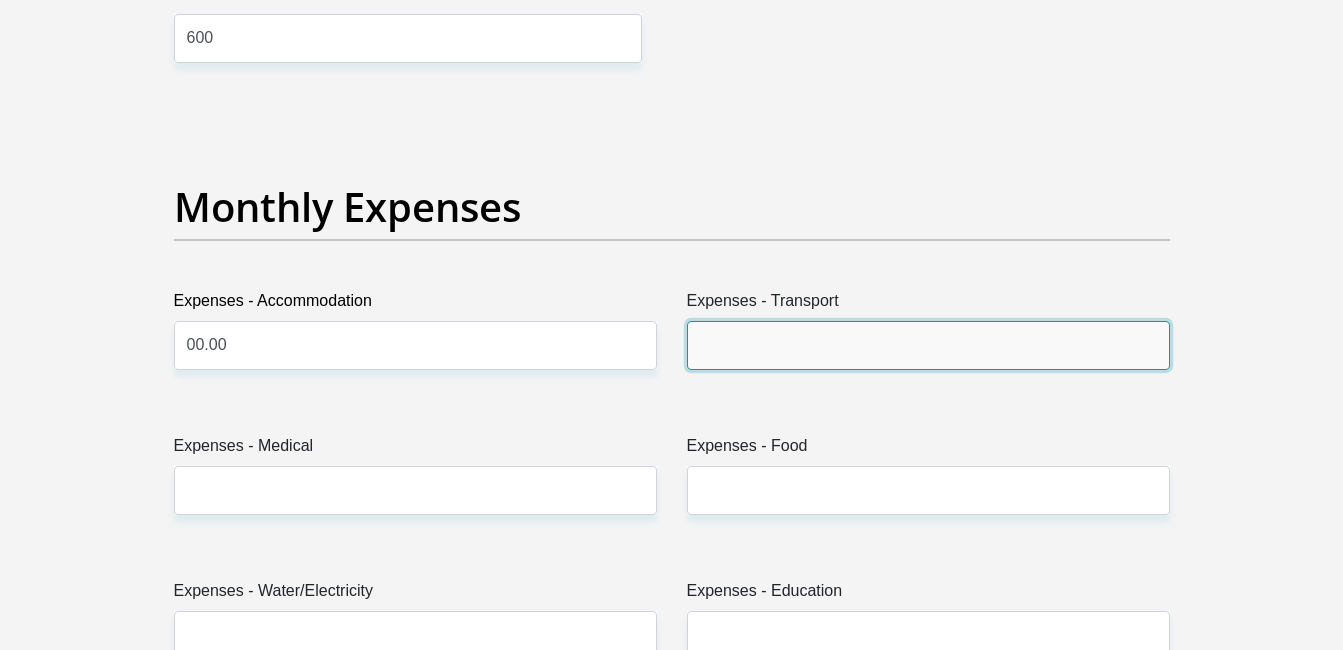 click on "Expenses - Transport" at bounding box center [928, 345] 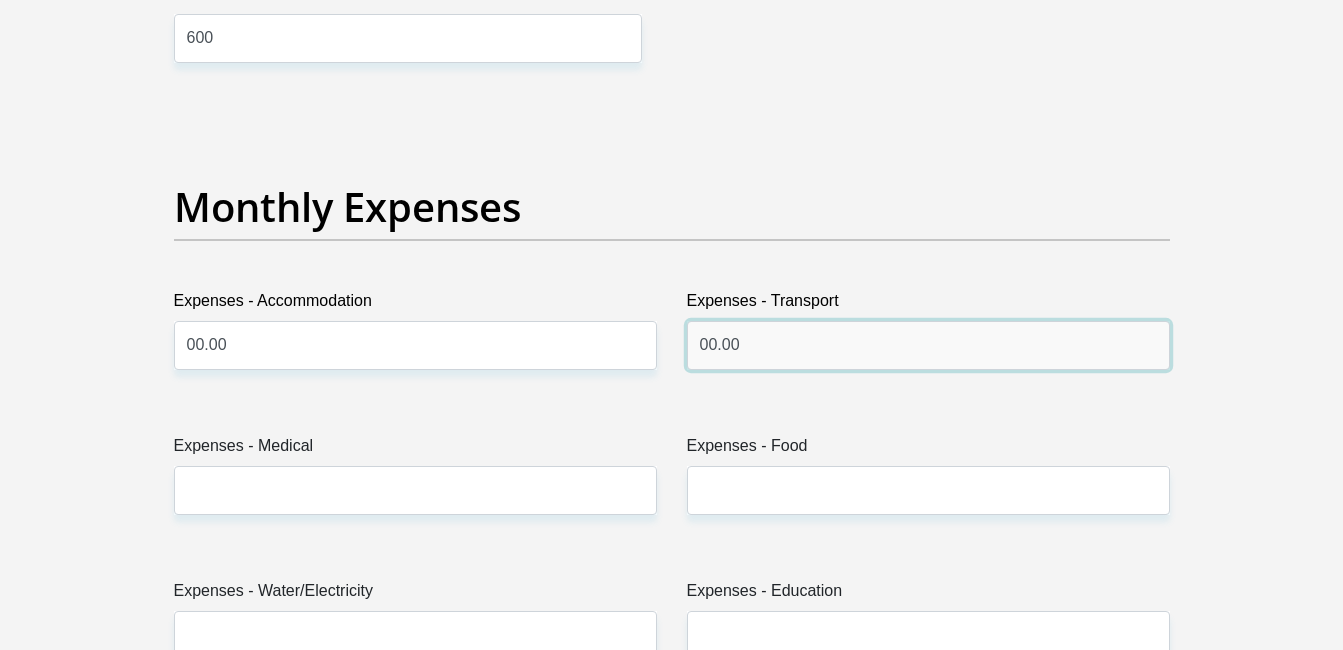 type on "00.00" 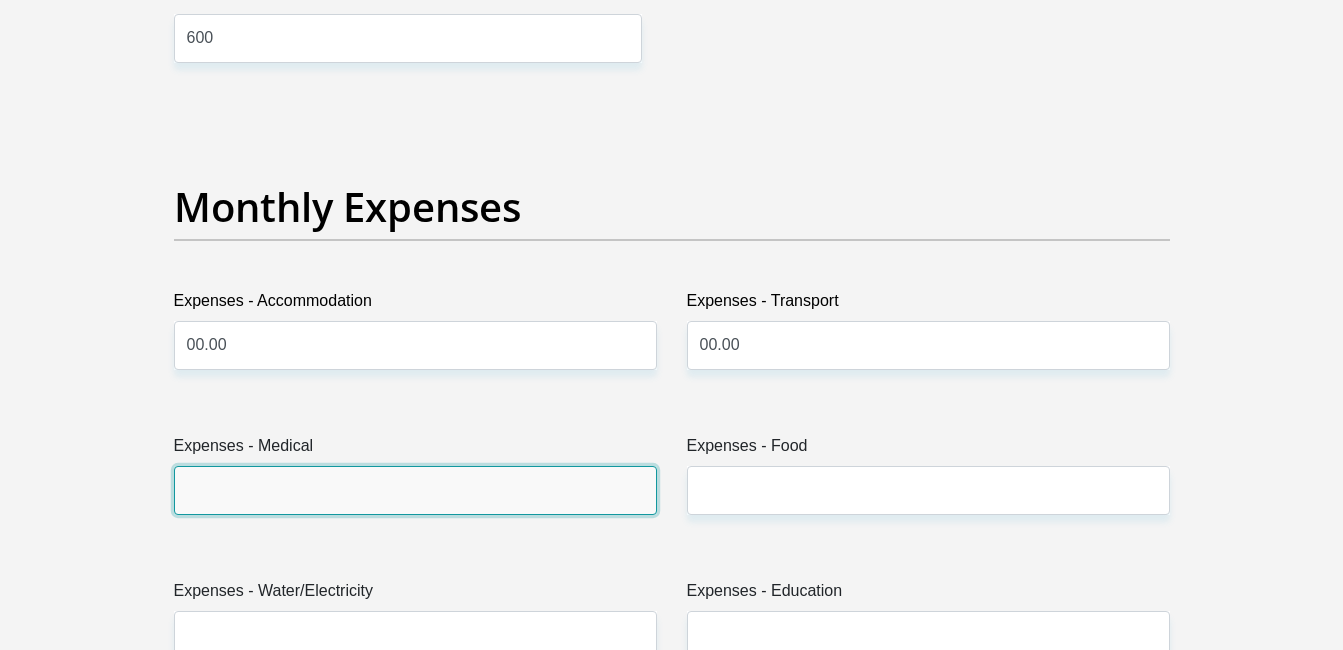 click on "Expenses - Medical" at bounding box center [415, 490] 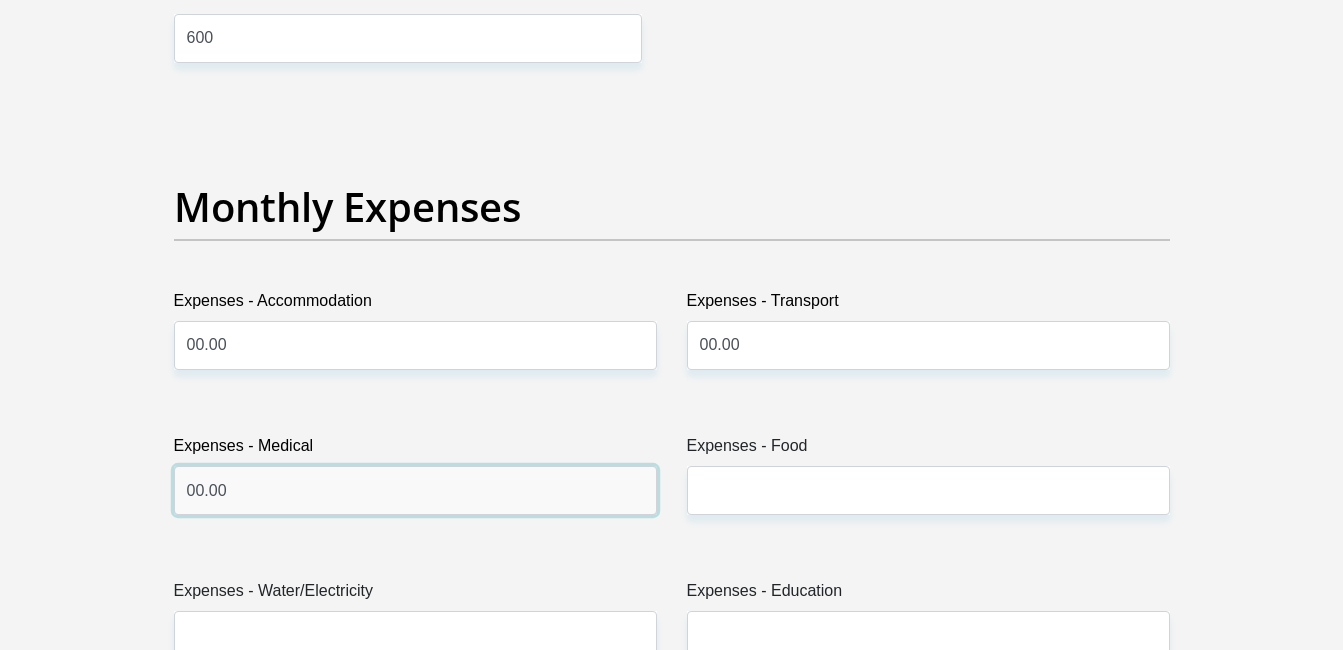 type on "00.00" 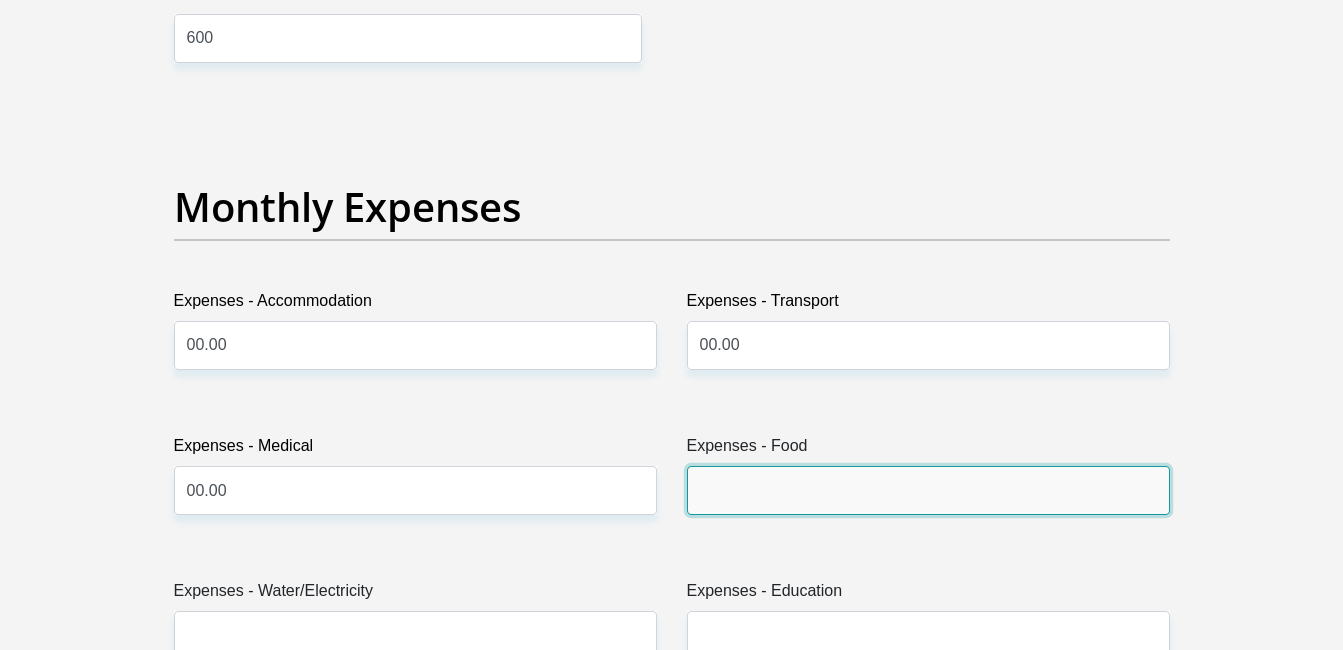 click on "Expenses - Food" at bounding box center (928, 490) 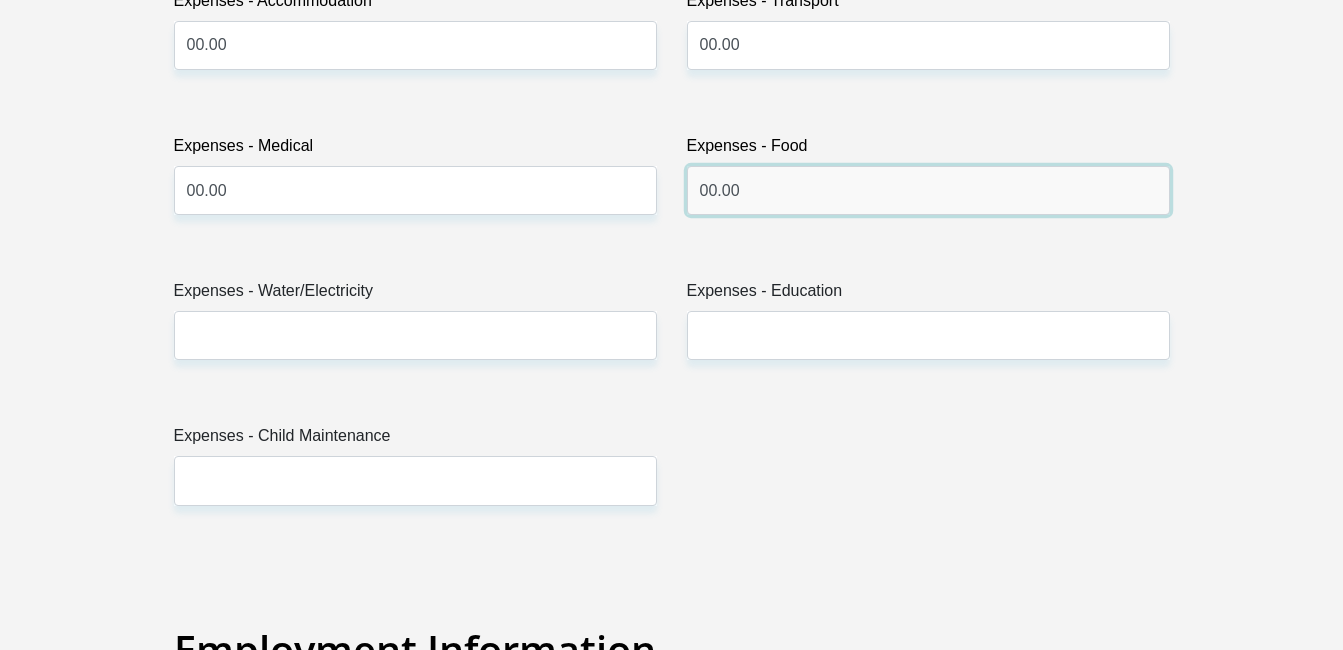scroll, scrollTop: 3061, scrollLeft: 0, axis: vertical 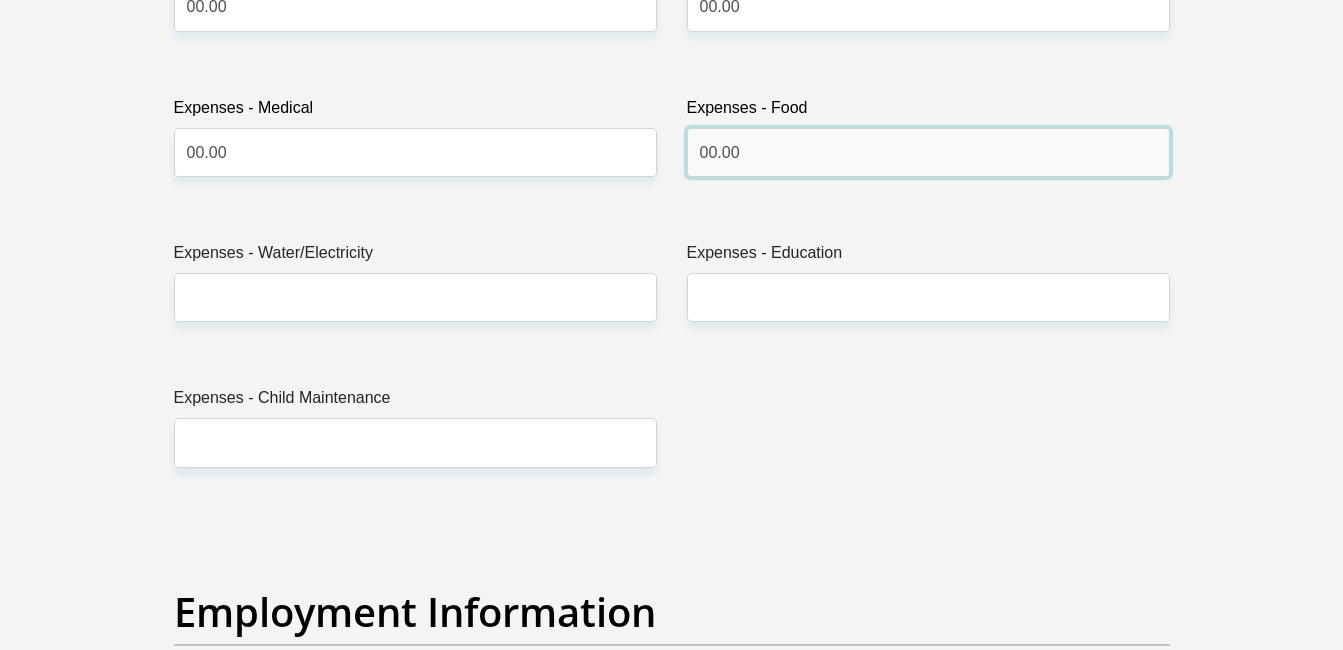 type on "00.00" 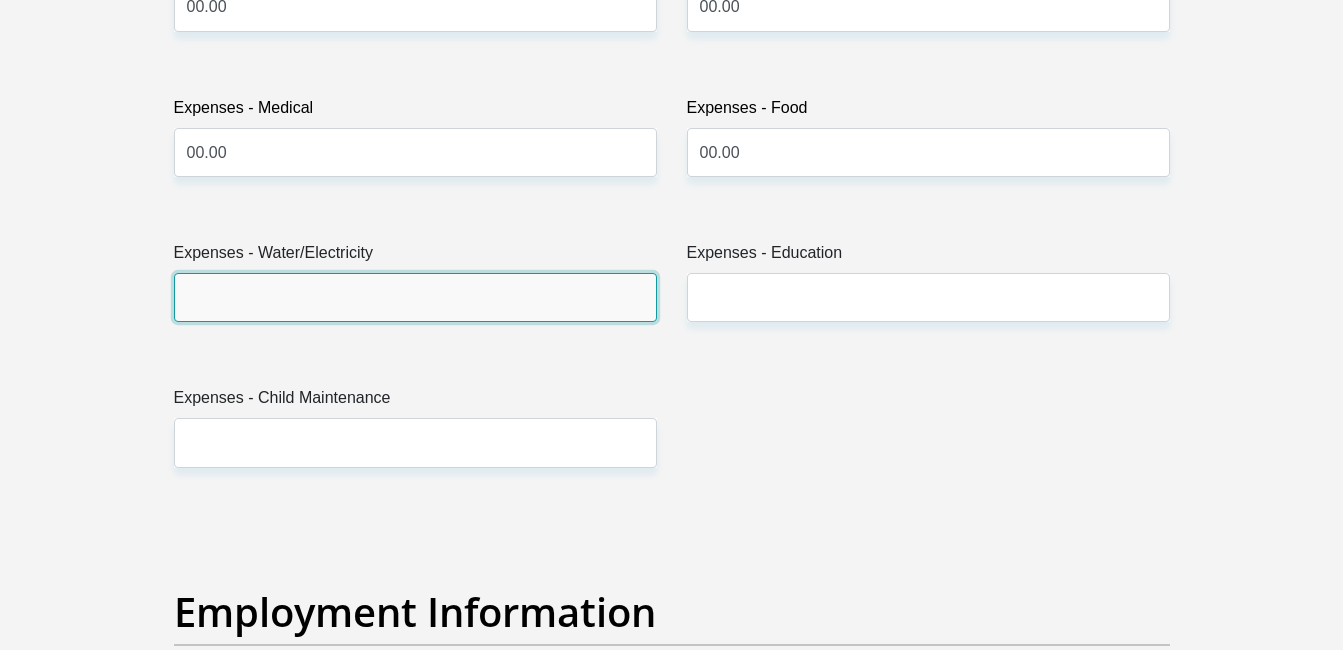 click on "Expenses - Water/Electricity" at bounding box center [415, 297] 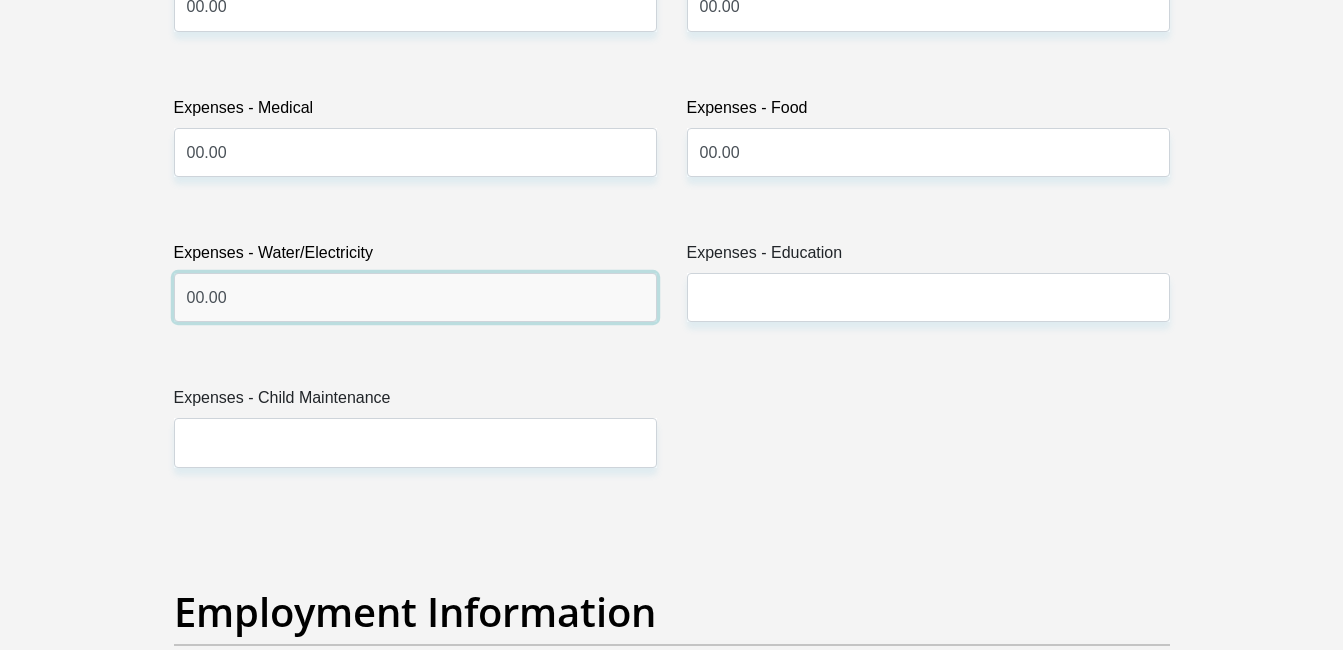 type on "00.00" 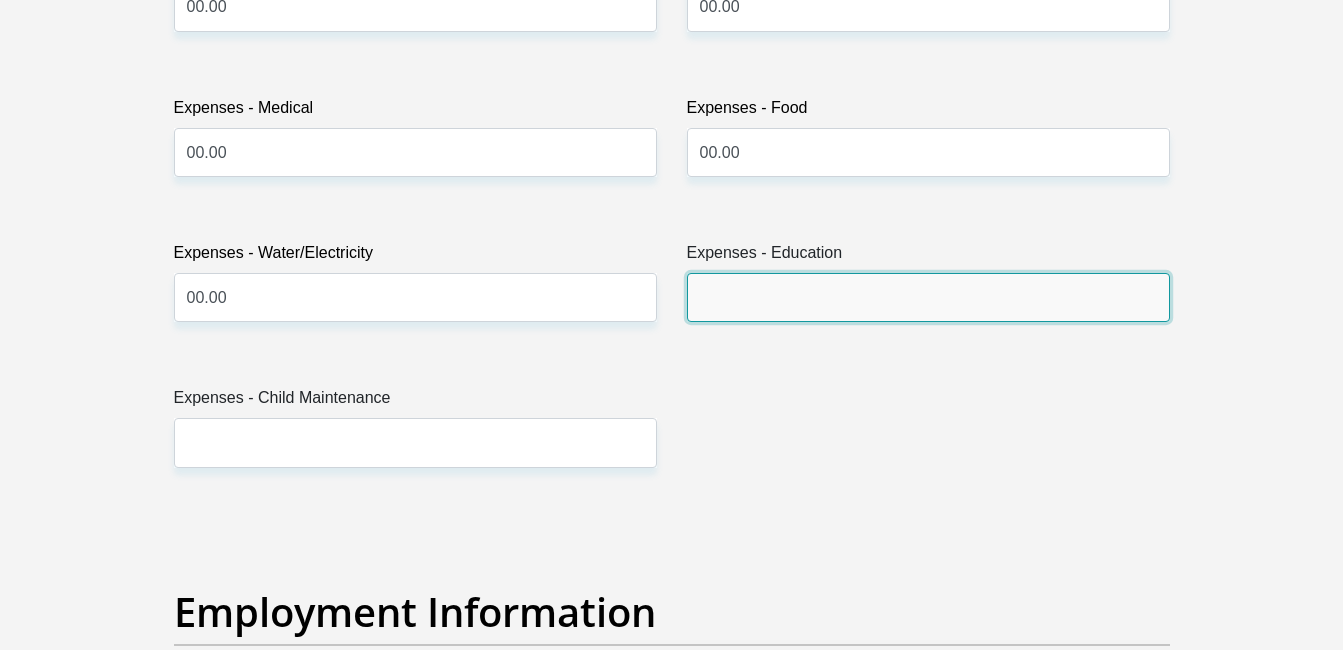 click on "Expenses - Education" at bounding box center (928, 297) 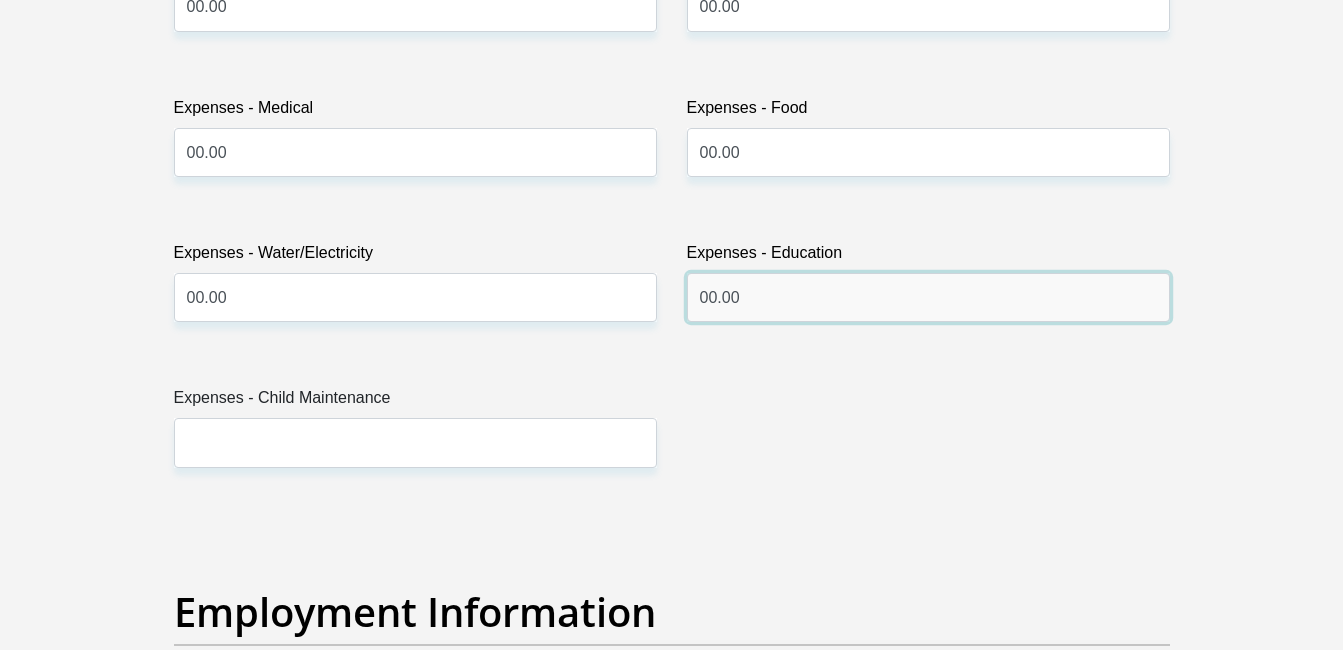 type on "00.00" 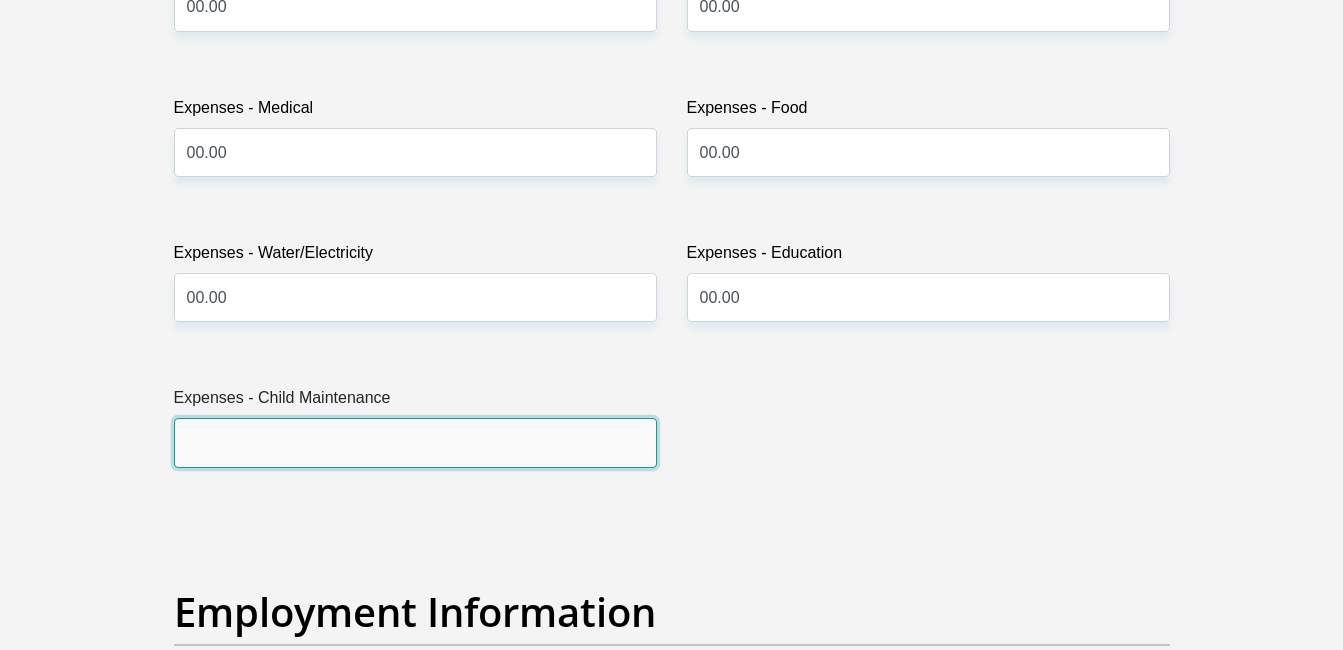 click on "Expenses - Child Maintenance" at bounding box center [415, 442] 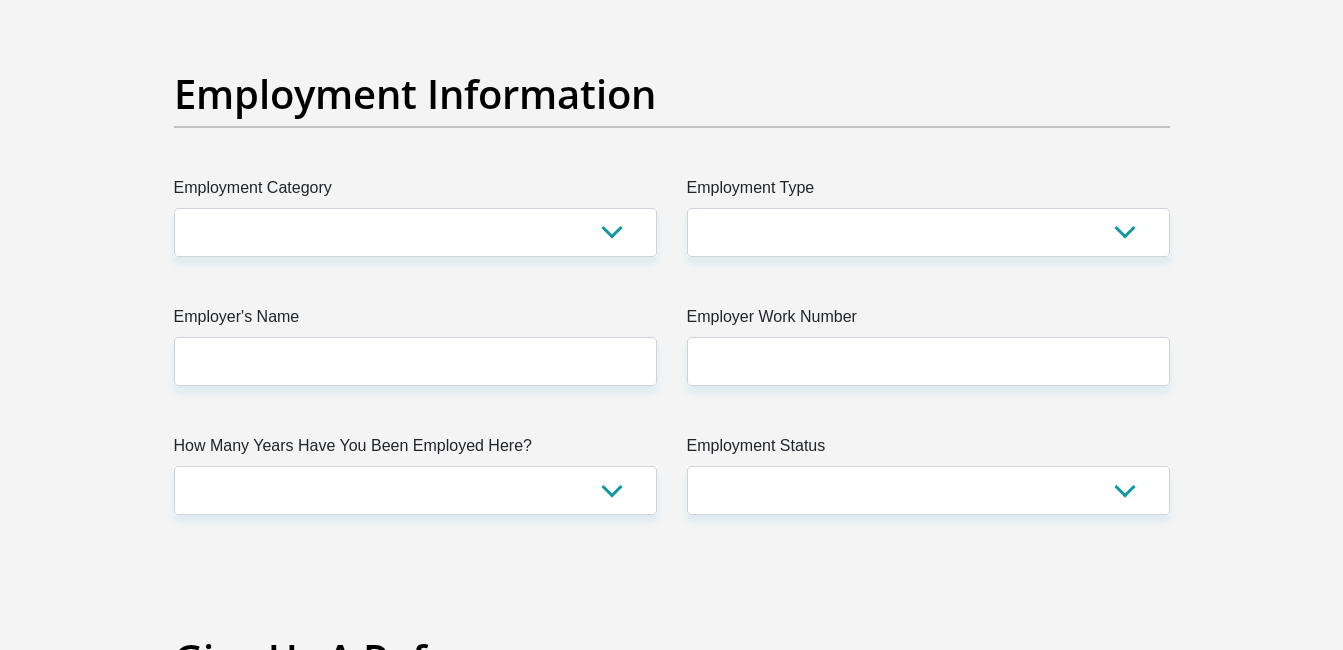 scroll, scrollTop: 3593, scrollLeft: 0, axis: vertical 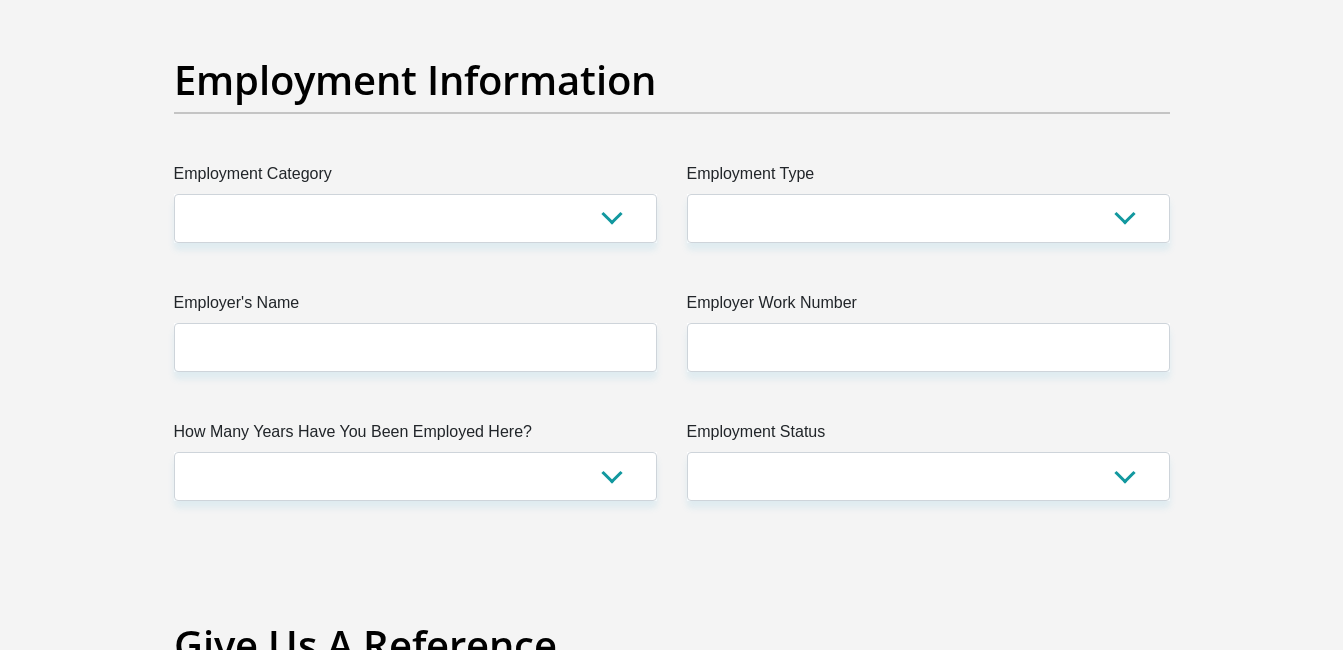 type on "00.00" 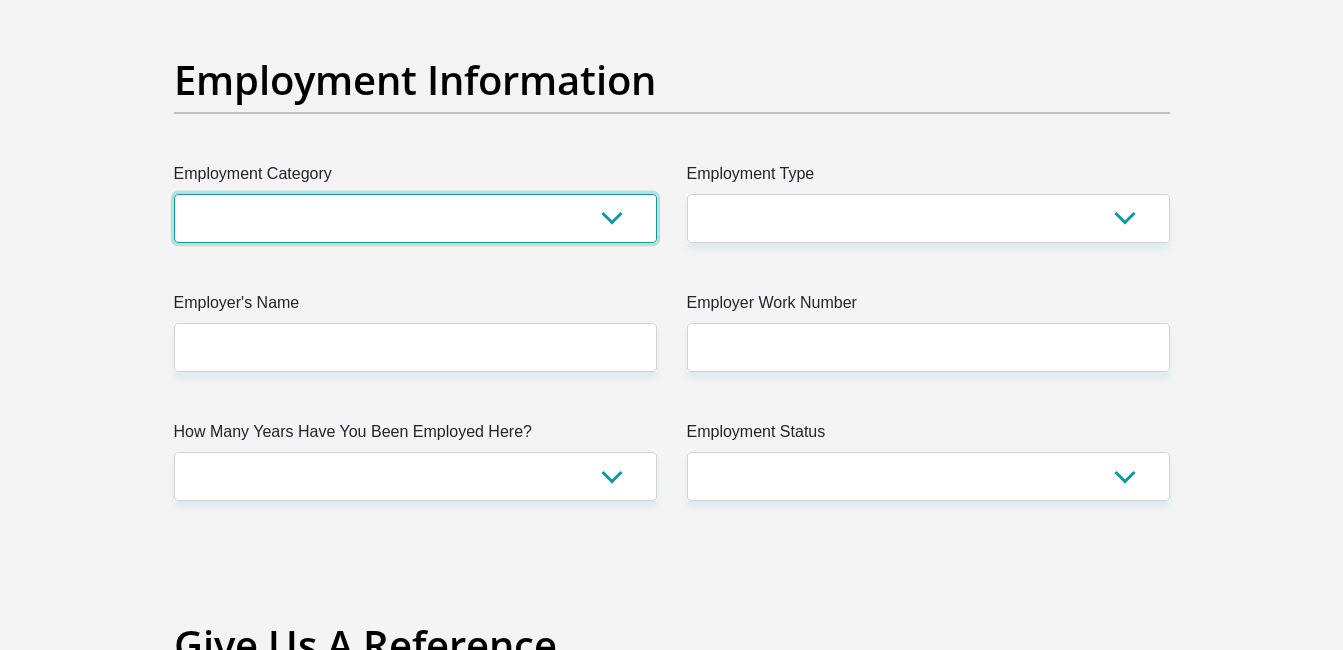 click on "AGRICULTURE
ALCOHOL & TOBACCO
CONSTRUCTION MATERIALS
METALLURGY
EQUIPMENT FOR RENEWABLE ENERGY
SPECIALIZED CONTRACTORS
CAR
GAMING (INCL. INTERNET
OTHER WHOLESALE
UNLICENSED PHARMACEUTICALS
CURRENCY EXCHANGE HOUSES
OTHER FINANCIAL INSTITUTIONS & INSURANCE
REAL ESTATE AGENTS
OIL & GAS
OTHER MATERIALS (E.G. IRON ORE)
PRECIOUS STONES & PRECIOUS METALS
POLITICAL ORGANIZATIONS
RELIGIOUS ORGANIZATIONS(NOT SECTS)
ACTI. HAVING BUSINESS DEAL WITH PUBLIC ADMINISTRATION
LAUNDROMATS" at bounding box center (415, 218) 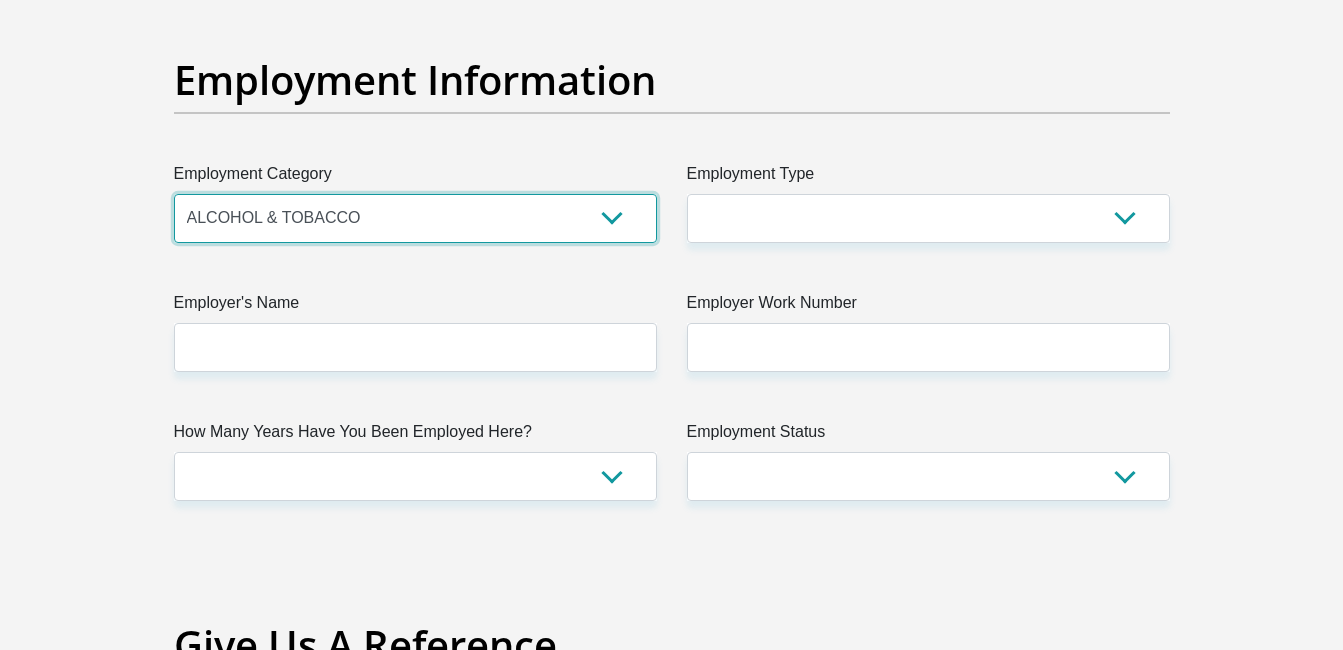 click on "AGRICULTURE
ALCOHOL & TOBACCO
CONSTRUCTION MATERIALS
METALLURGY
EQUIPMENT FOR RENEWABLE ENERGY
SPECIALIZED CONTRACTORS
CAR
GAMING (INCL. INTERNET
OTHER WHOLESALE
UNLICENSED PHARMACEUTICALS
CURRENCY EXCHANGE HOUSES
OTHER FINANCIAL INSTITUTIONS & INSURANCE
REAL ESTATE AGENTS
OIL & GAS
OTHER MATERIALS (E.G. IRON ORE)
PRECIOUS STONES & PRECIOUS METALS
POLITICAL ORGANIZATIONS
RELIGIOUS ORGANIZATIONS(NOT SECTS)
ACTI. HAVING BUSINESS DEAL WITH PUBLIC ADMINISTRATION
LAUNDROMATS" at bounding box center (415, 218) 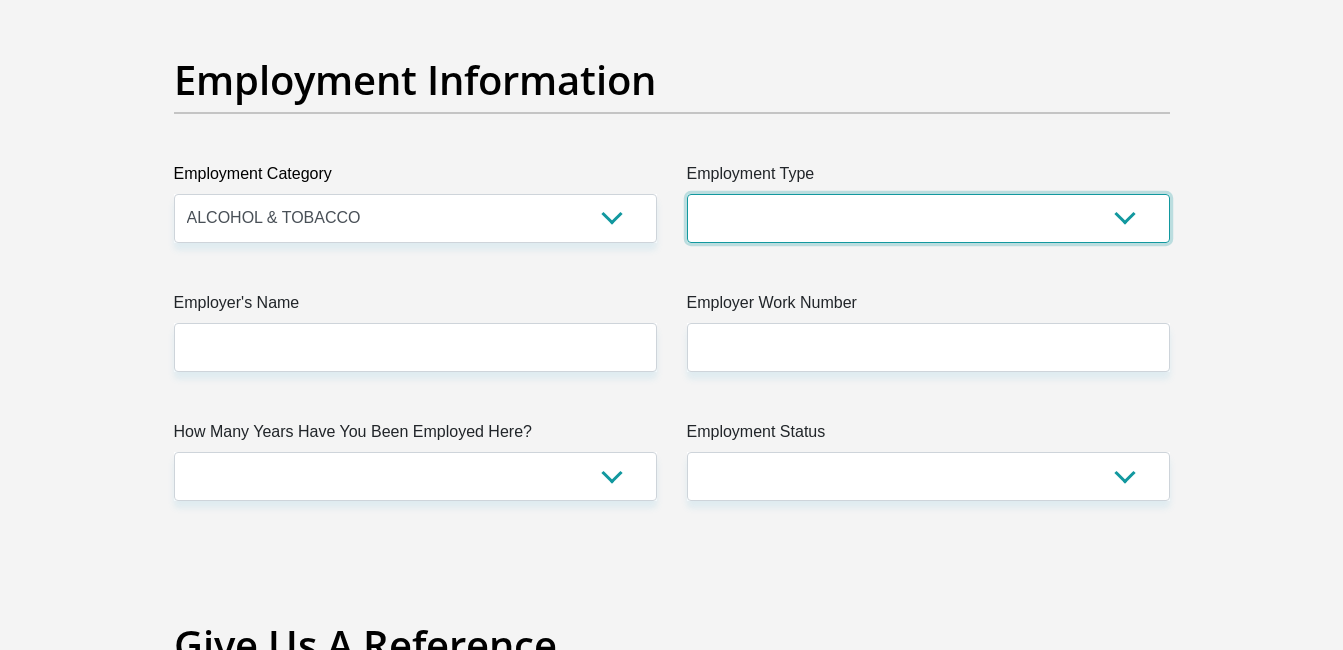 click on "College/Lecturer
Craft Seller
Creative
Driver
Executive
Farmer
Forces - Non Commissioned
Forces - Officer
Hawker
Housewife
Labourer
Licenced Professional
Manager
Miner
Non Licenced Professional
Office Staff/Clerk
Outside Worker
Pensioner
Permanent Teacher
Production/Manufacturing
Sales
Self-Employed
Semi-Professional Worker
Service Industry  Social Worker  Student" at bounding box center [928, 218] 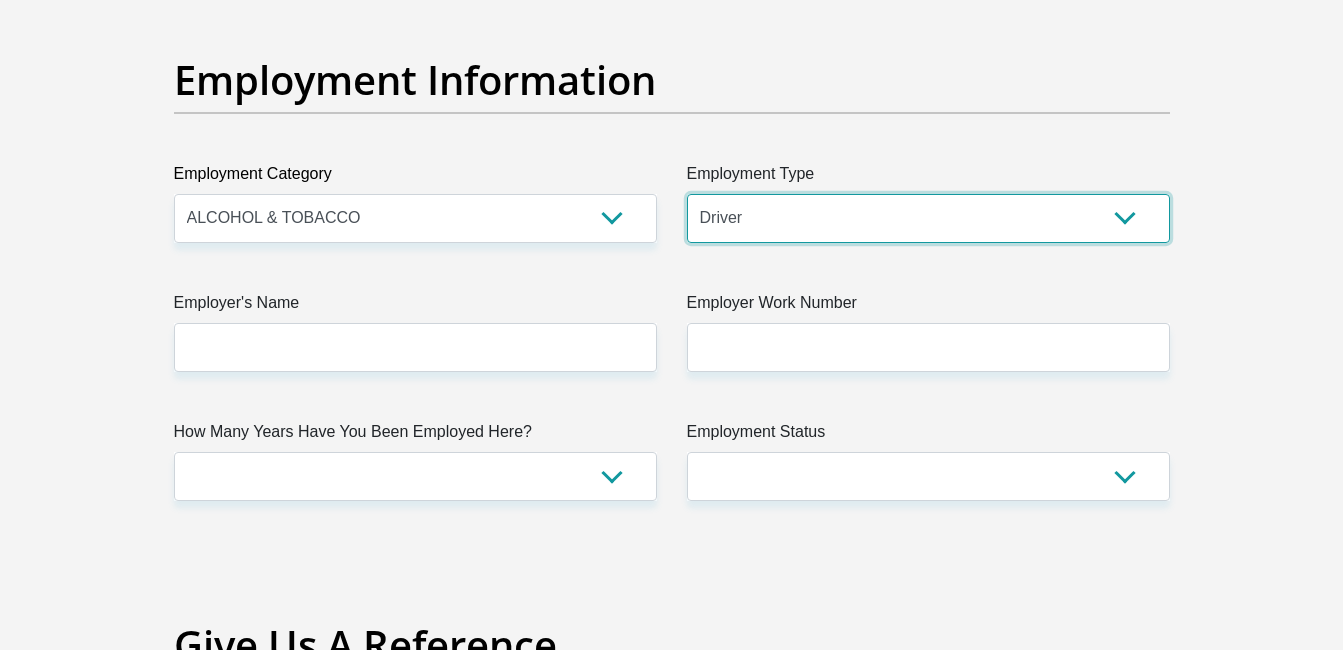 click on "College/Lecturer
Craft Seller
Creative
Driver
Executive
Farmer
Forces - Non Commissioned
Forces - Officer
Hawker
Housewife
Labourer
Licenced Professional
Manager
Miner
Non Licenced Professional
Office Staff/Clerk
Outside Worker
Pensioner
Permanent Teacher
Production/Manufacturing
Sales
Self-Employed
Semi-Professional Worker
Service Industry  Social Worker  Student" at bounding box center [928, 218] 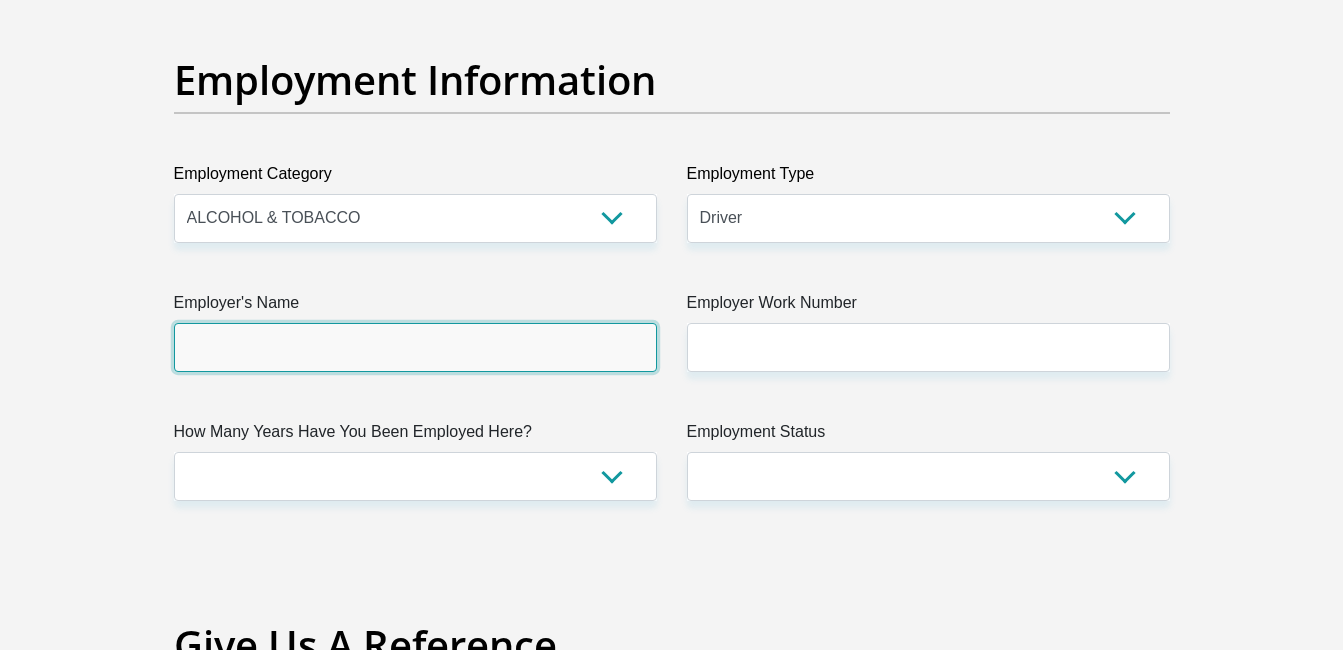 click on "Employer's Name" at bounding box center (415, 347) 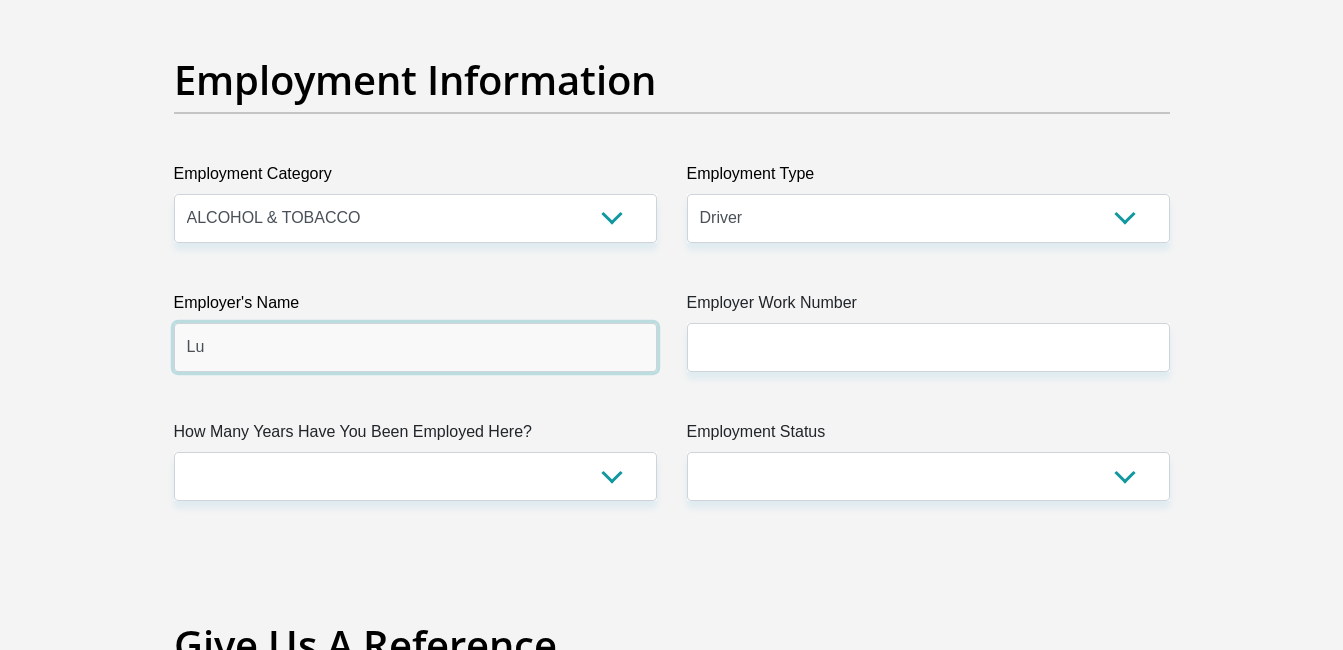 type on "L" 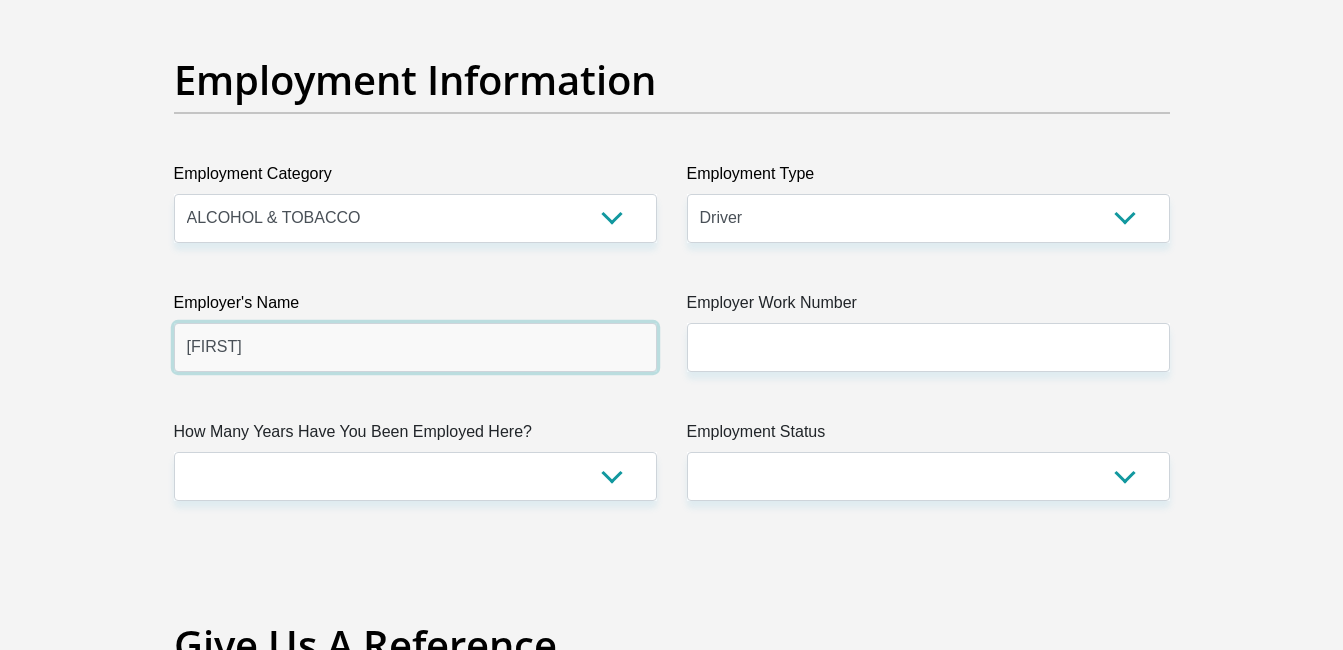 type on "[FIRST]" 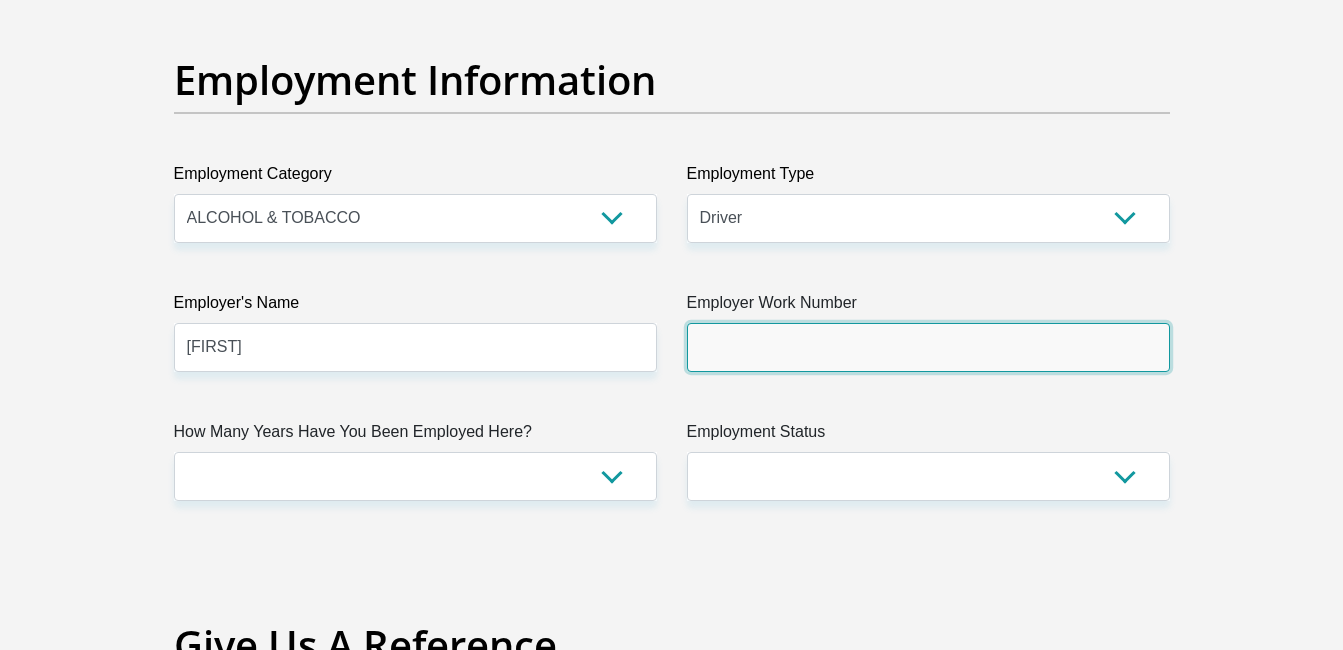 click on "Employer Work Number" at bounding box center (928, 347) 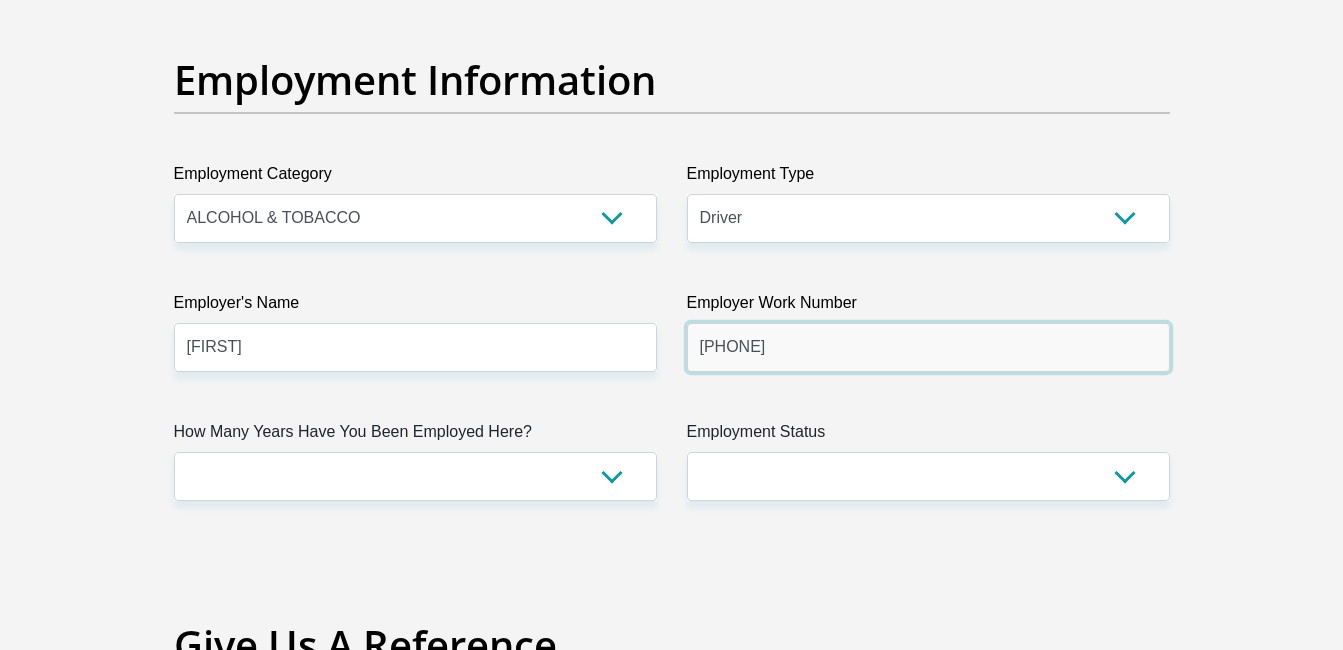 type on "[PHONE]" 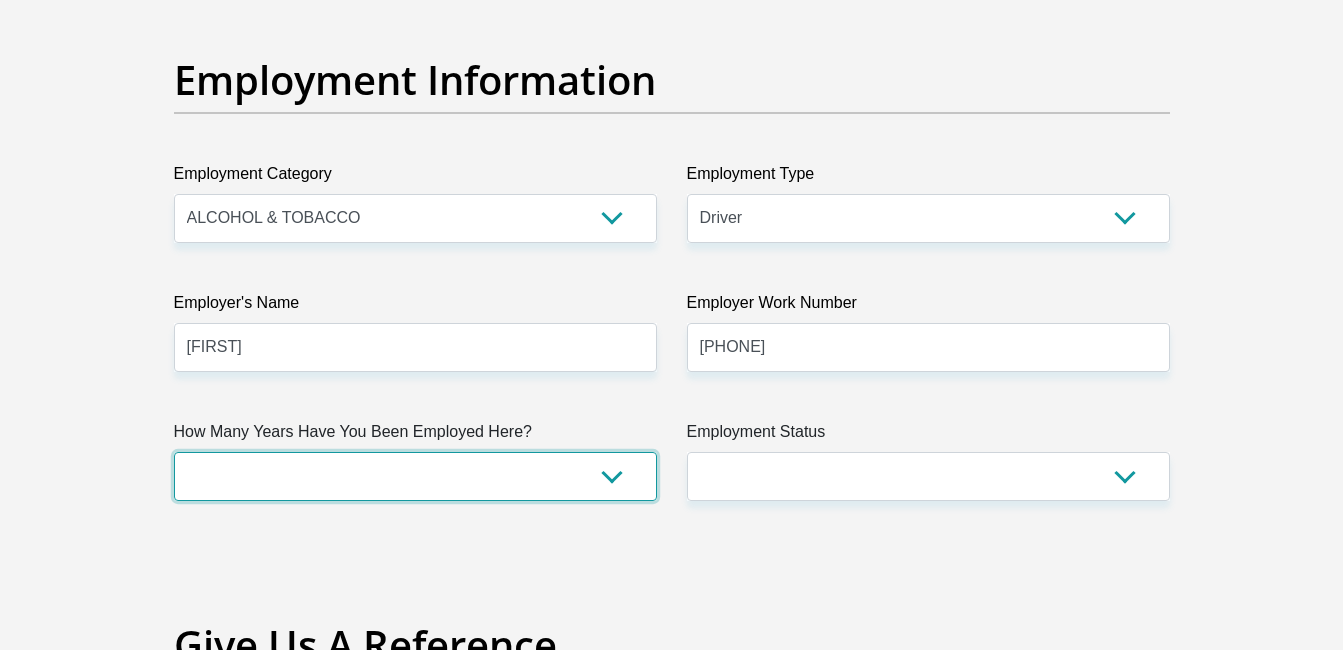 click on "less than 1 year
1-3 years
3-5 years
5+ years" at bounding box center (415, 476) 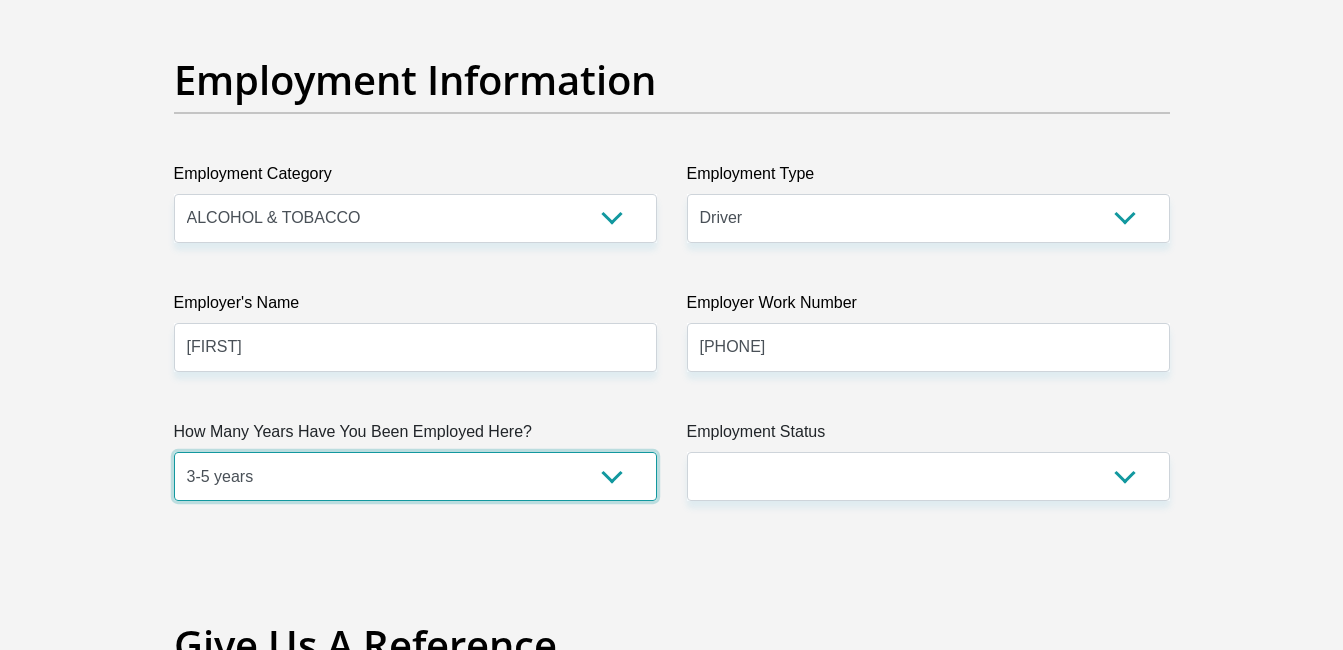 click on "less than 1 year
1-3 years
3-5 years
5+ years" at bounding box center (415, 476) 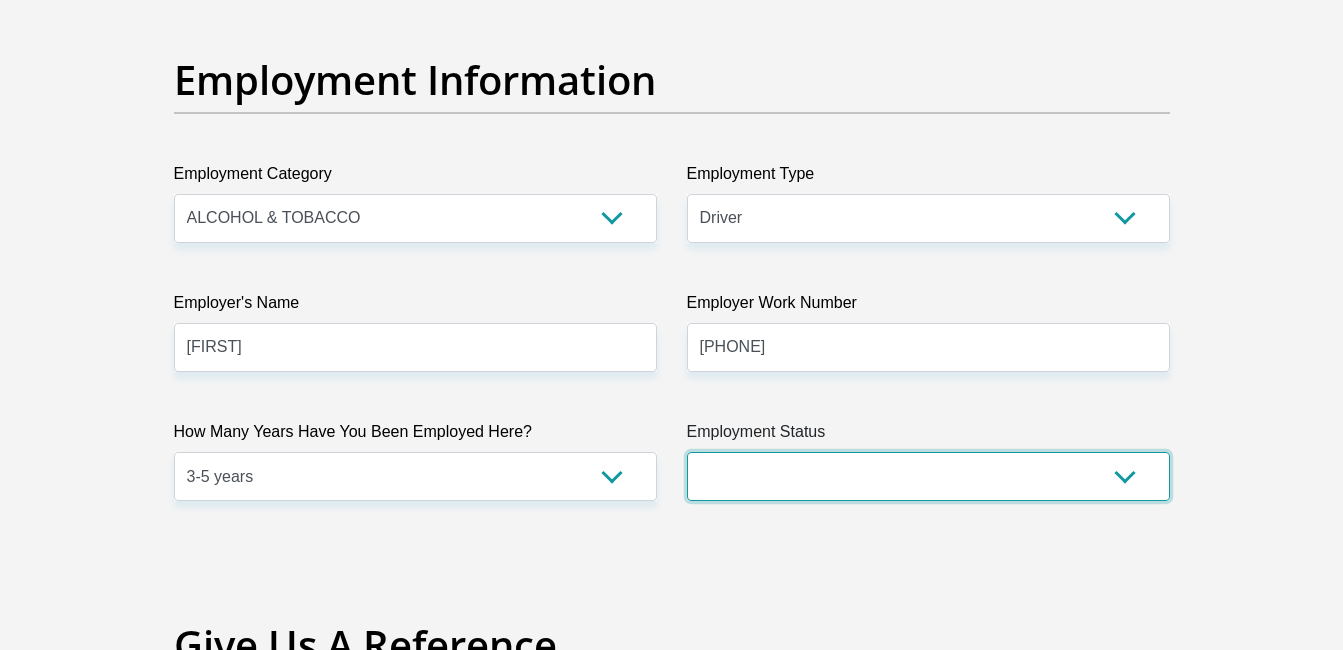 click on "Permanent/Full-time
Part-time/Casual
Contract Worker
Self-Employed
Housewife
Retired
Student
Medically Boarded
Disability
Unemployed" at bounding box center [928, 476] 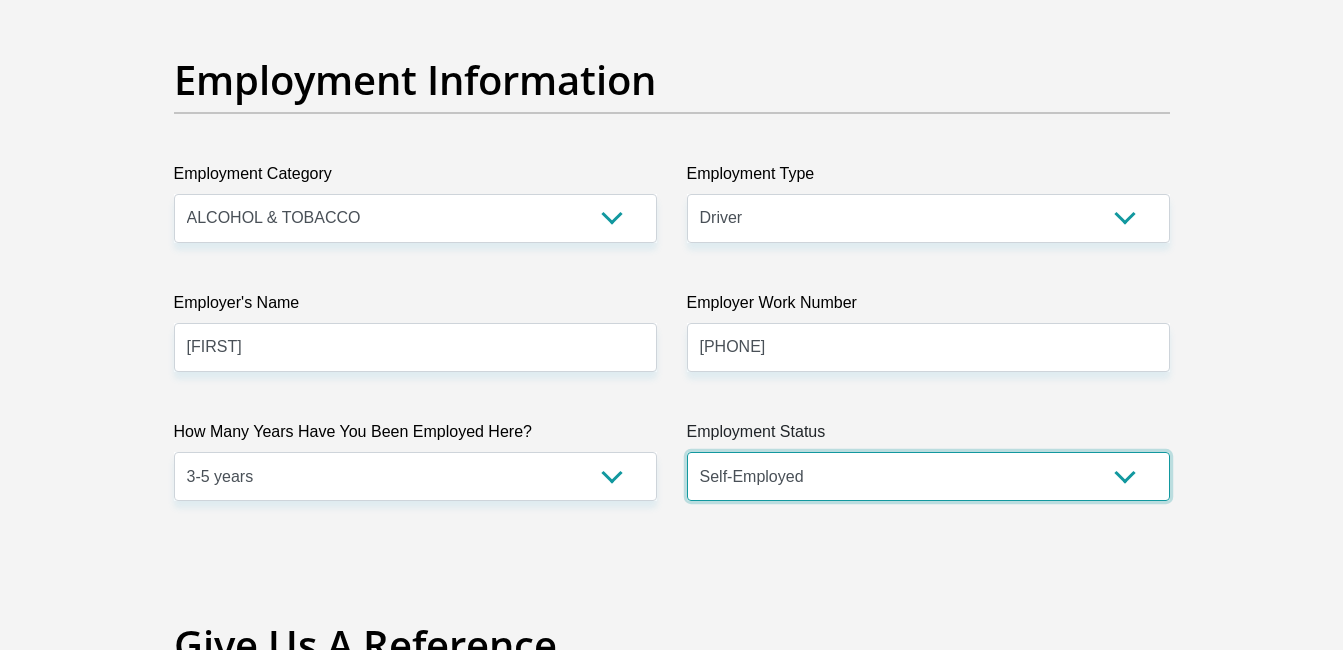 click on "Permanent/Full-time
Part-time/Casual
Contract Worker
Self-Employed
Housewife
Retired
Student
Medically Boarded
Disability
Unemployed" at bounding box center (928, 476) 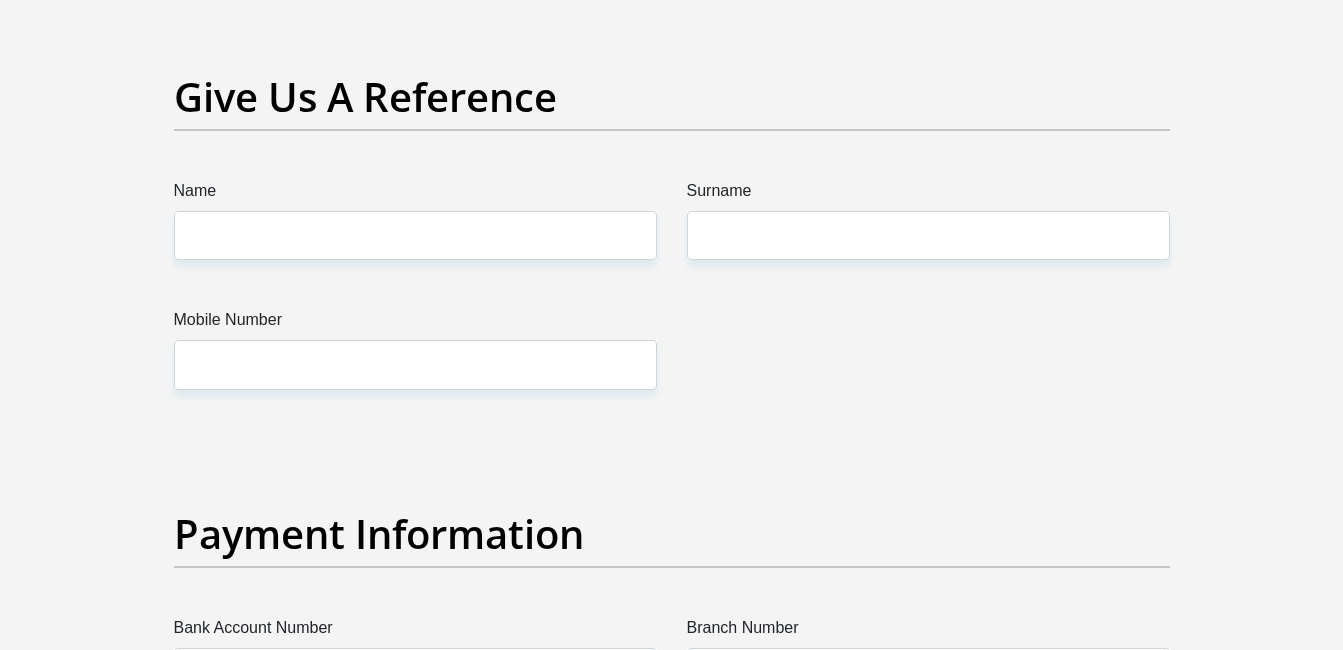 scroll, scrollTop: 4142, scrollLeft: 0, axis: vertical 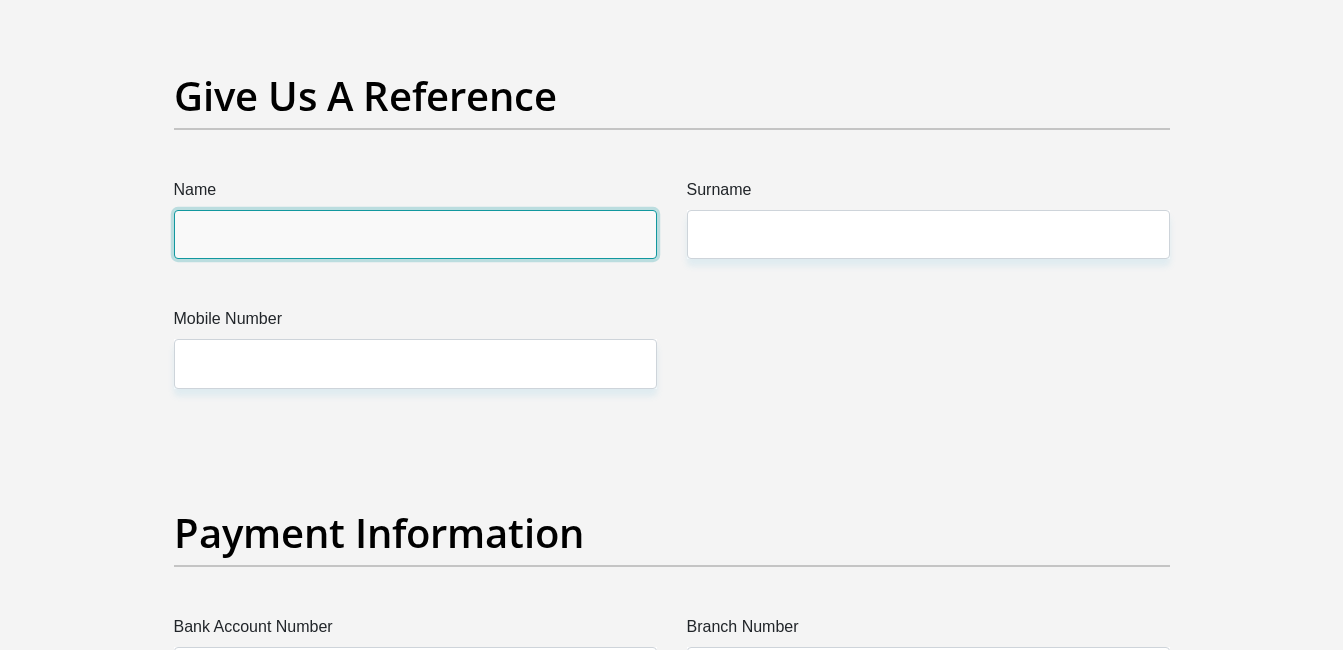 click on "Name" at bounding box center [415, 234] 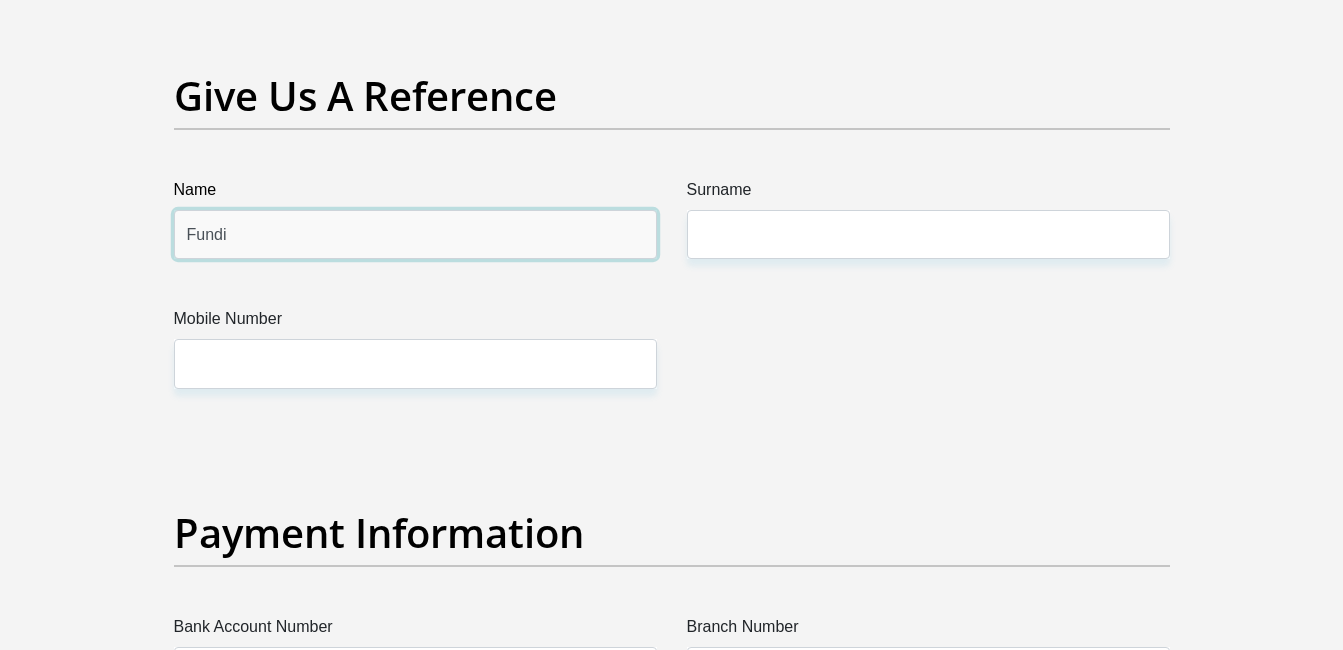 type on "Fundi" 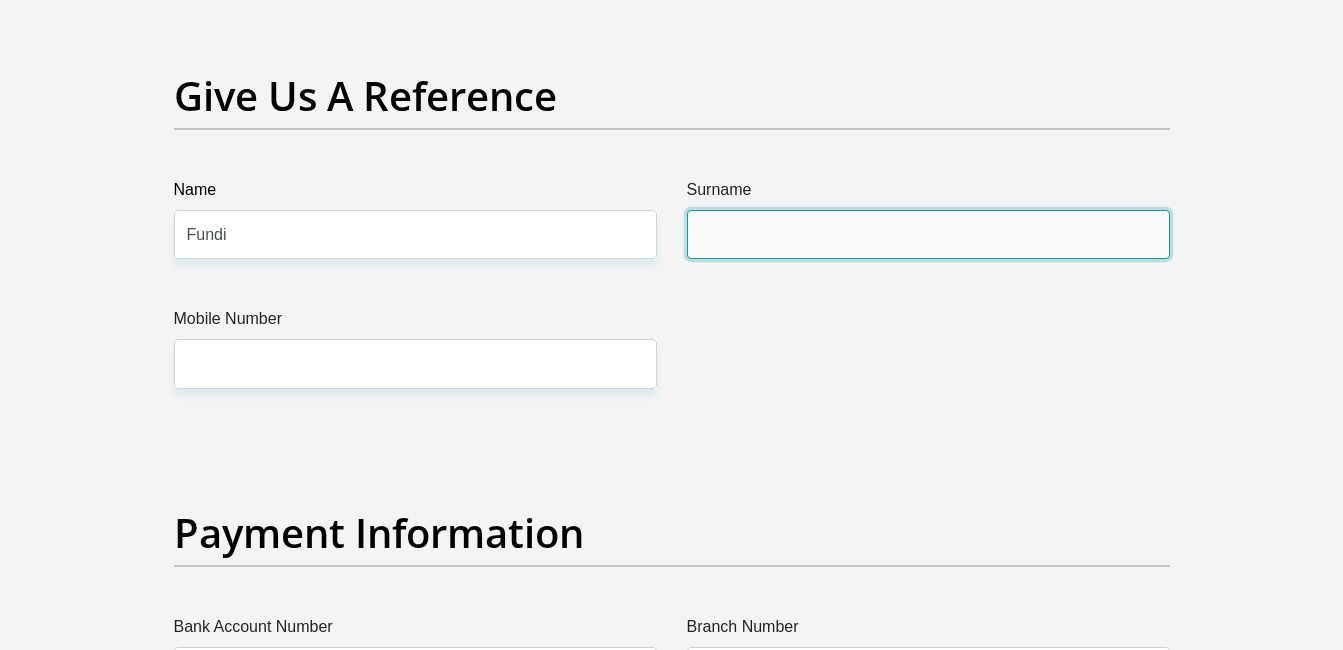 click on "Surname" at bounding box center (928, 234) 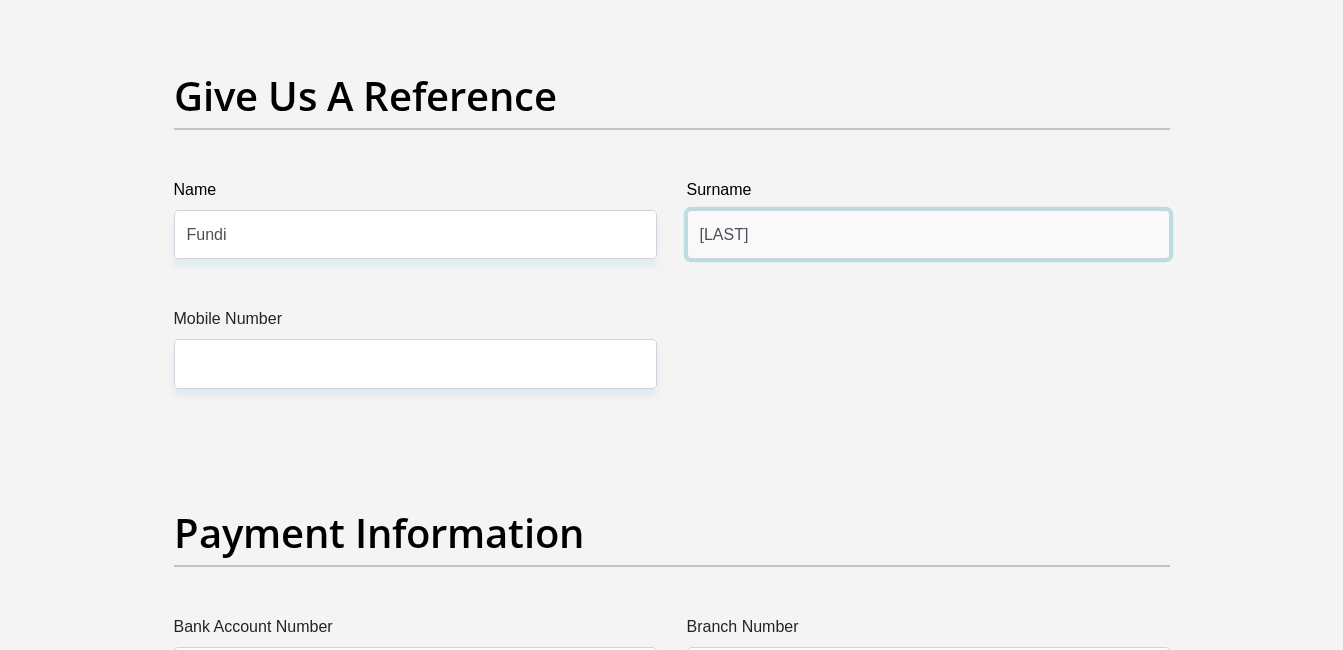 type on "[LAST]" 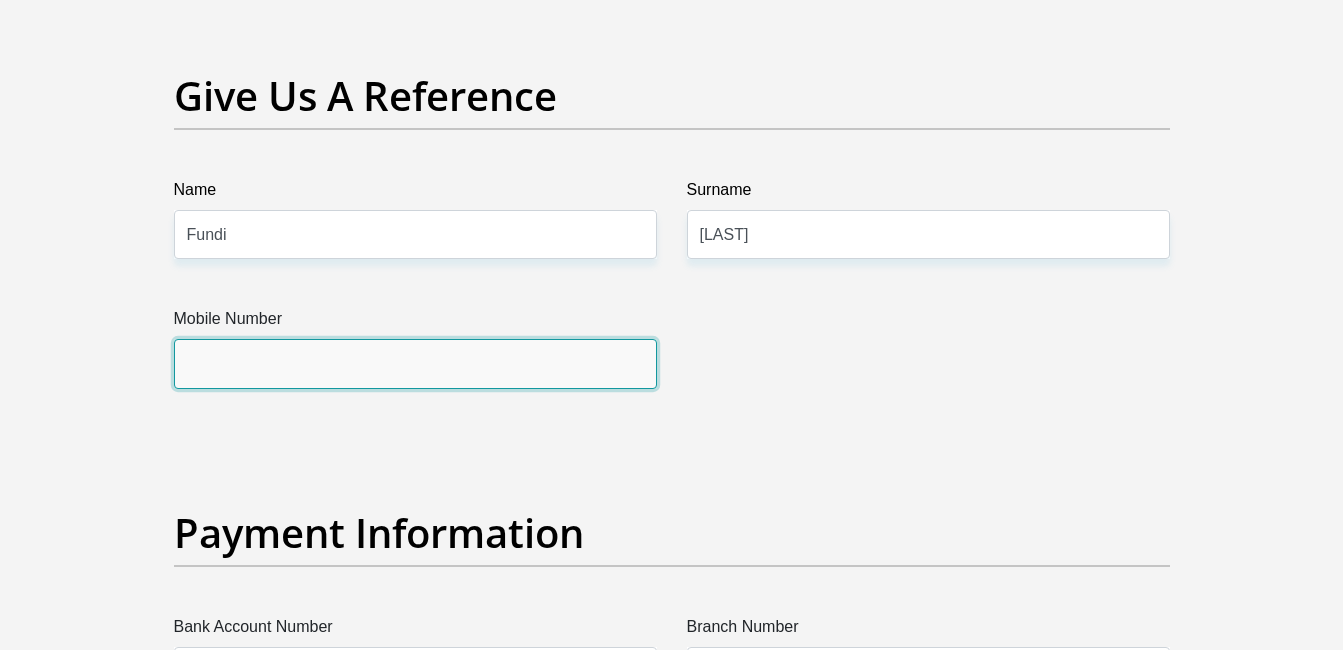 click on "Mobile Number" at bounding box center (415, 363) 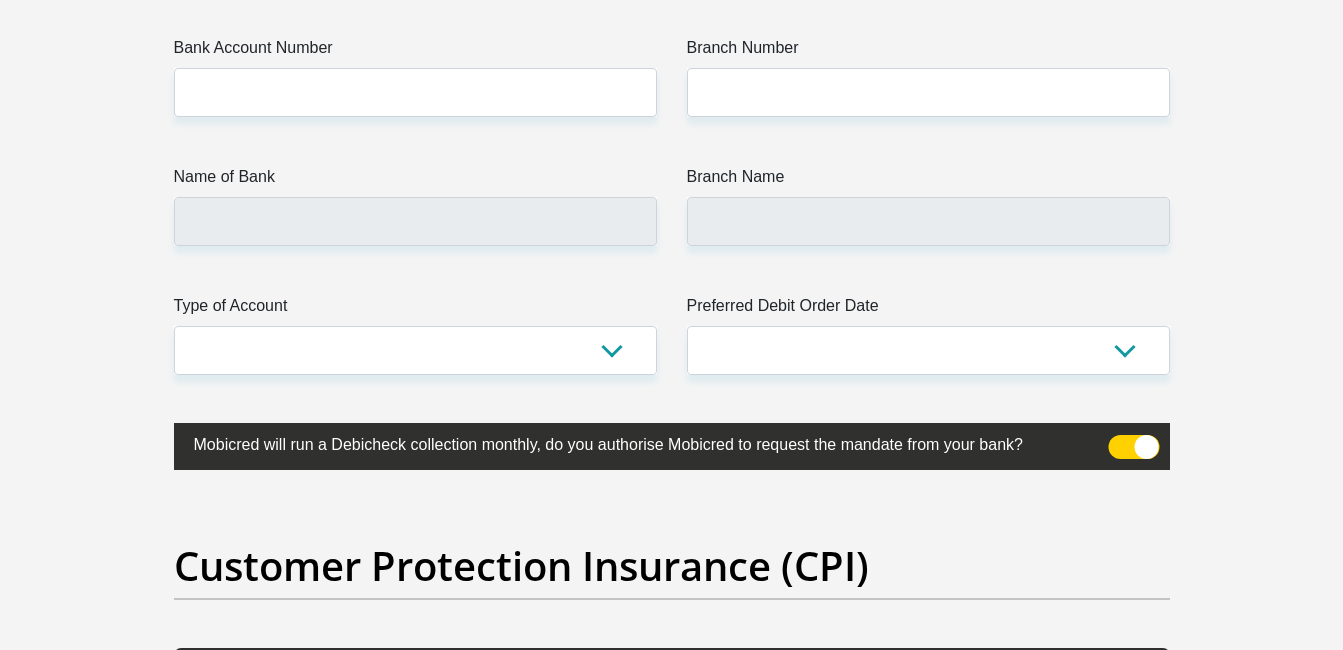 scroll, scrollTop: 4722, scrollLeft: 0, axis: vertical 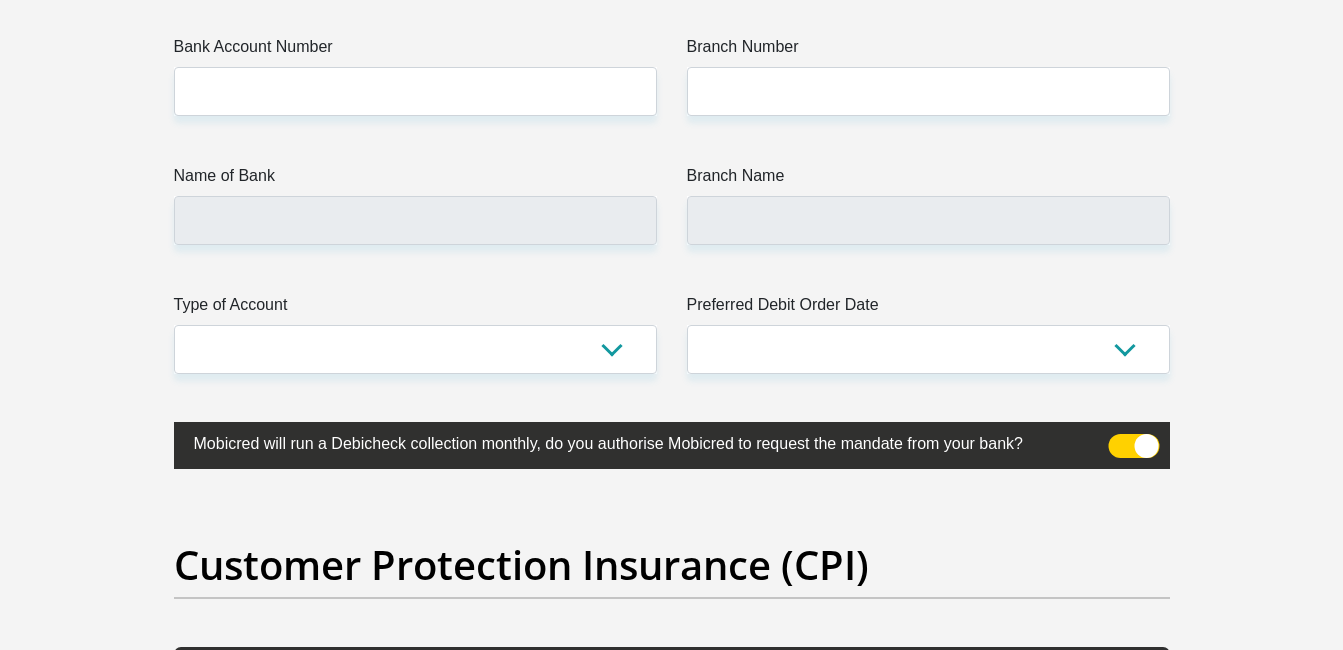 type on "[PHONE]" 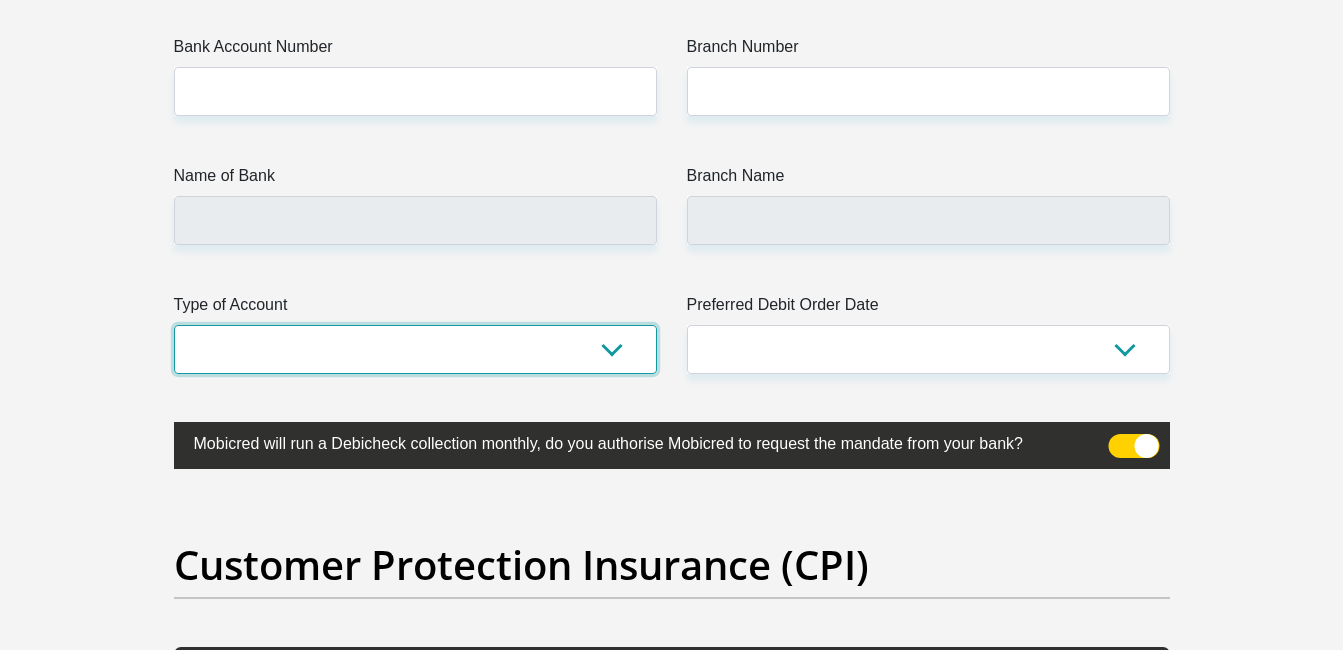 click on "Cheque
Savings" at bounding box center (415, 349) 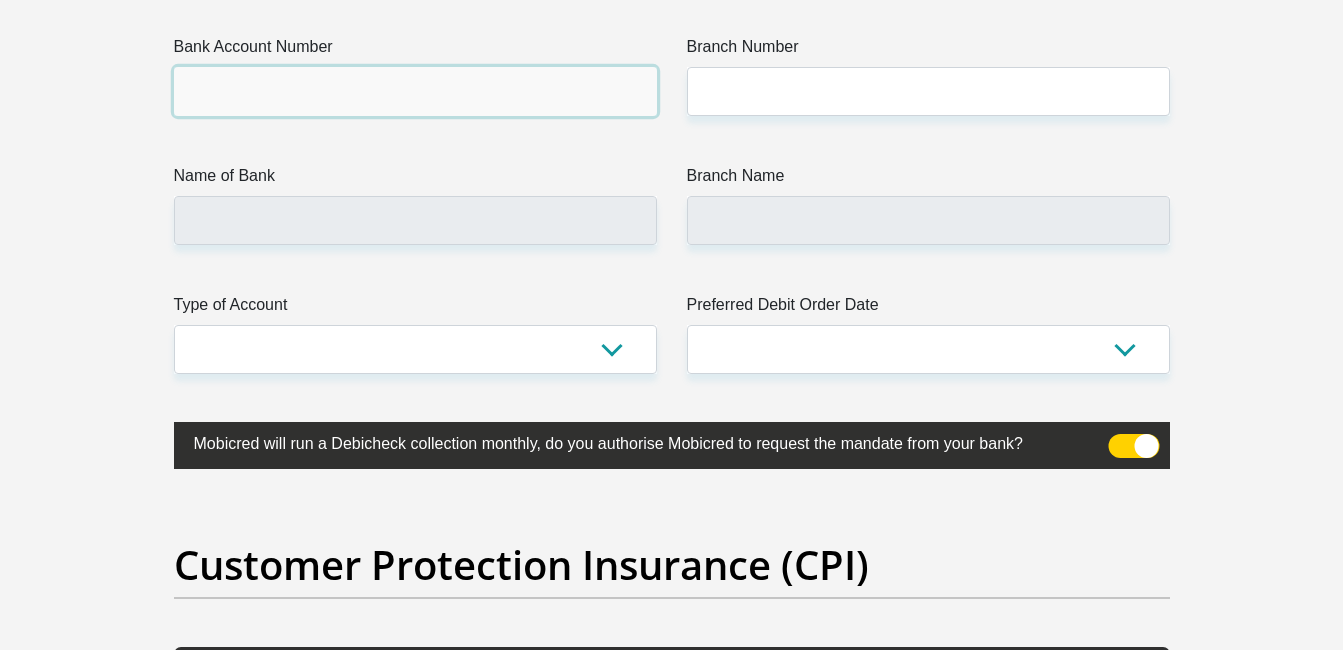 click on "Bank Account Number" at bounding box center [415, 91] 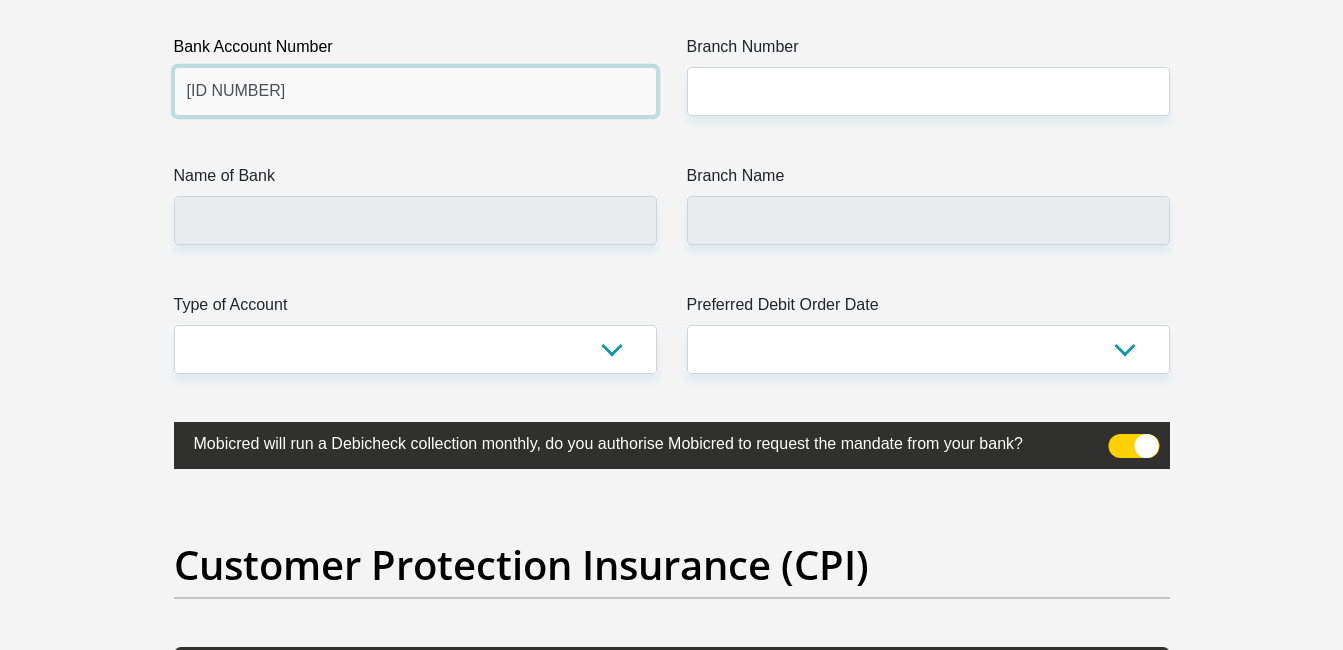 type on "[ID NUMBER]" 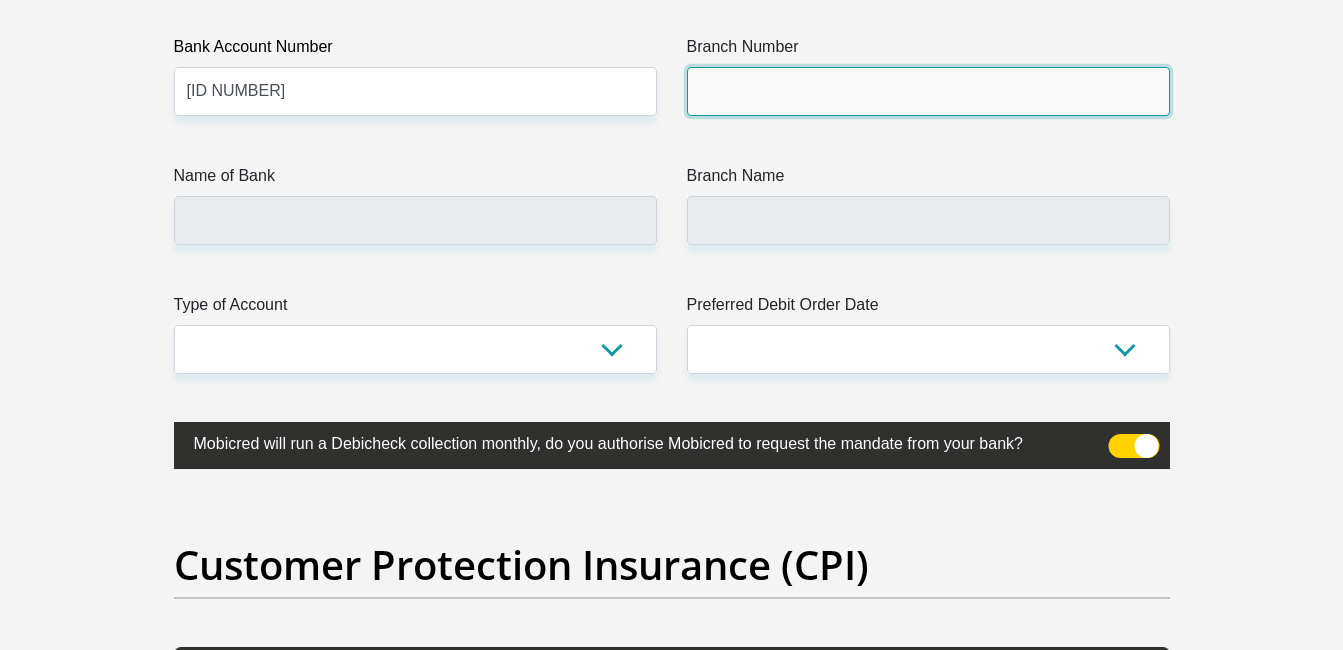 click on "Branch Number" at bounding box center (928, 91) 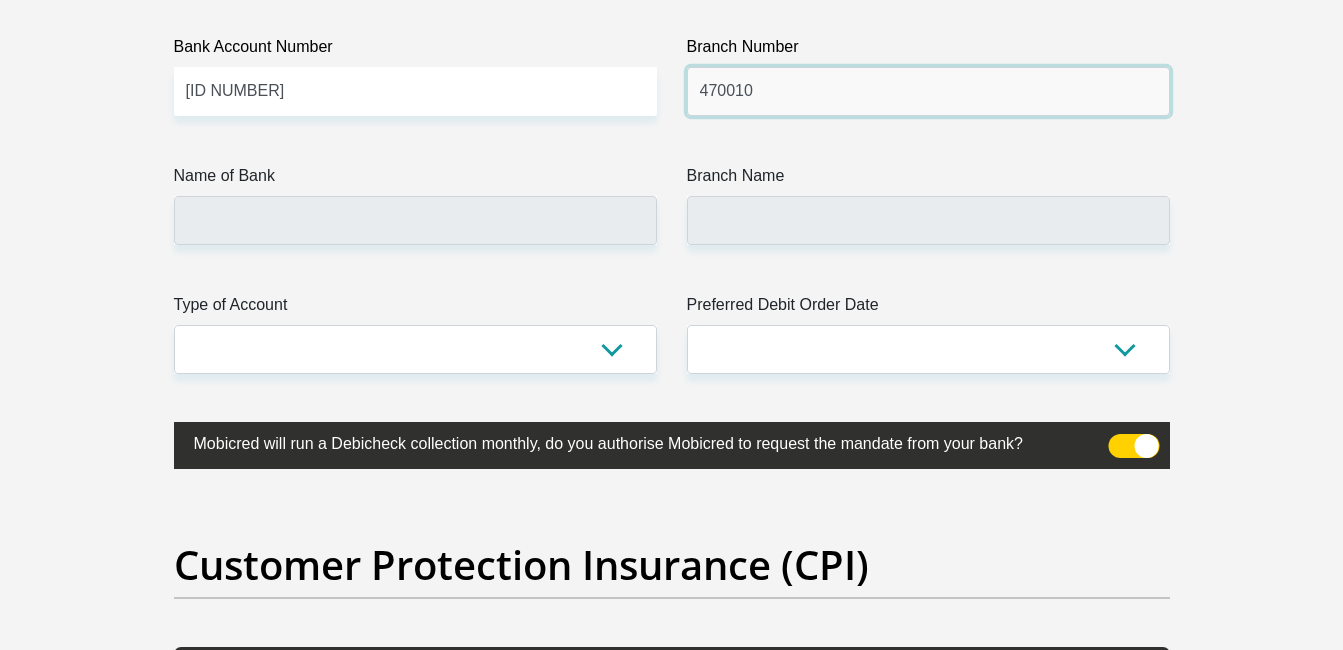 type on "470010" 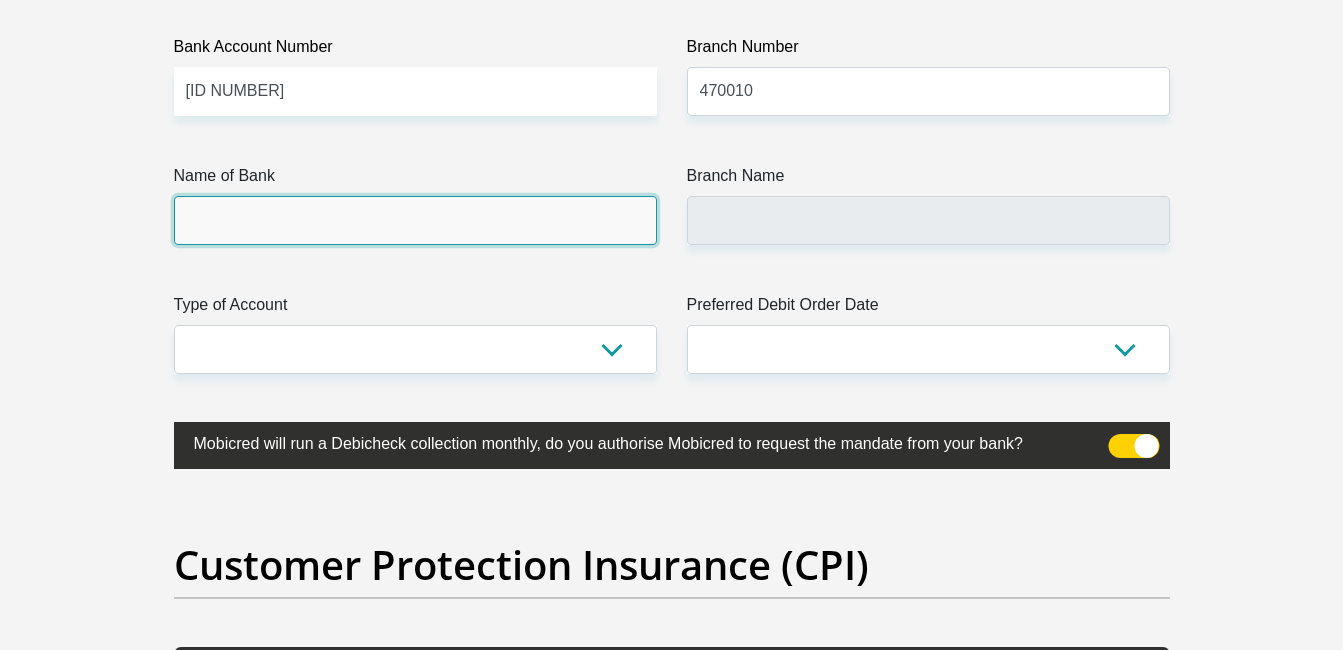 click on "Name of Bank" at bounding box center [415, 220] 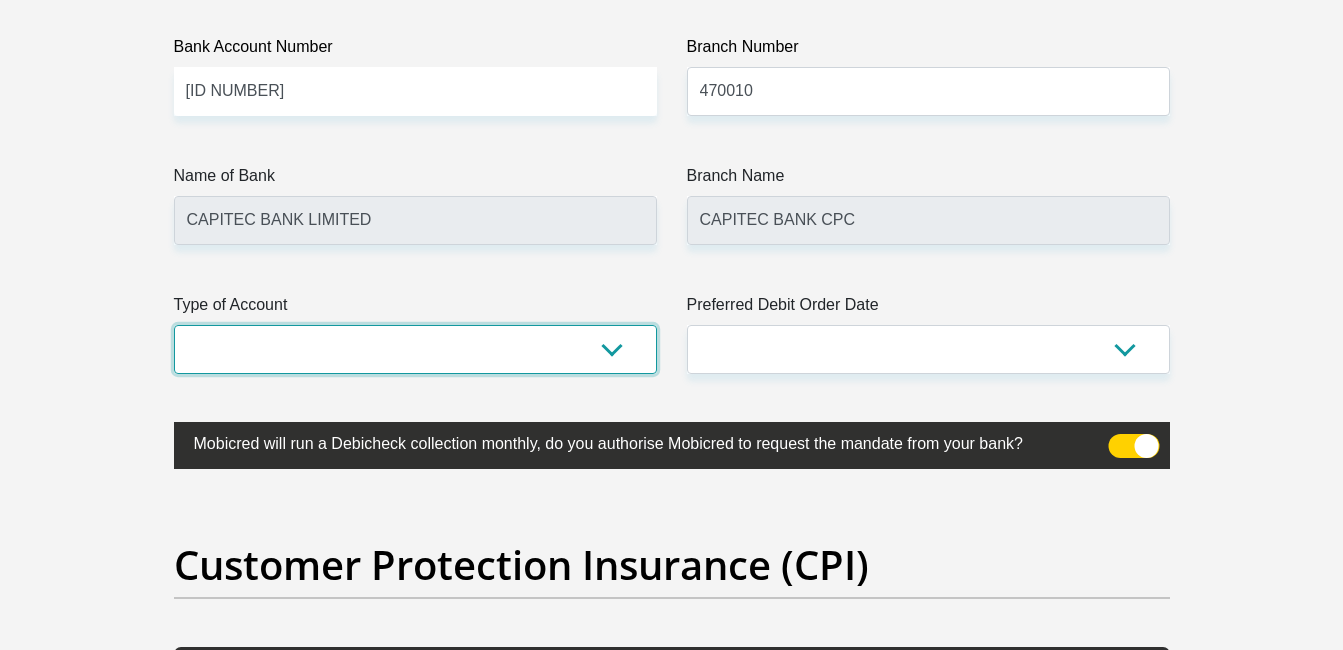 click on "Cheque
Savings" at bounding box center [415, 349] 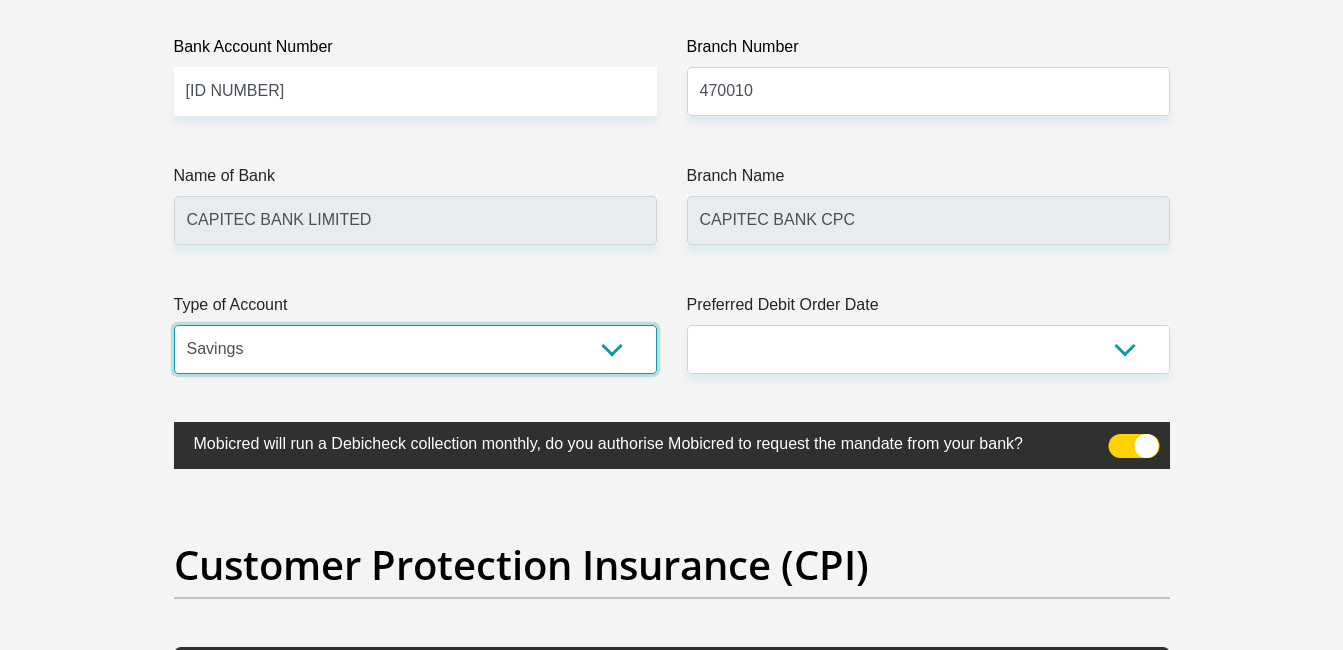 click on "Cheque
Savings" at bounding box center (415, 349) 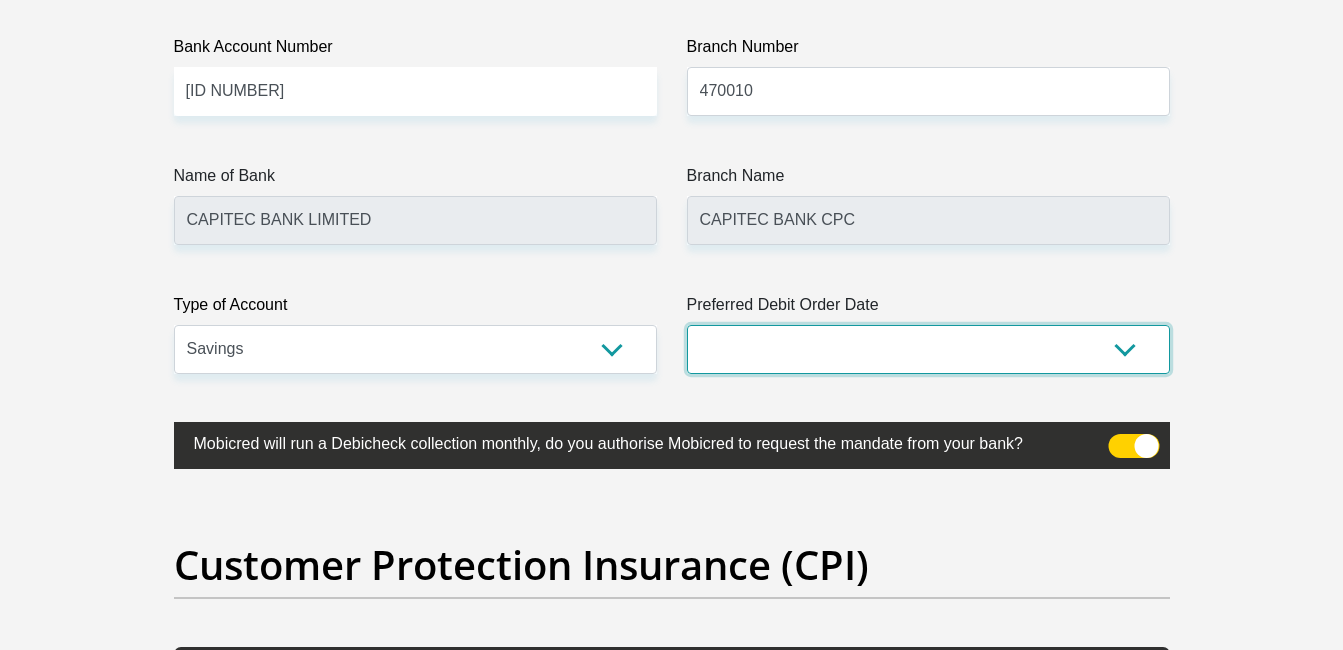 click on "1st
2nd
3rd
4th
5th
7th
18th
19th
20th
21st
22nd
23rd
24th
25th
26th
27th
28th
29th
30th" at bounding box center [928, 349] 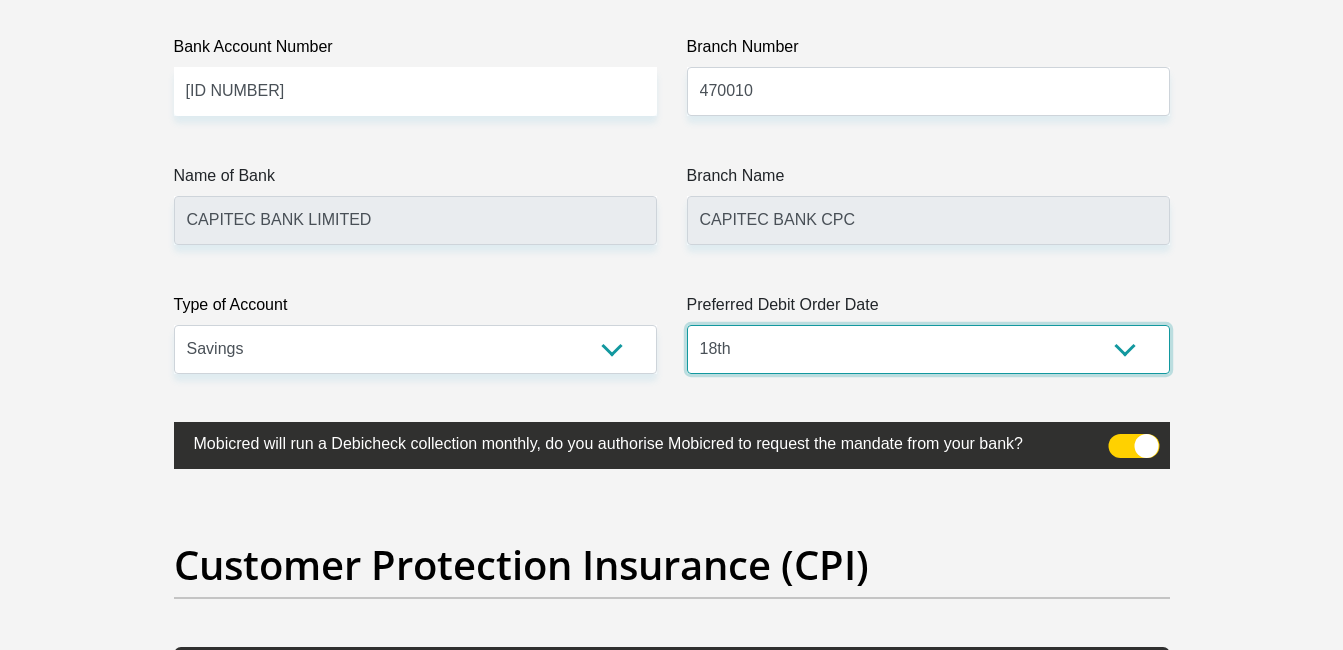 click on "1st
2nd
3rd
4th
5th
7th
18th
19th
20th
21st
22nd
23rd
24th
25th
26th
27th
28th
29th
30th" at bounding box center [928, 349] 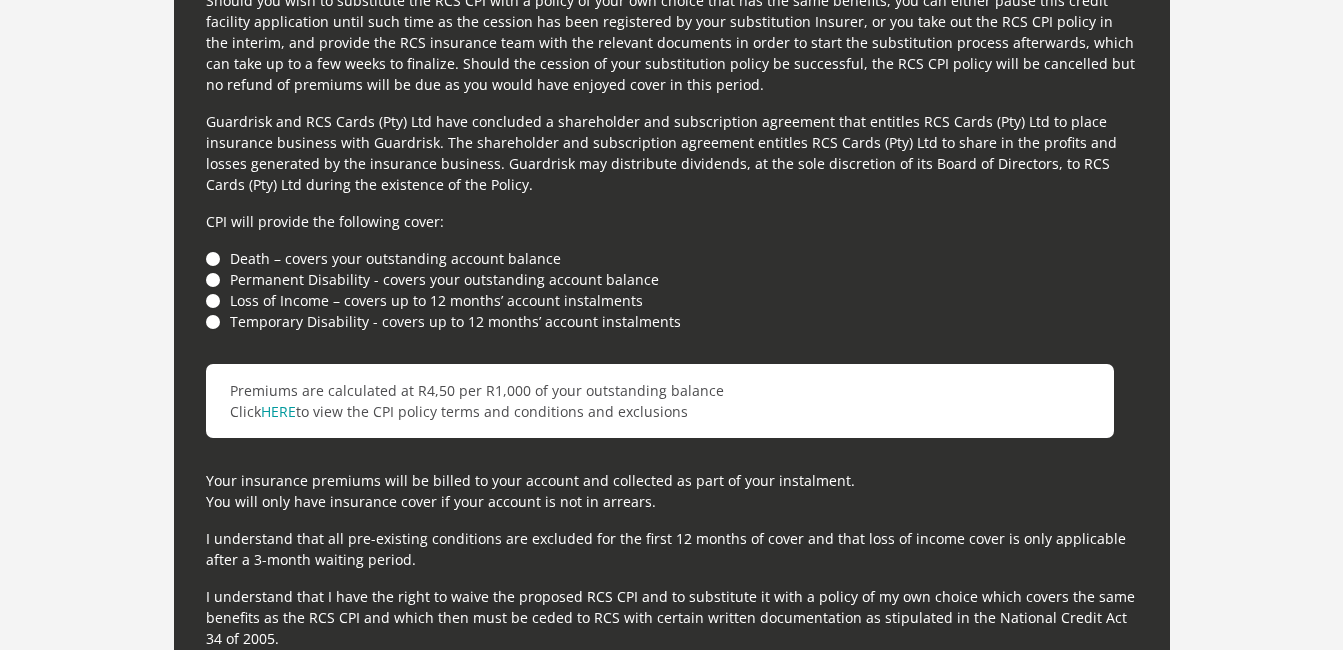 scroll, scrollTop: 5512, scrollLeft: 0, axis: vertical 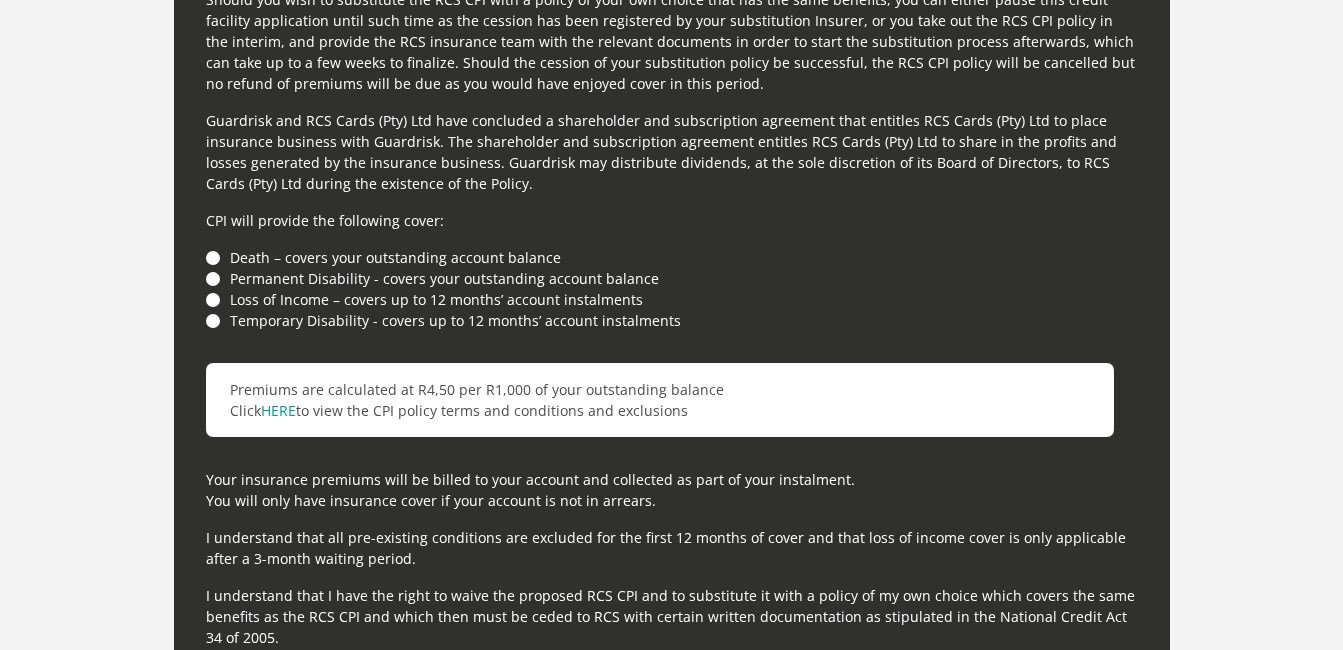 click on "Death – covers your outstanding account balance" at bounding box center (672, 257) 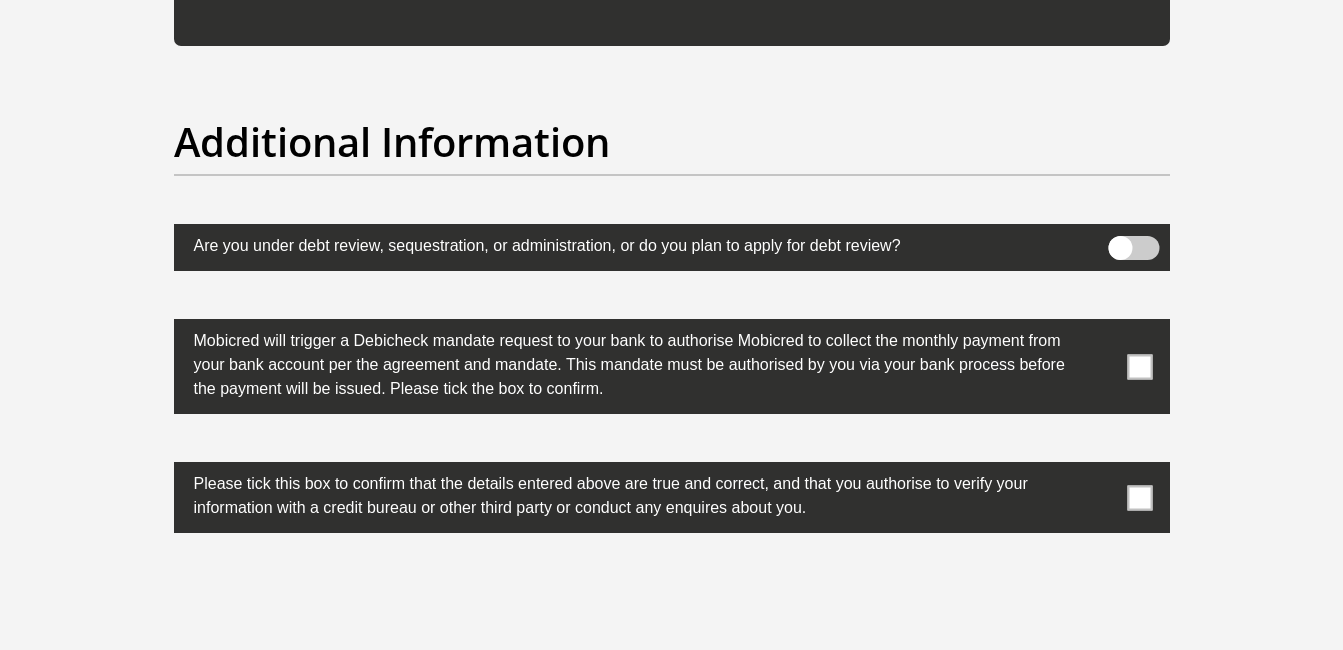 scroll, scrollTop: 6166, scrollLeft: 0, axis: vertical 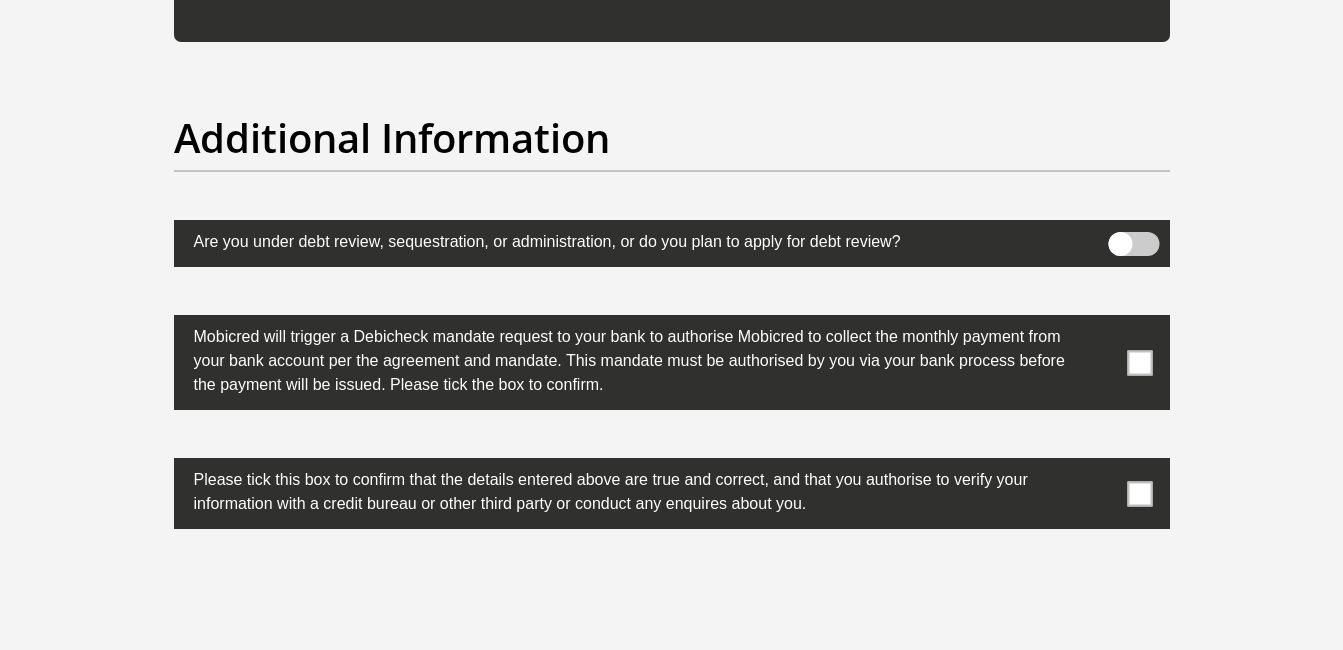 click at bounding box center (1133, 244) 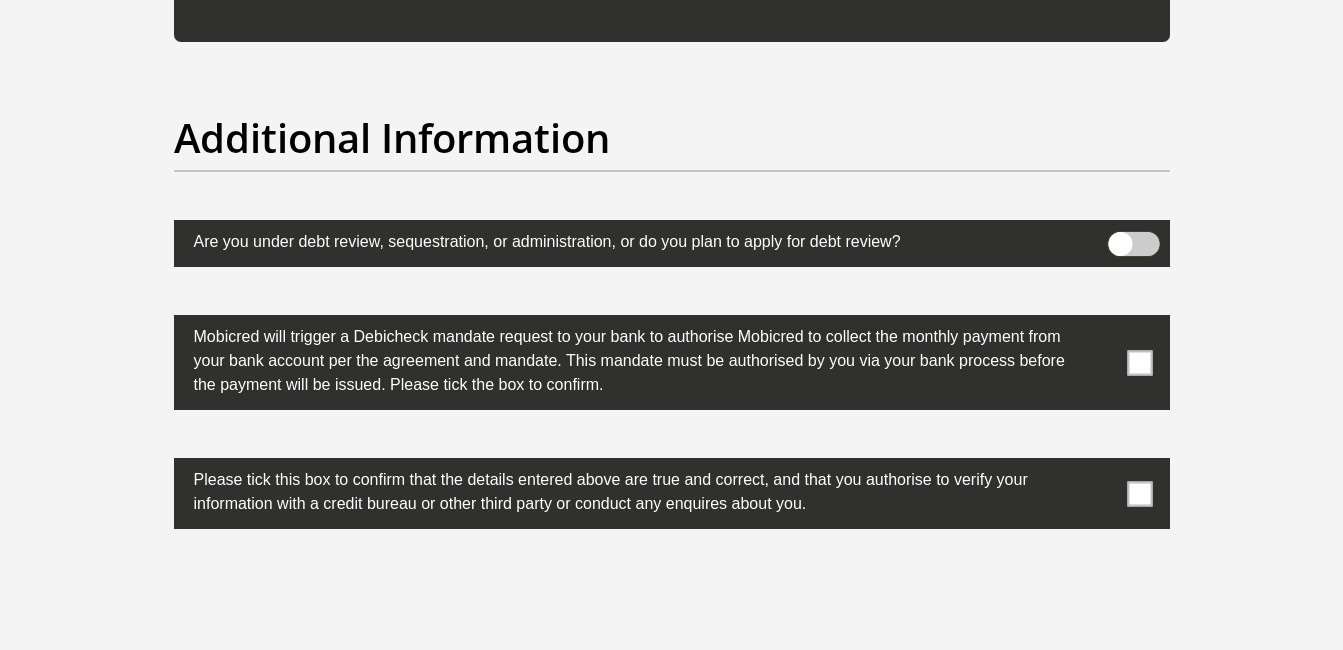 click at bounding box center [1120, 237] 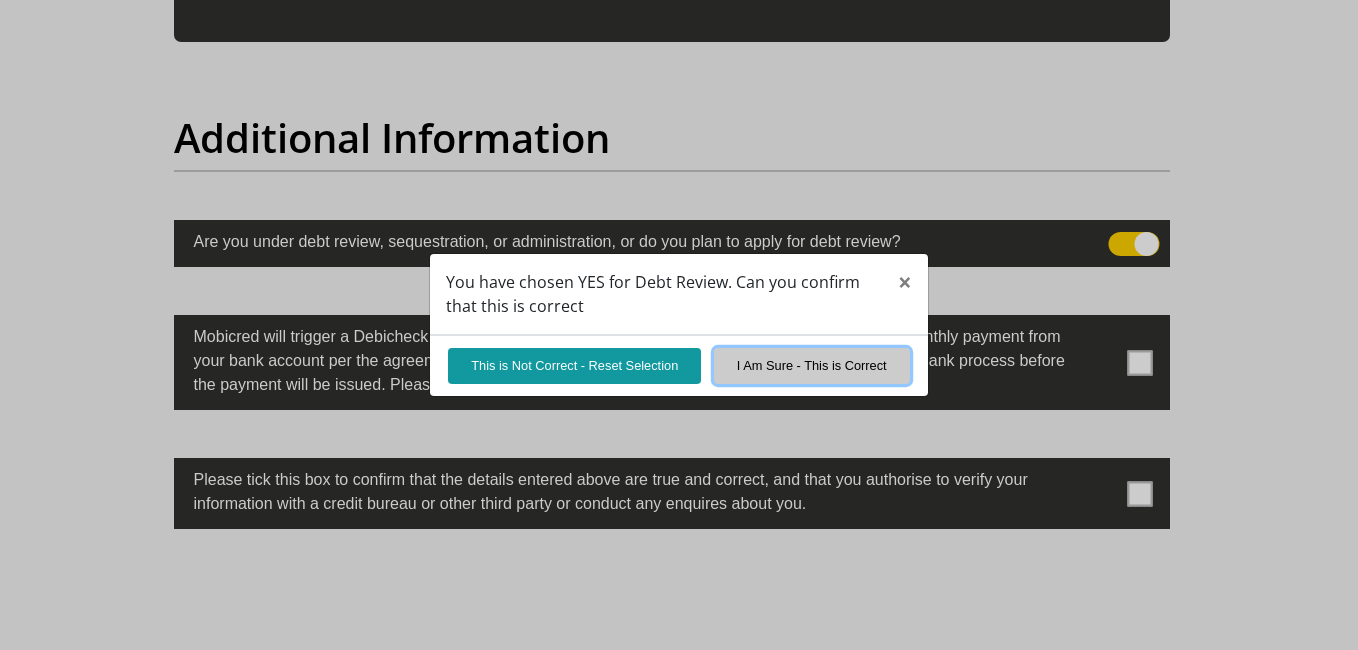 click on "I Am Sure - This is Correct" at bounding box center (812, 365) 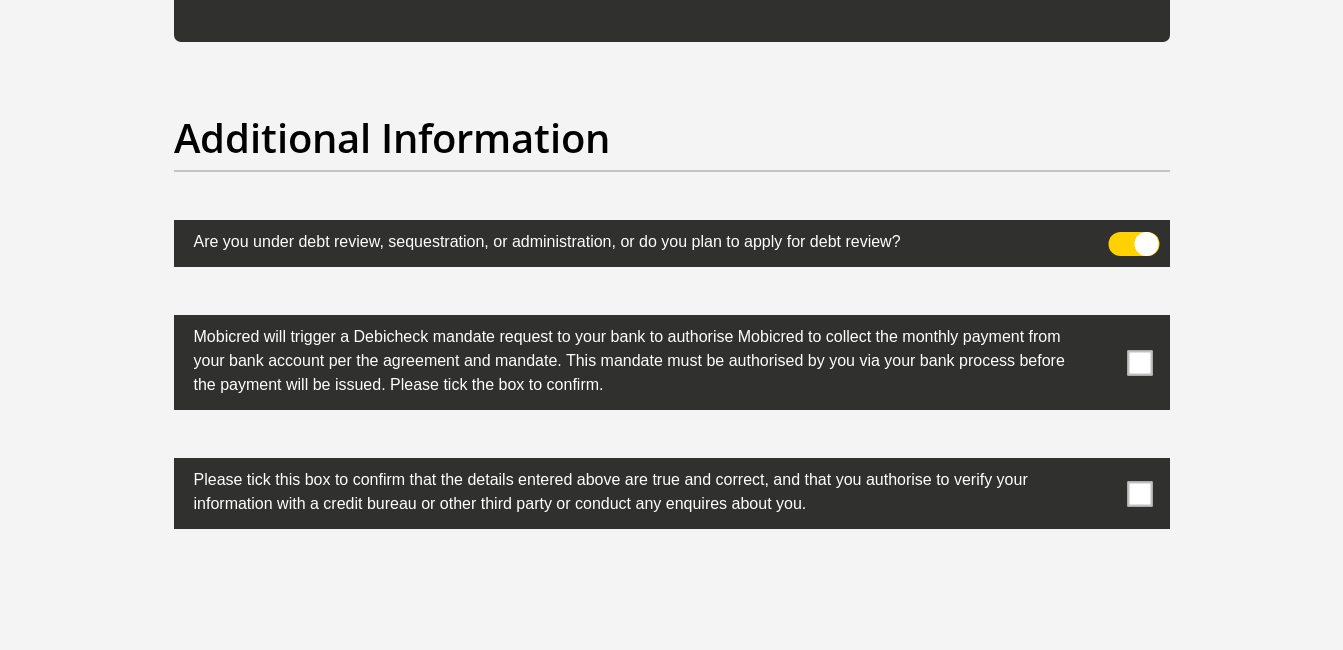 click at bounding box center [1139, 362] 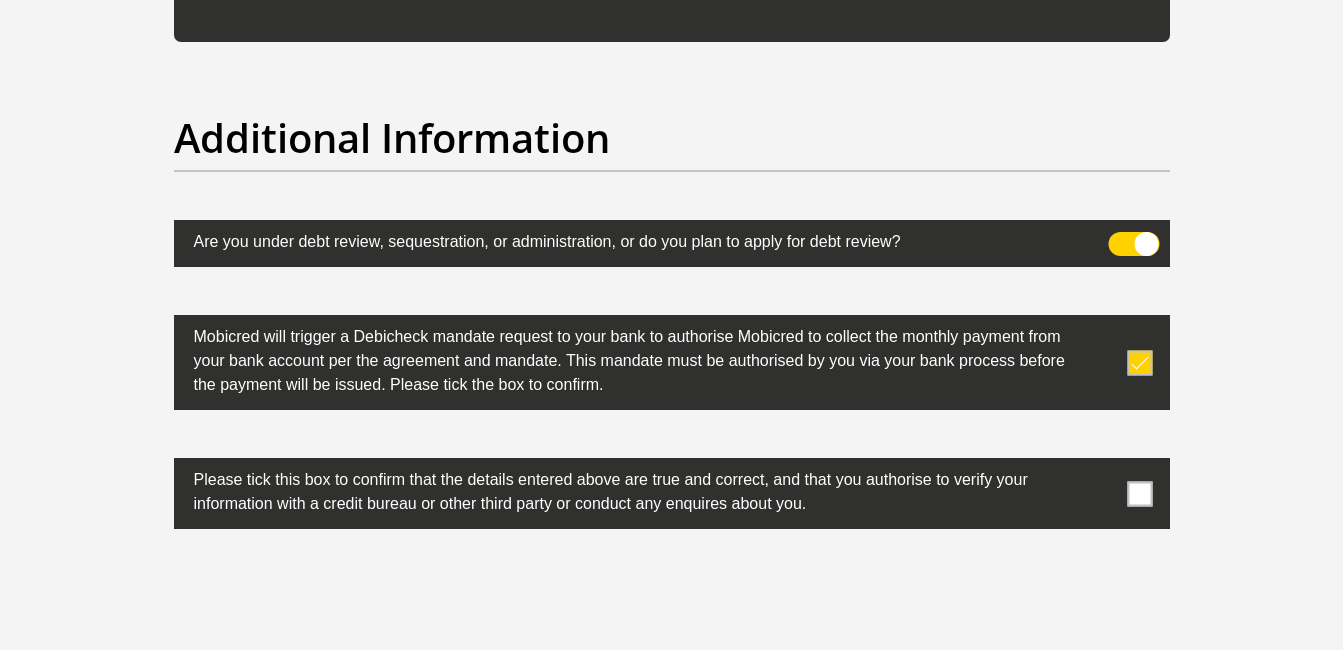 click at bounding box center (1139, 493) 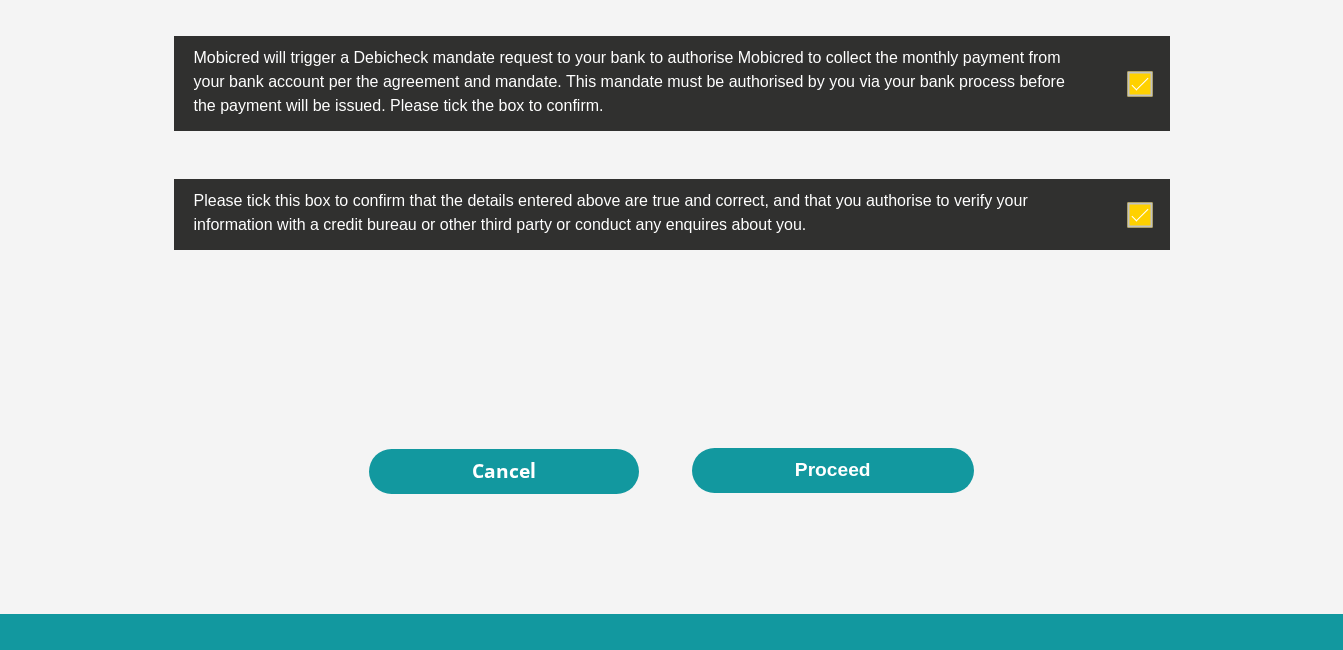 scroll, scrollTop: 6525, scrollLeft: 0, axis: vertical 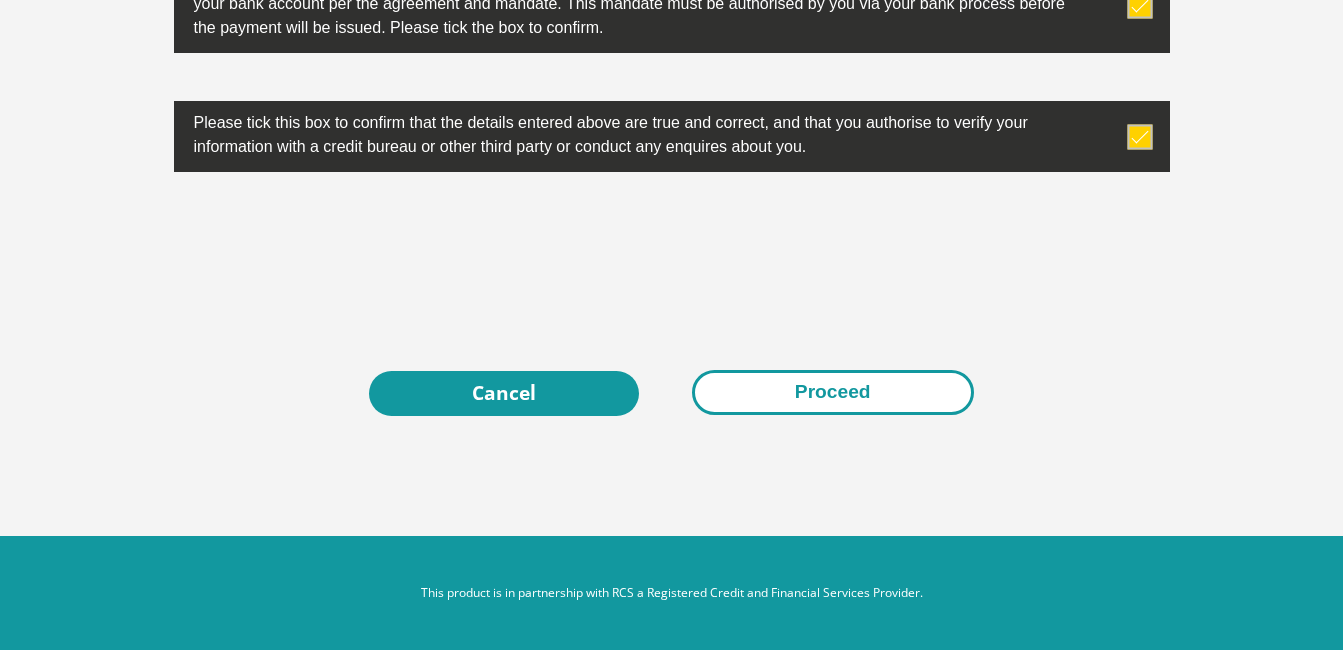 click on "Proceed" at bounding box center [833, 392] 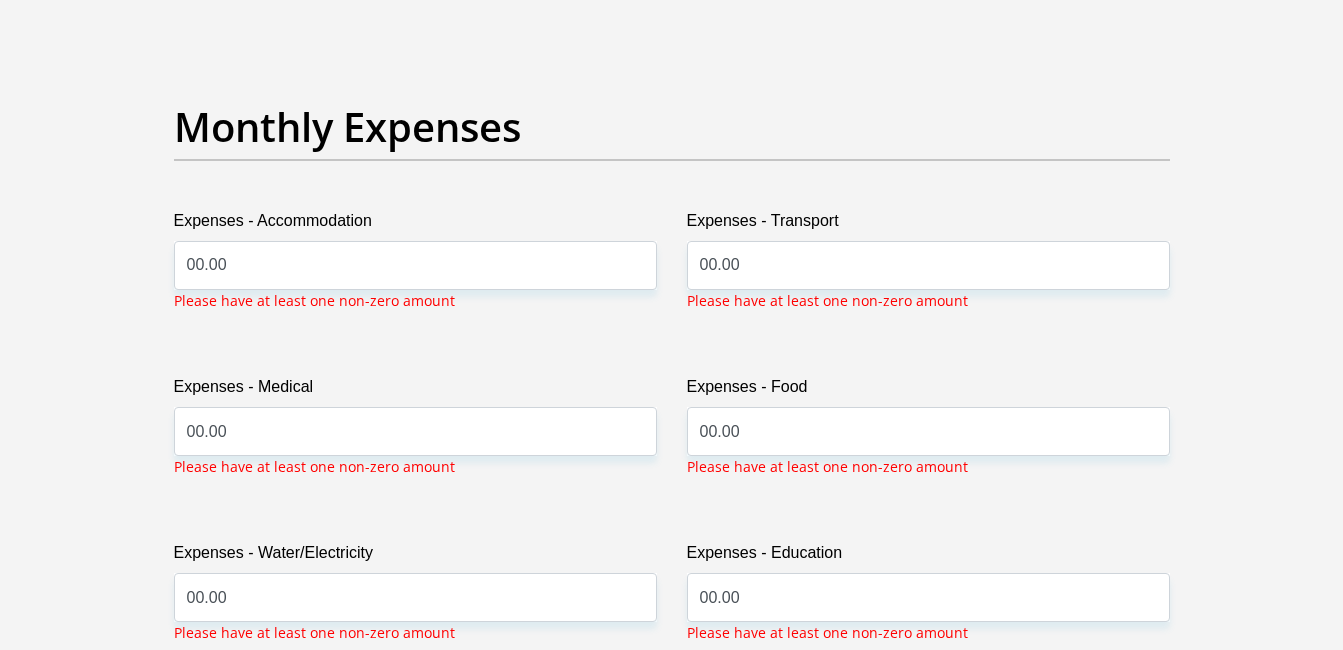 scroll, scrollTop: 2793, scrollLeft: 0, axis: vertical 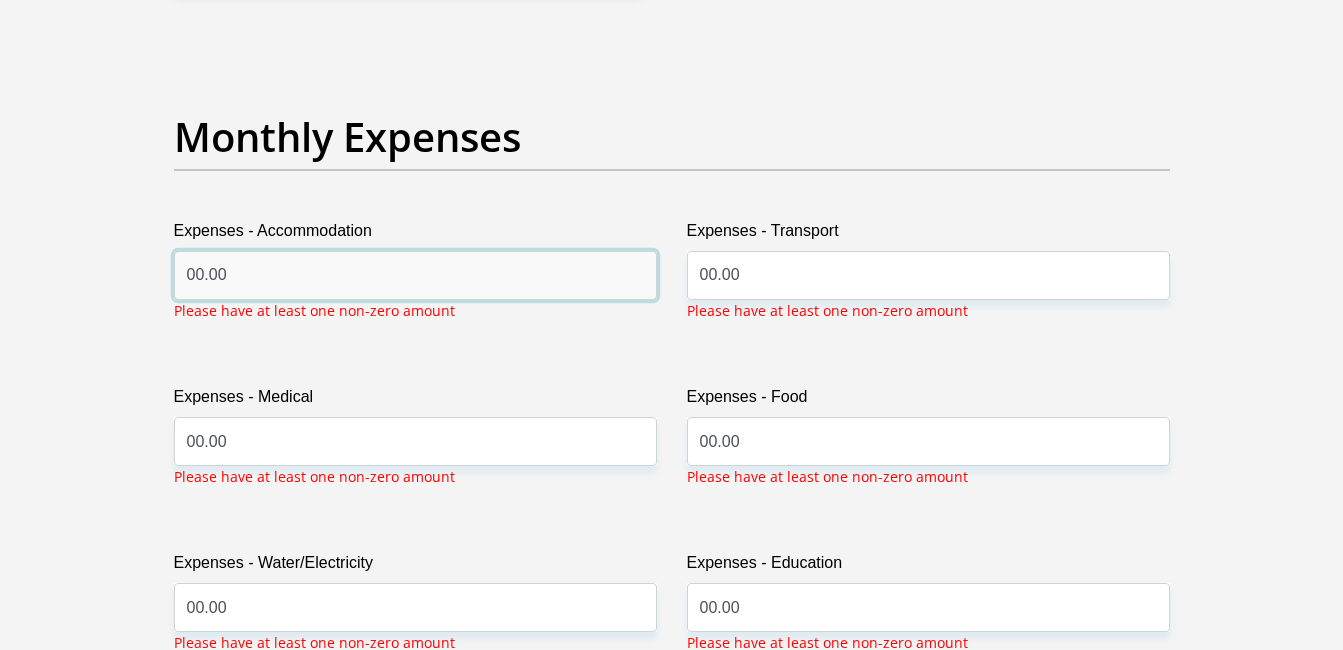 click on "00.00" at bounding box center [415, 275] 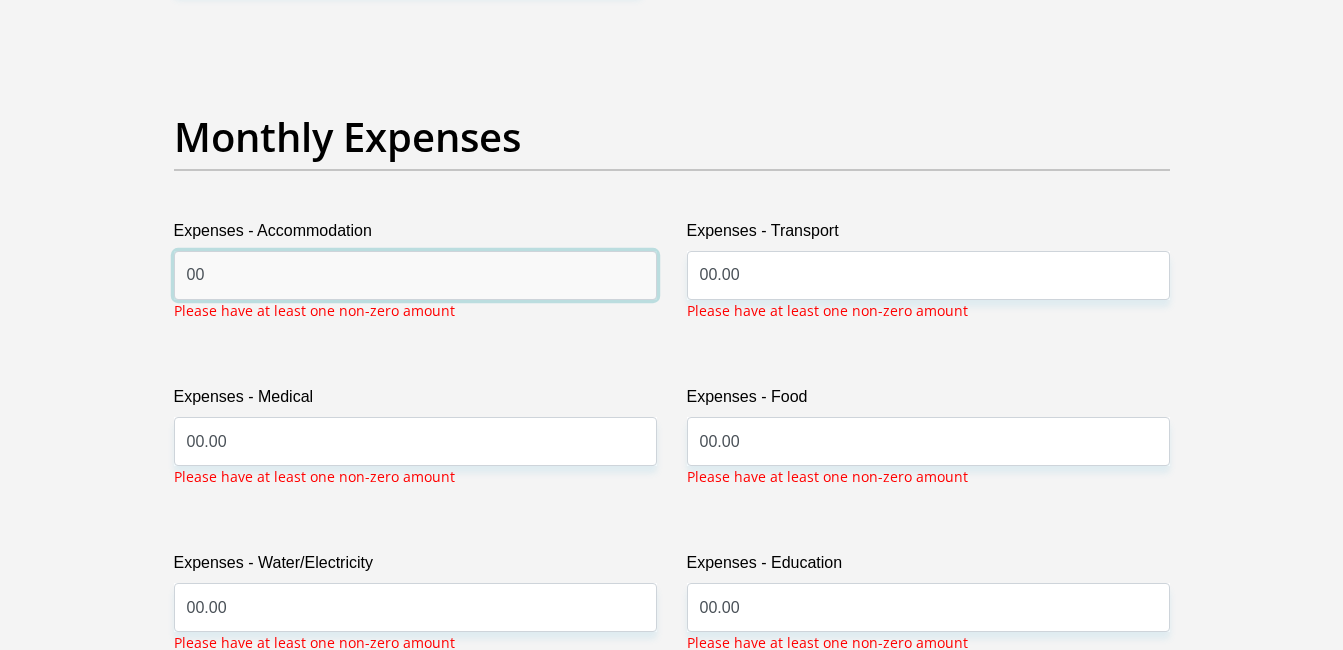 type on "00" 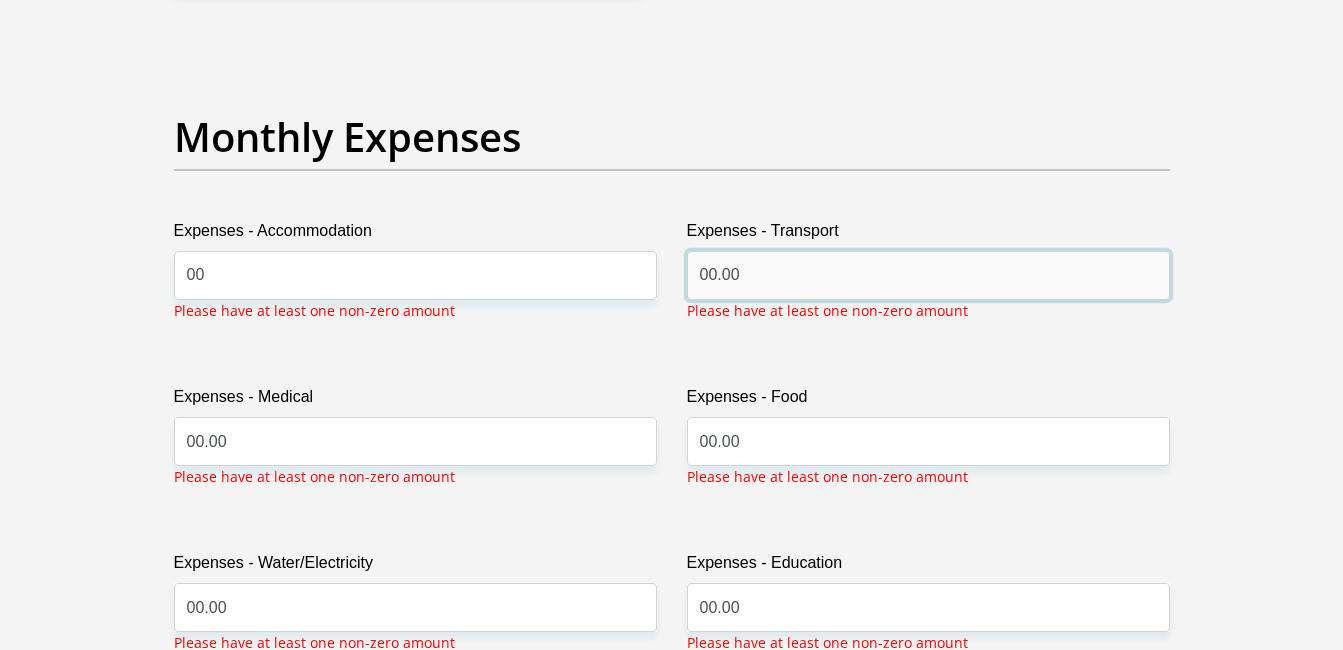 click on "00.00" at bounding box center [928, 275] 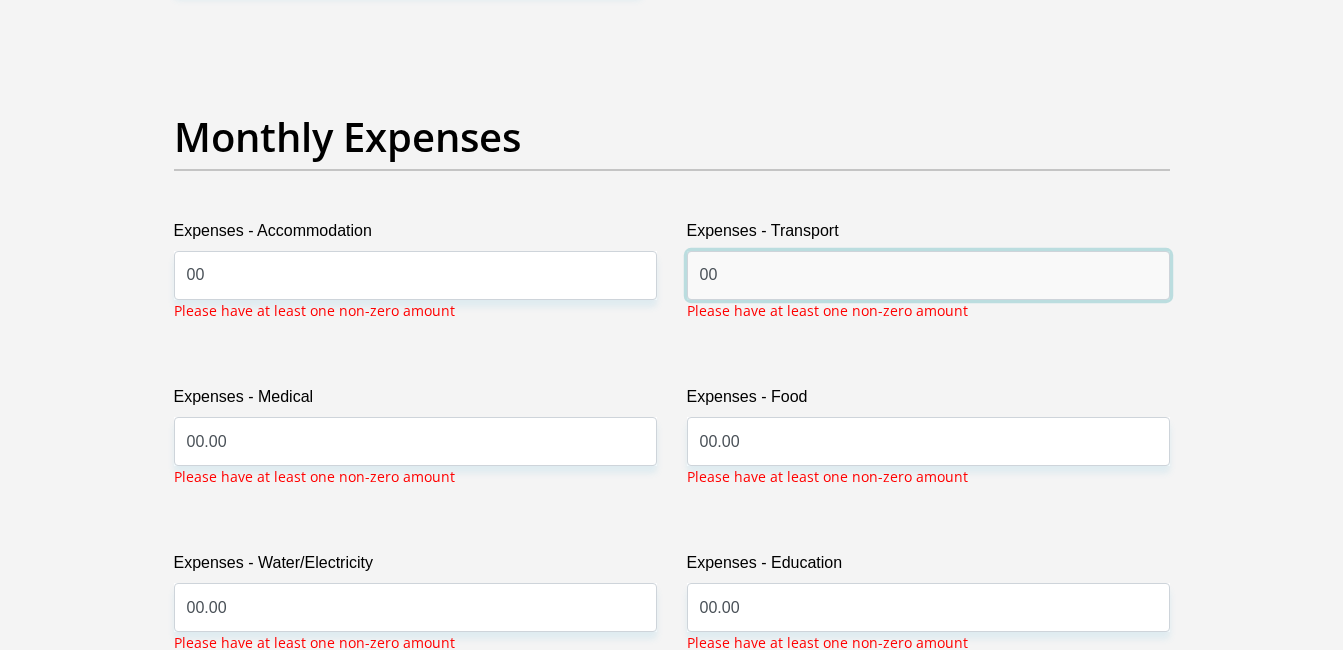 type on "00" 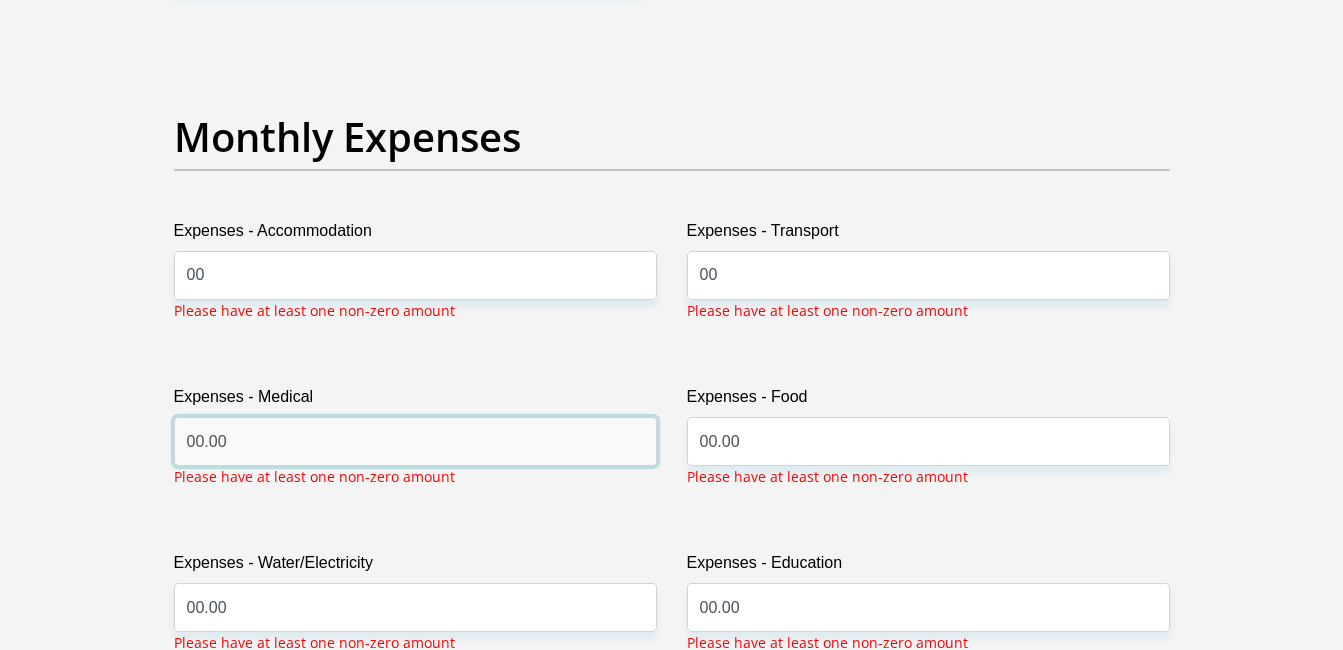 click on "00.00" at bounding box center (415, 441) 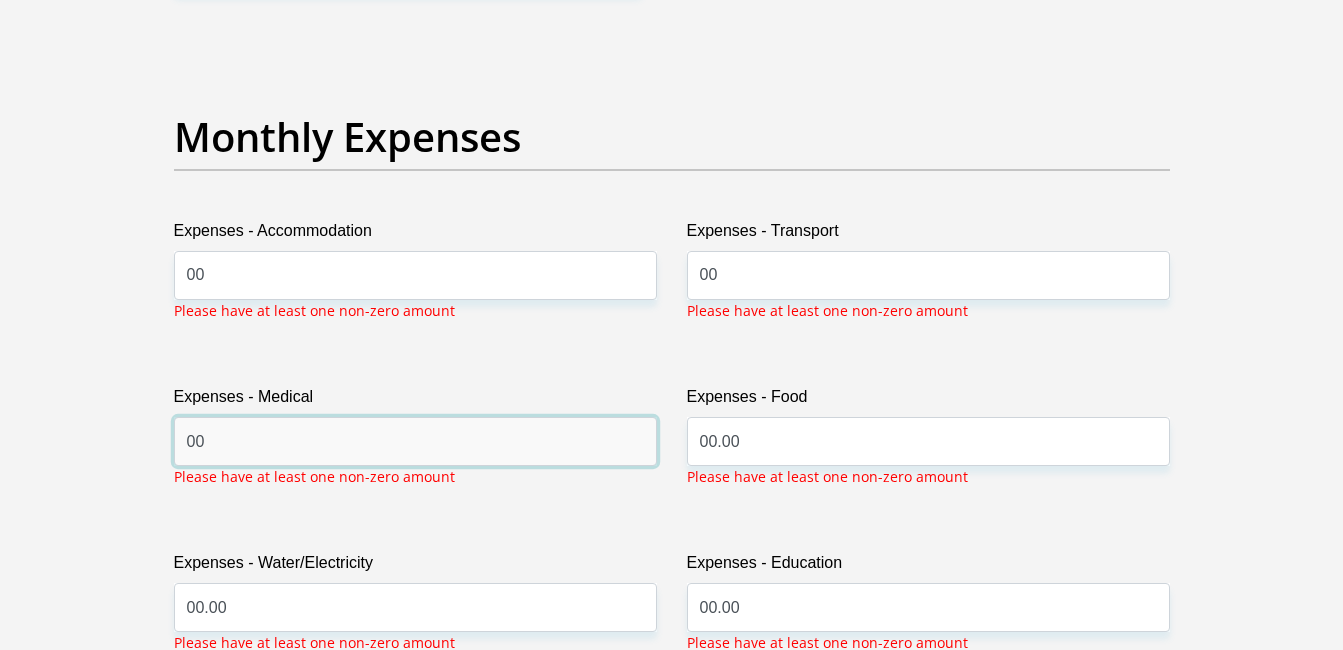 type on "00" 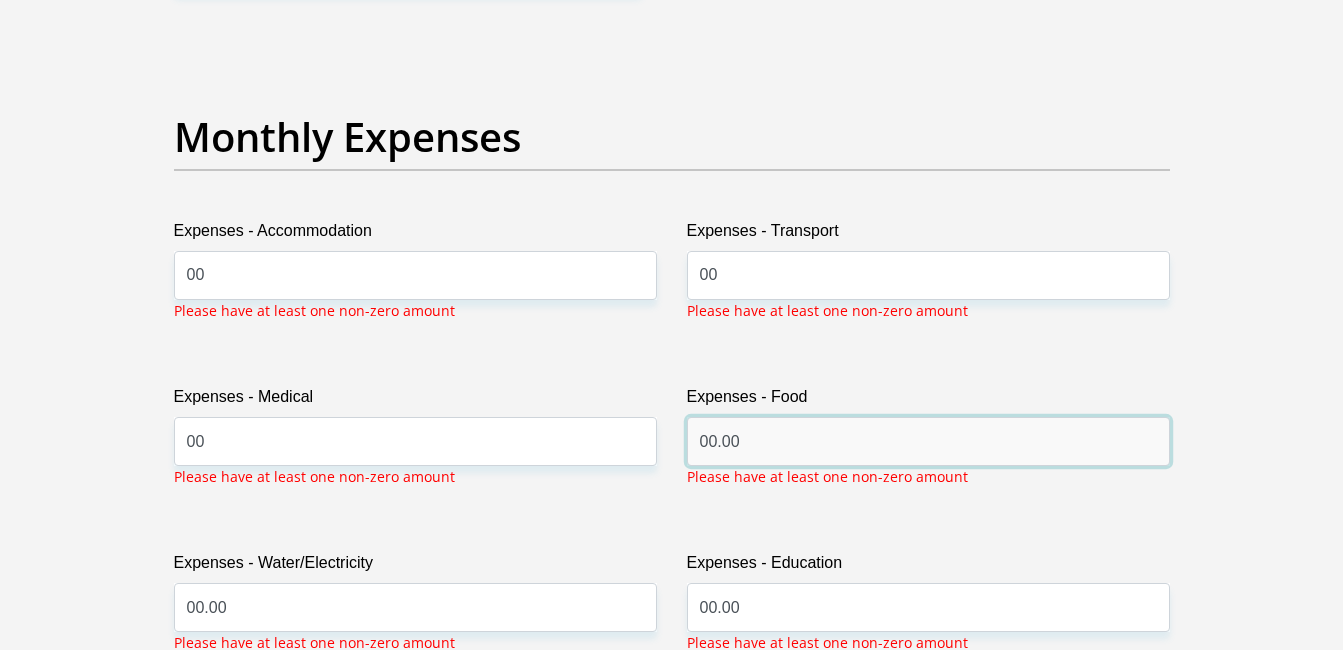 click on "00.00" at bounding box center (928, 441) 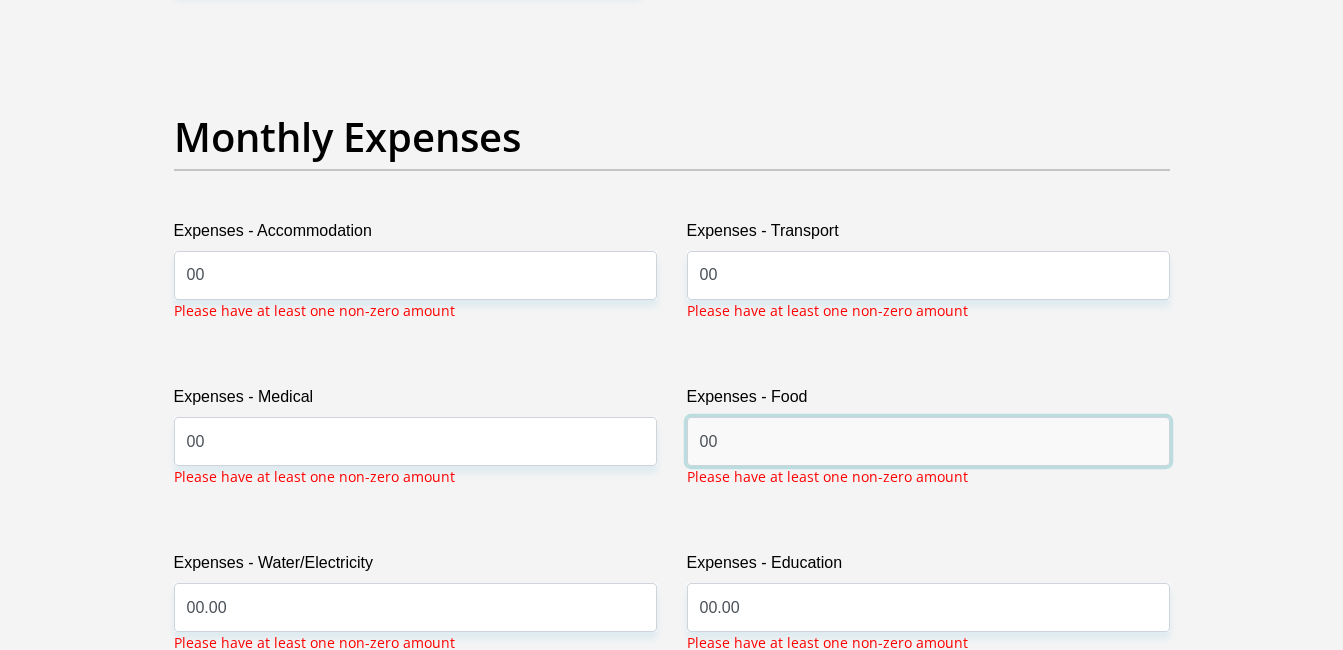 type on "00" 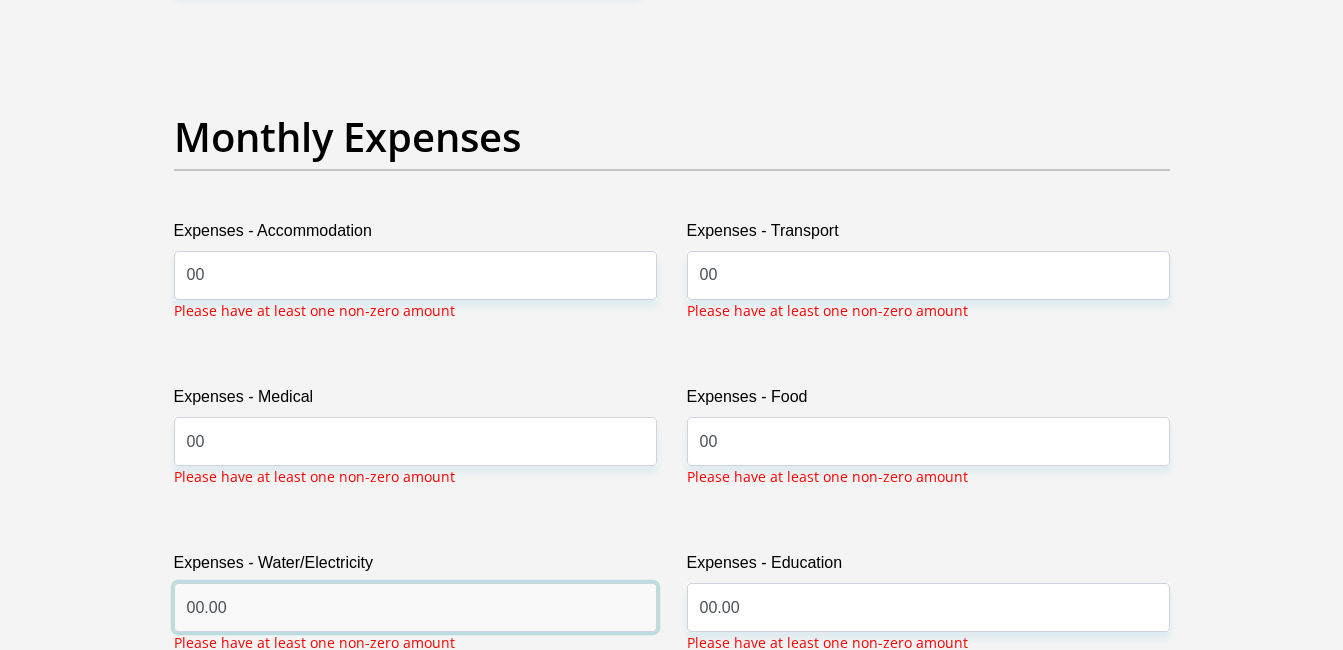 click on "00.00" at bounding box center [415, 607] 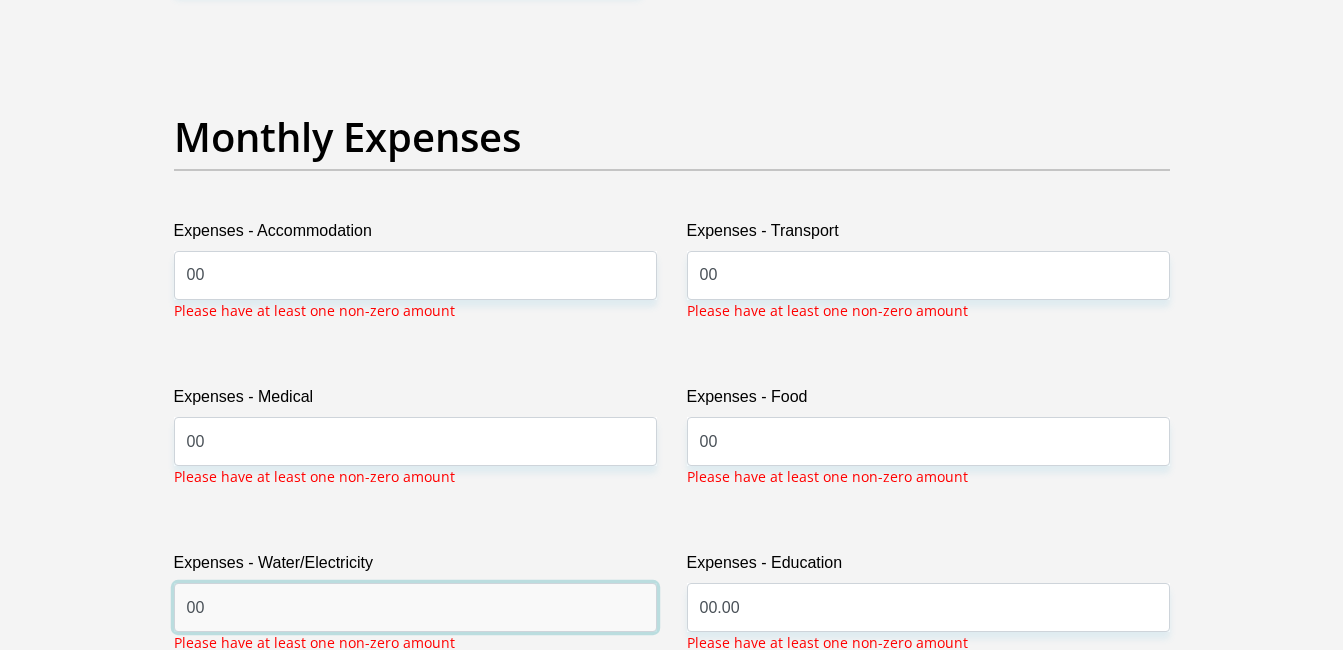 type on "00" 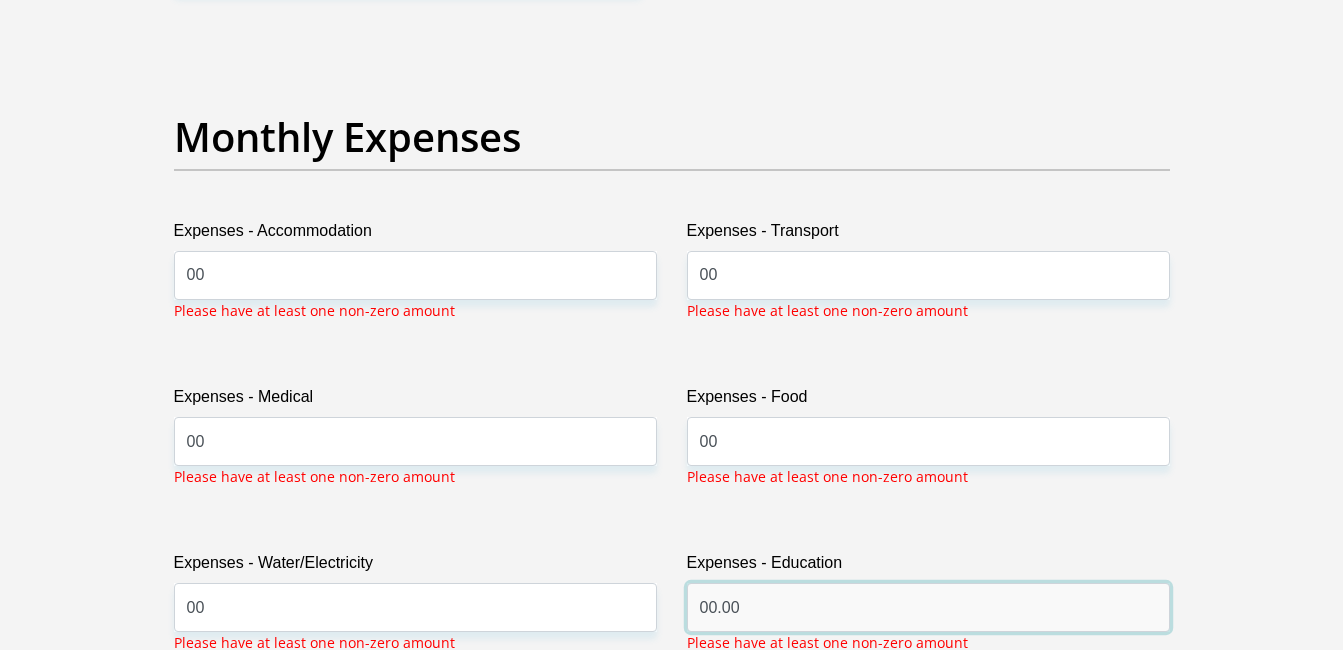 click on "00.00" at bounding box center [928, 607] 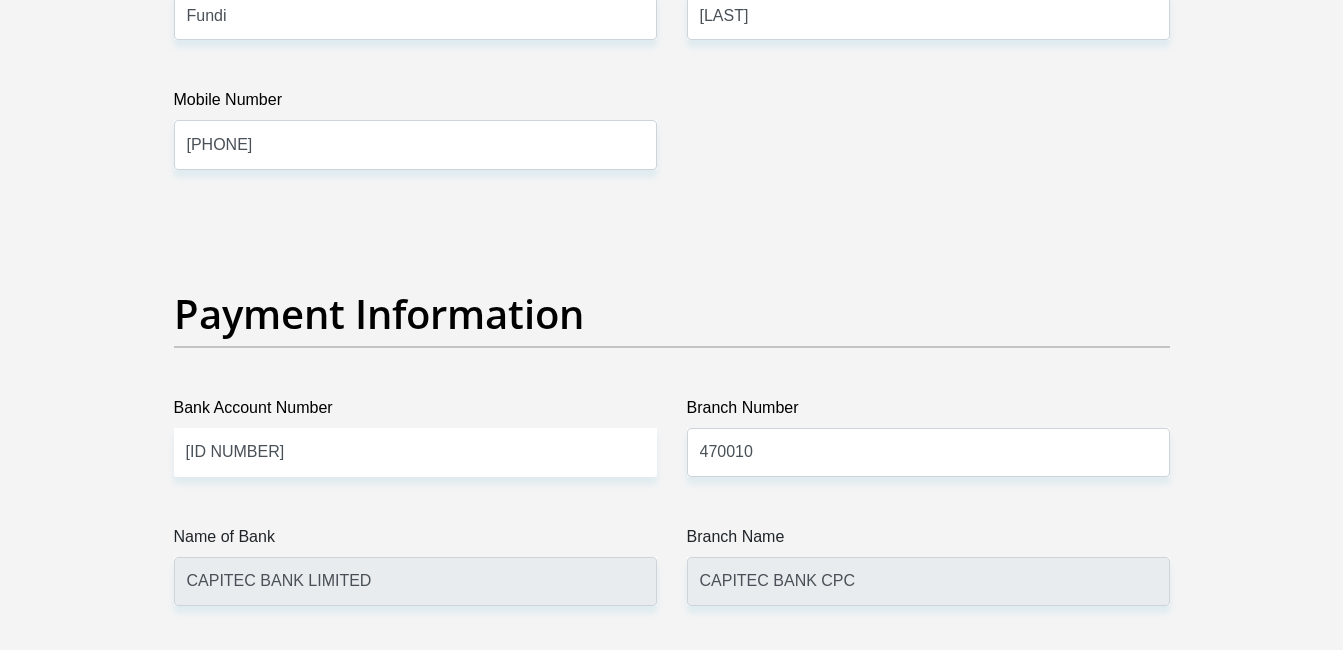 type on "00" 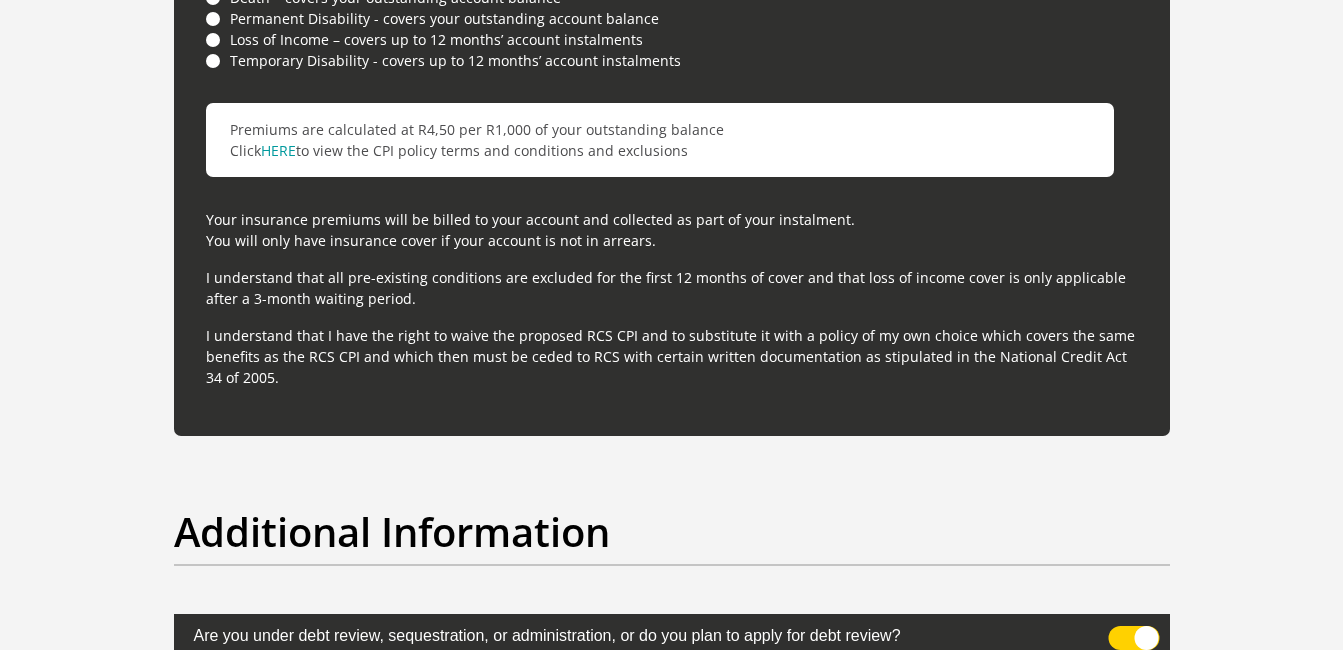 scroll, scrollTop: 6588, scrollLeft: 0, axis: vertical 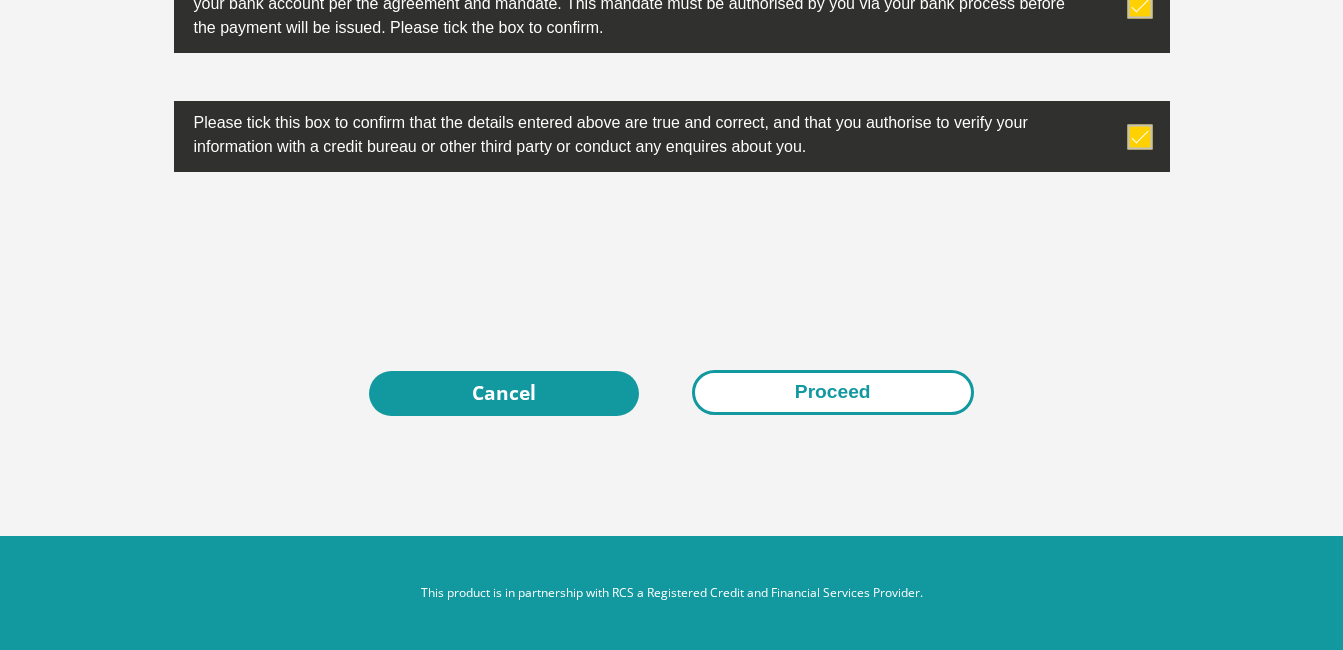 click on "Proceed" at bounding box center [833, 392] 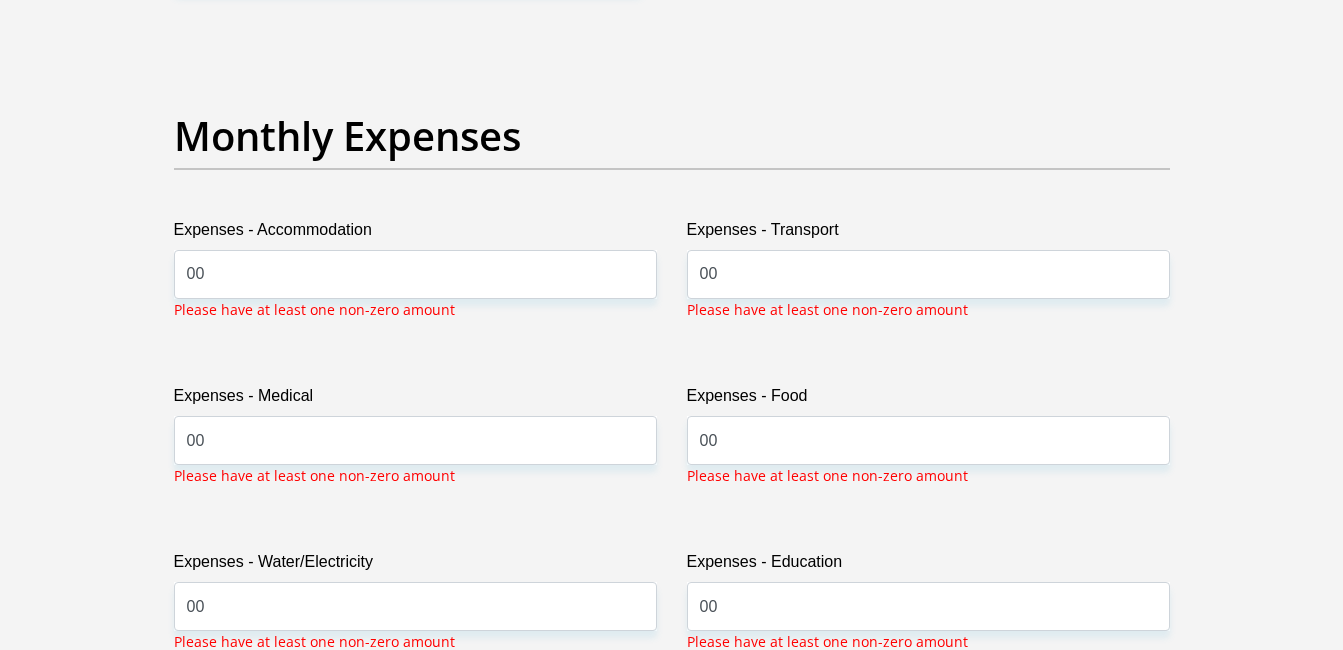 scroll, scrollTop: 2793, scrollLeft: 0, axis: vertical 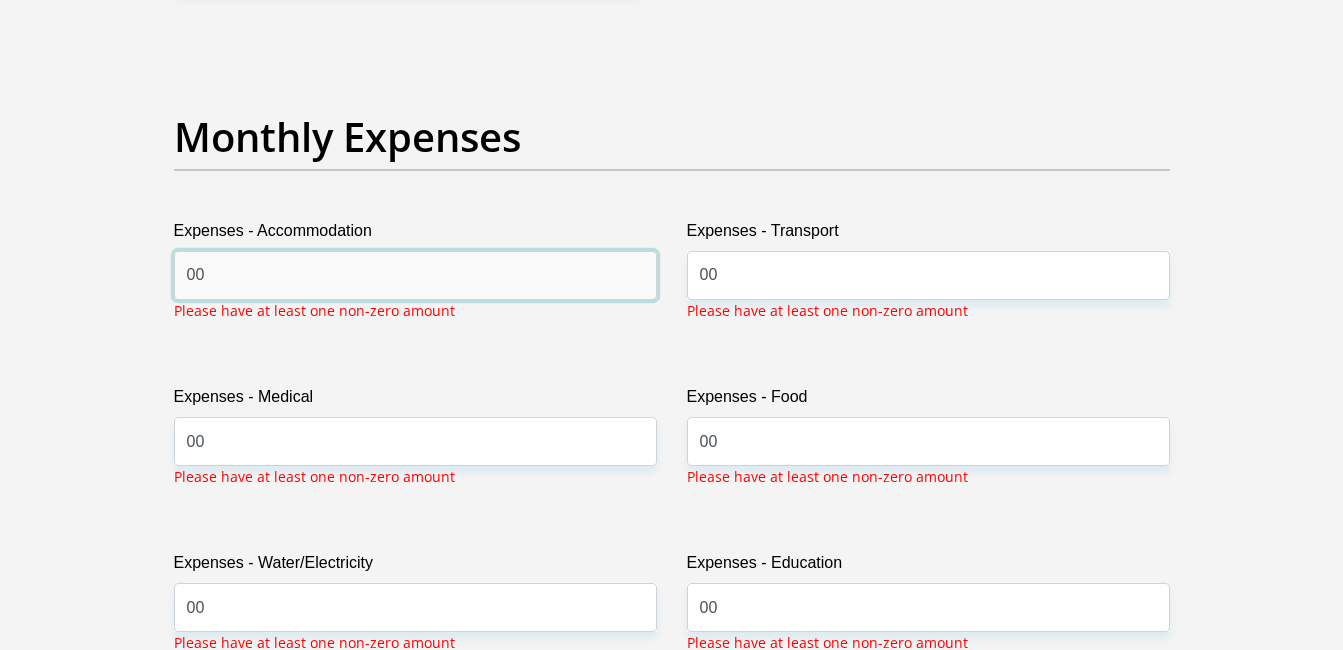 click on "00" at bounding box center (415, 275) 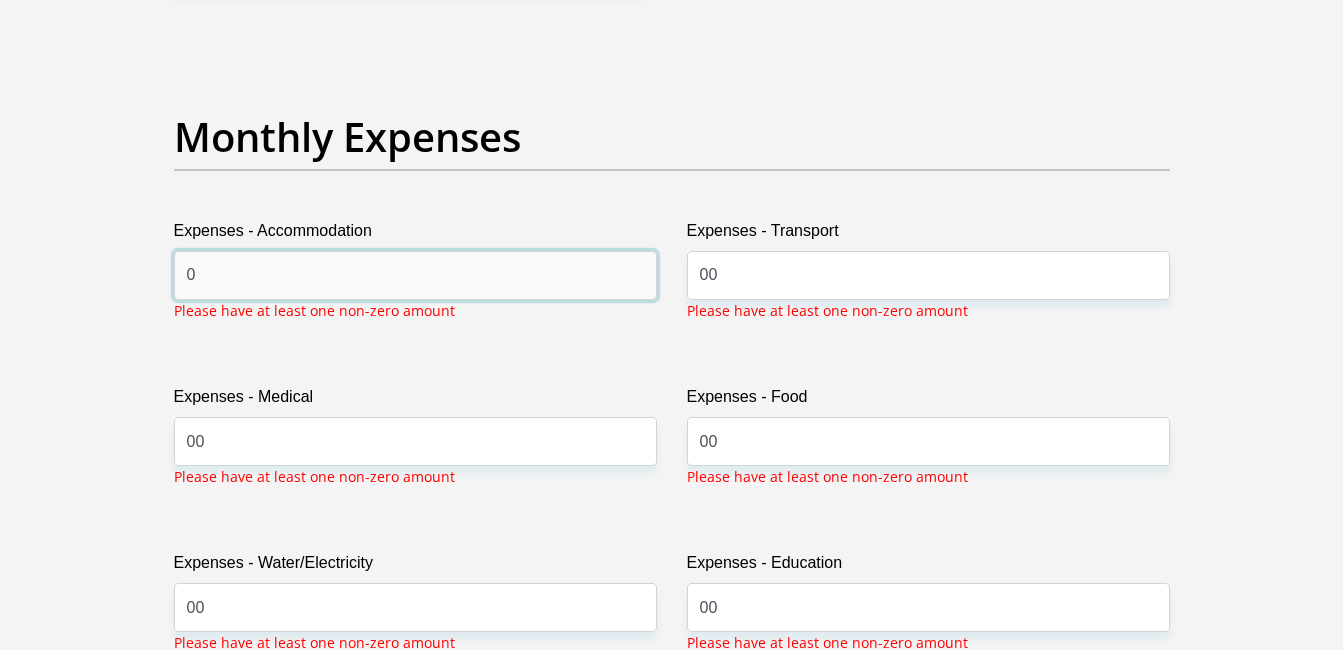type on "0" 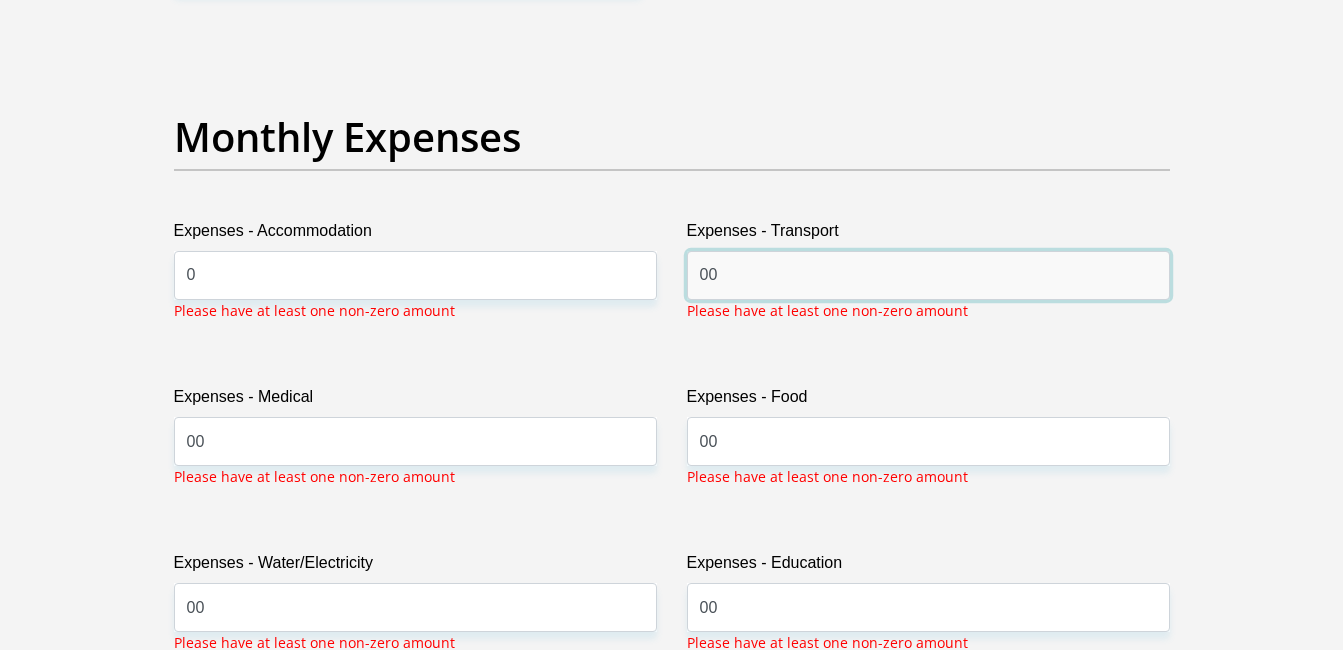 click on "00" at bounding box center [928, 275] 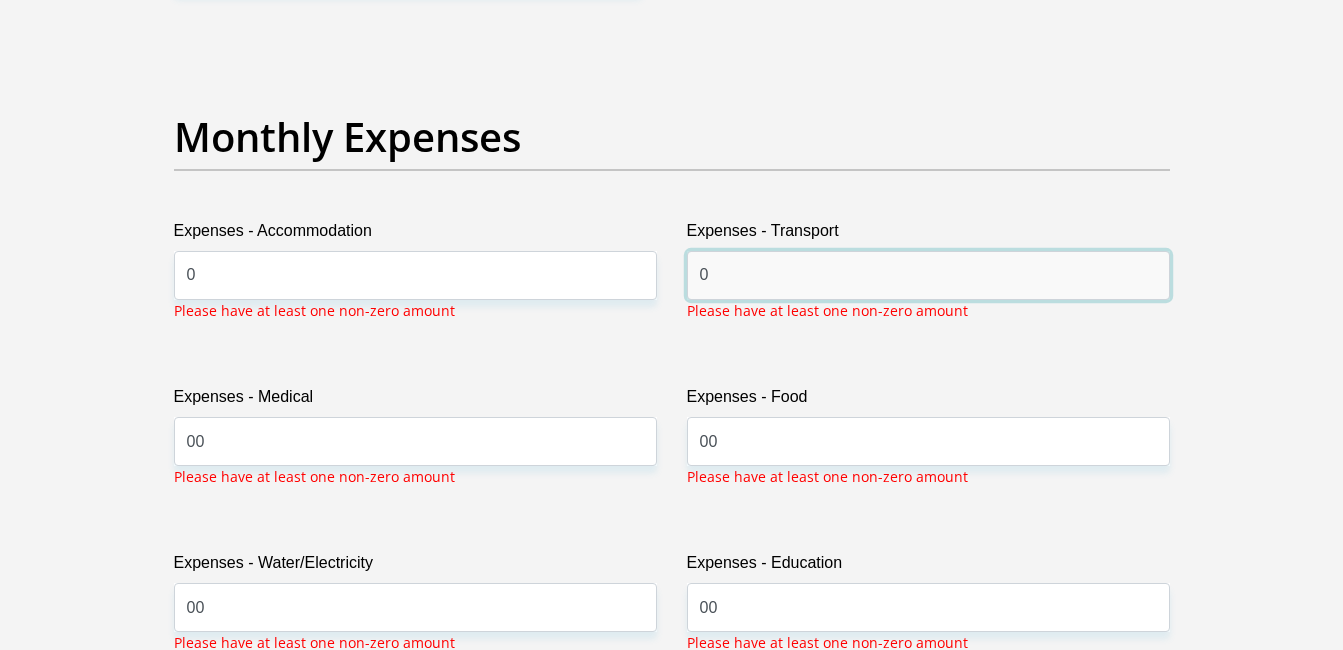 type on "0" 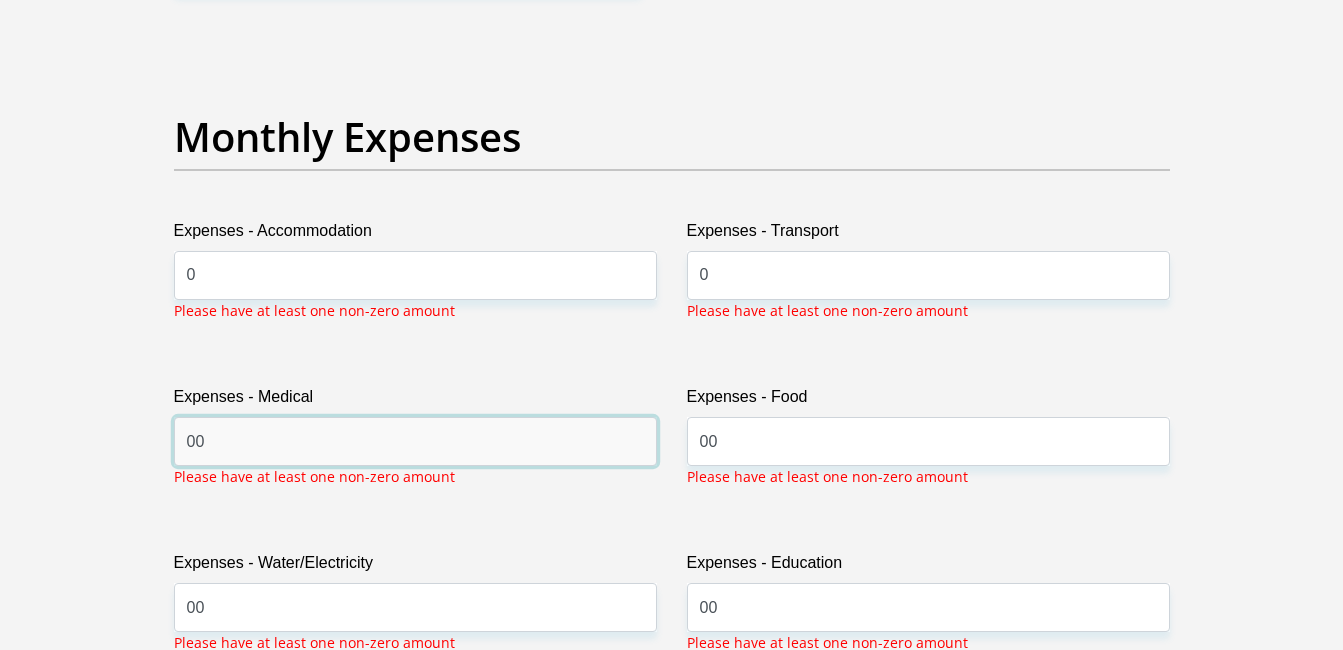 click on "00" at bounding box center (415, 441) 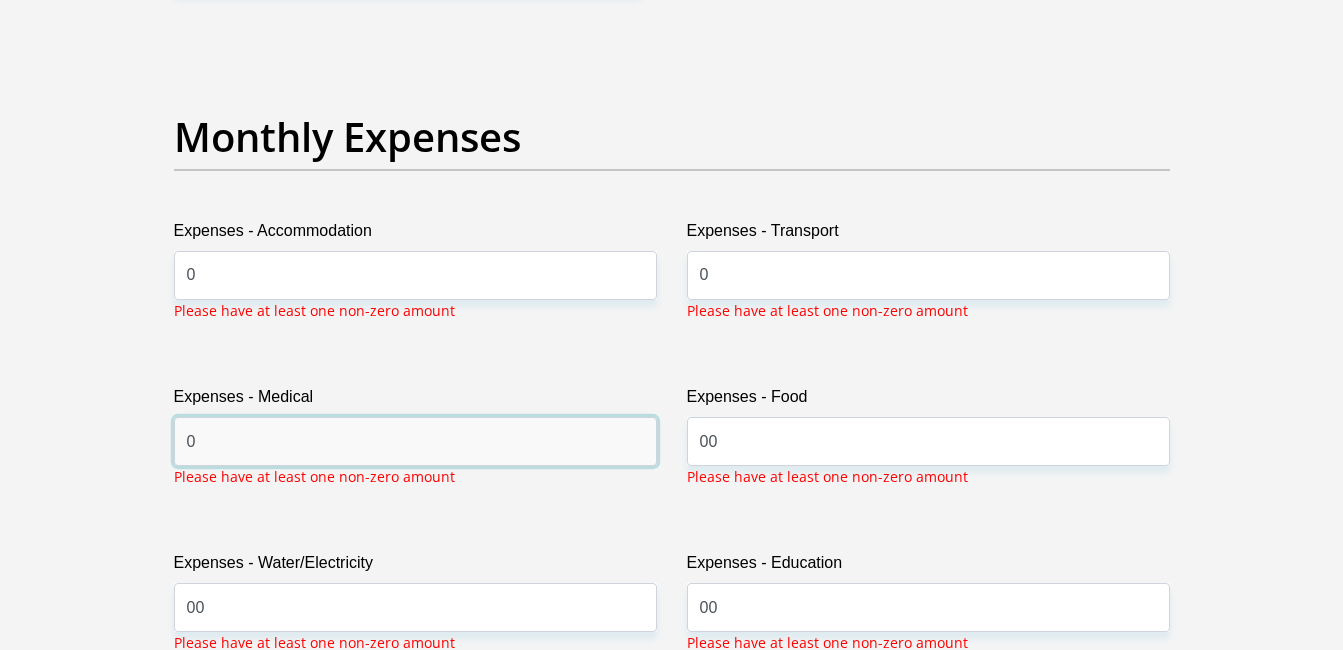 type on "0" 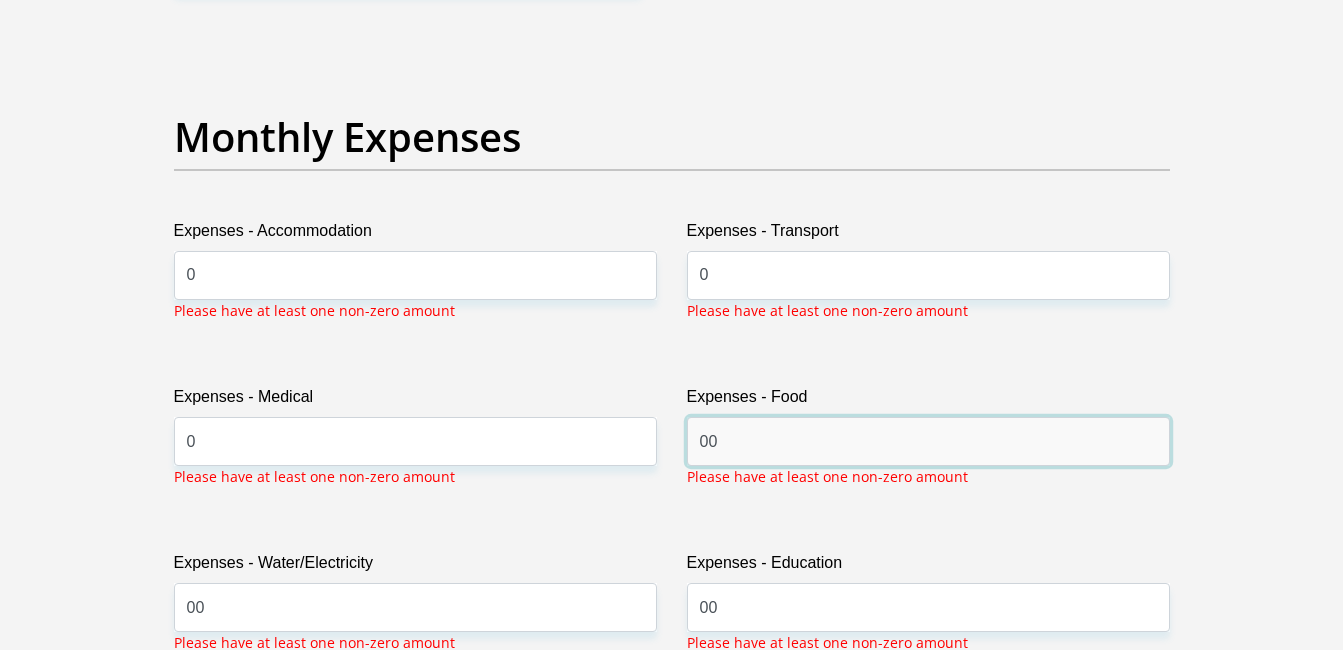 click on "00" at bounding box center [928, 441] 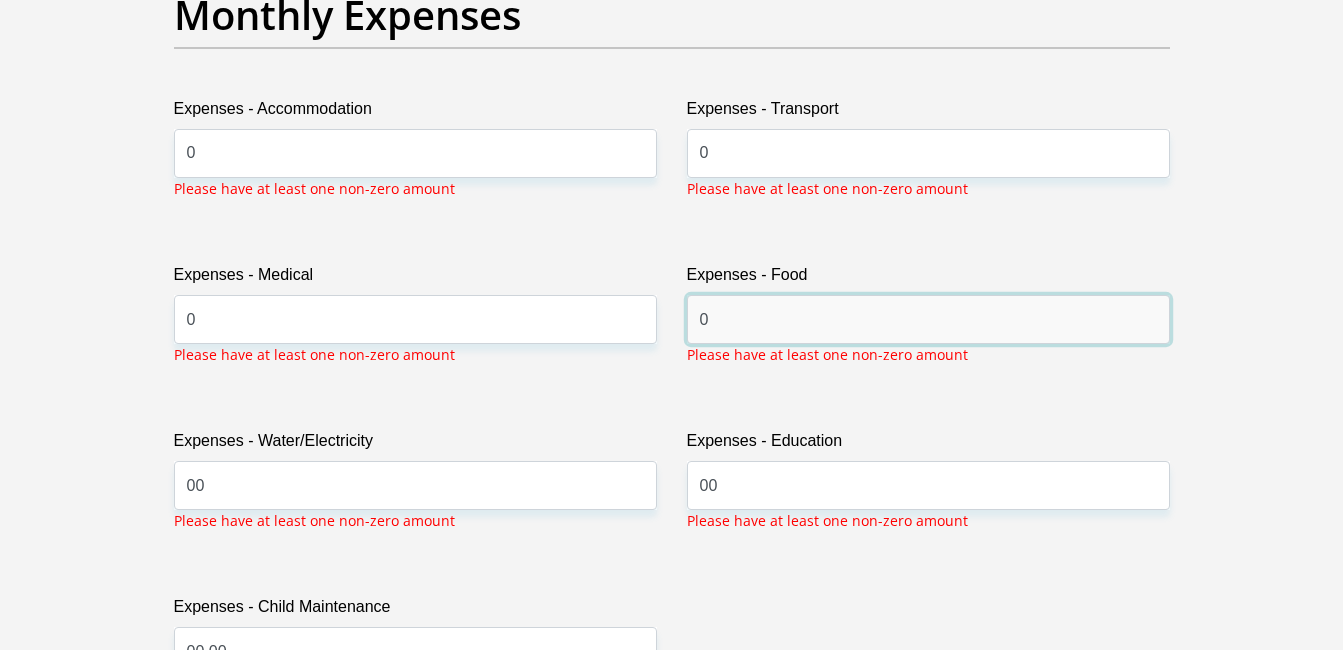 scroll, scrollTop: 2939, scrollLeft: 0, axis: vertical 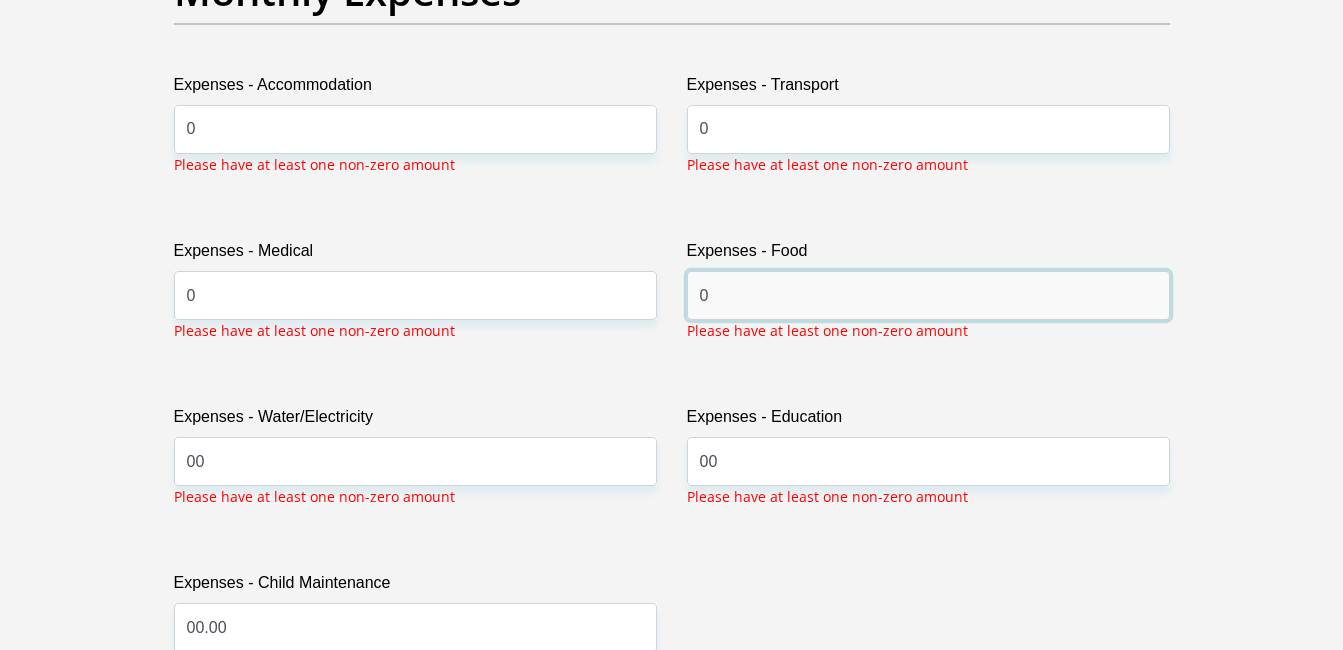 type on "0" 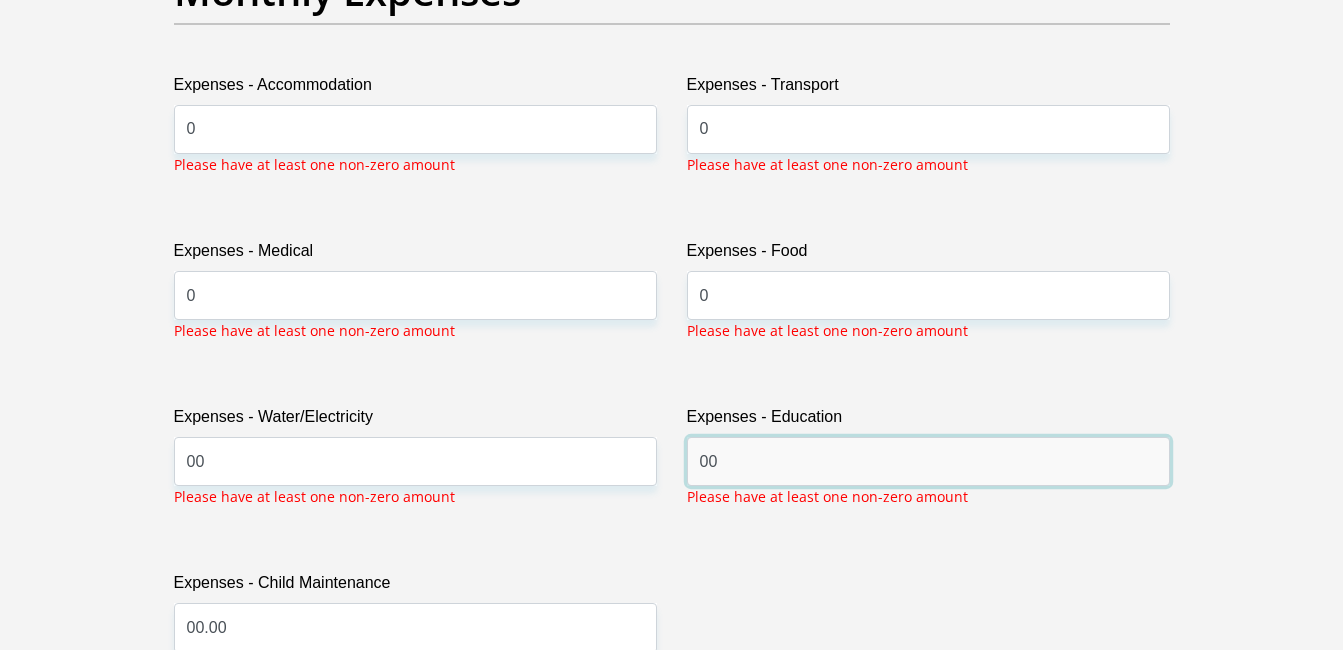 click on "00" at bounding box center (928, 461) 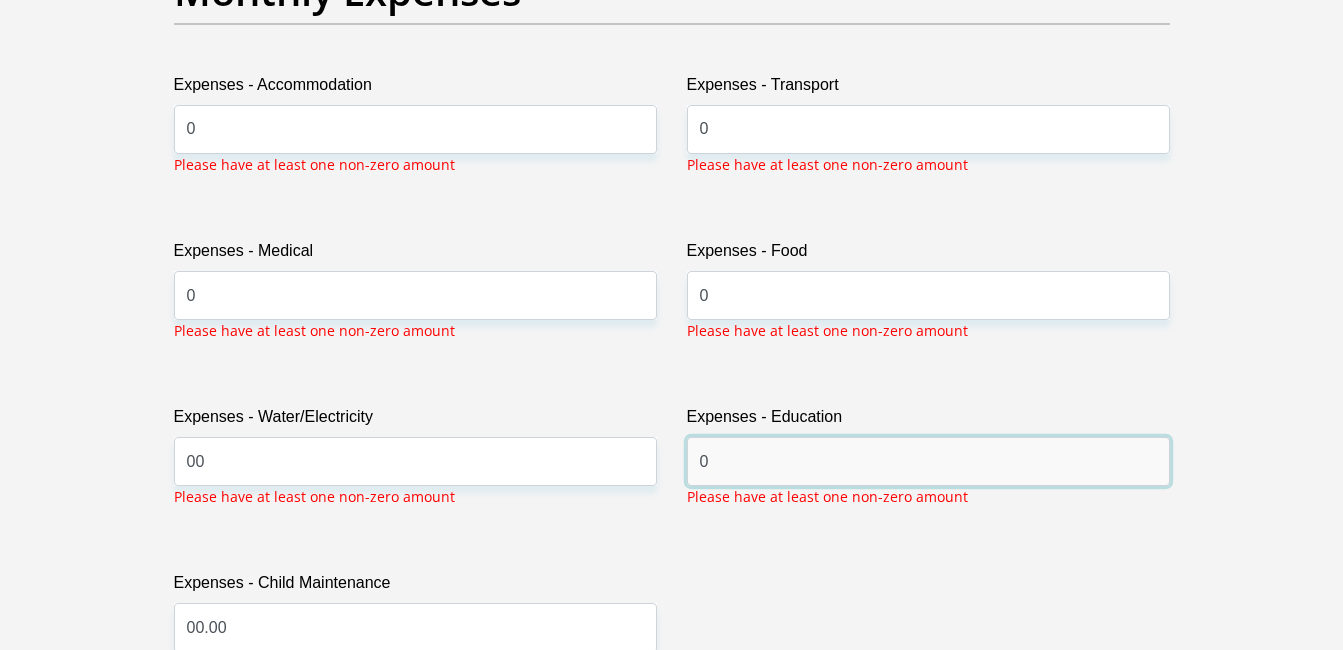 type on "0" 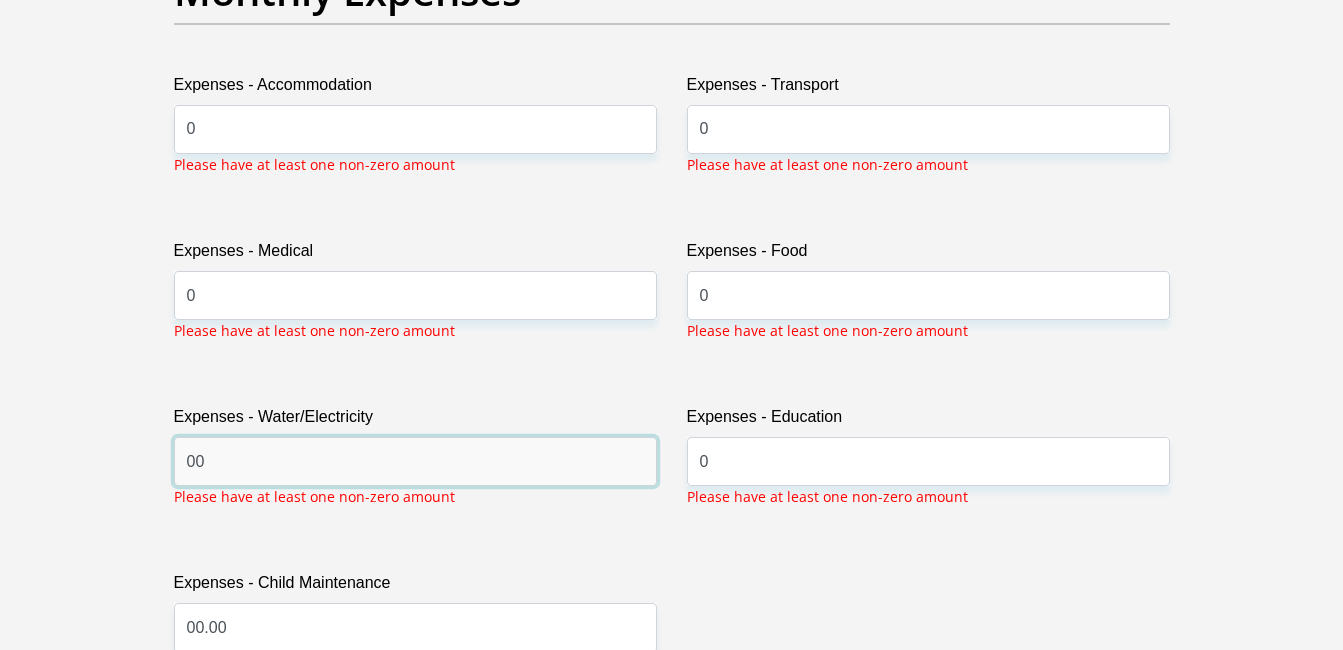 click on "00" at bounding box center (415, 461) 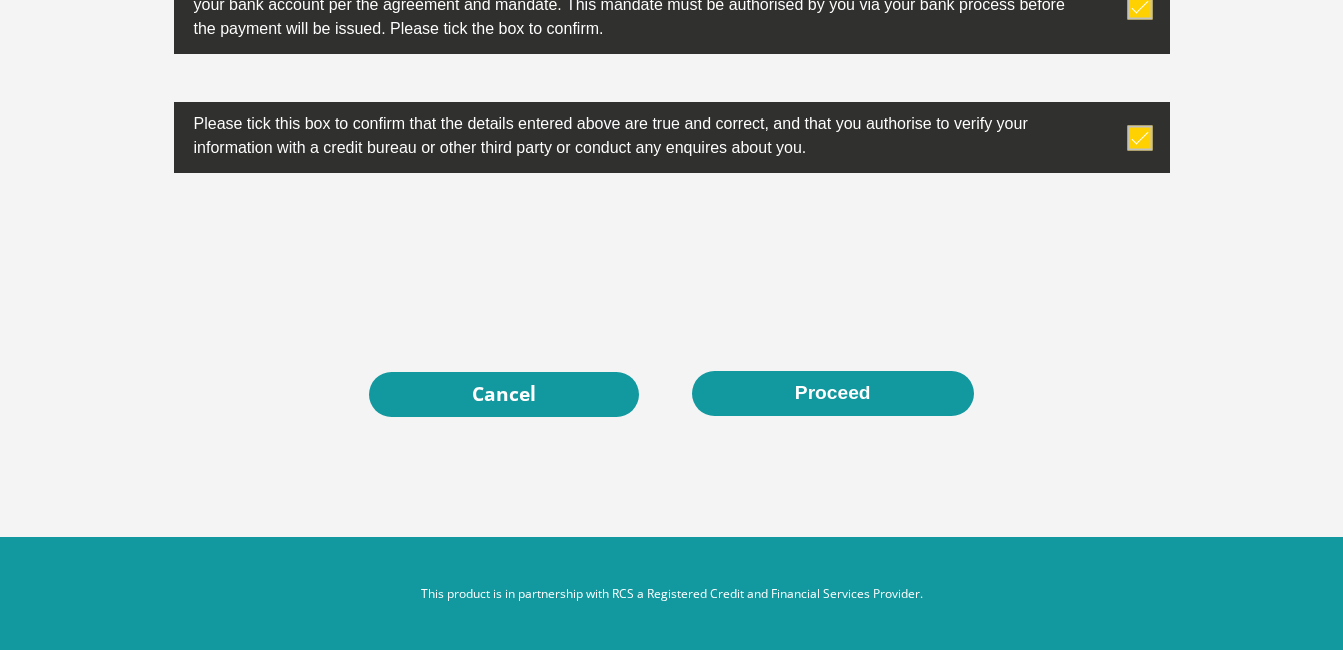 scroll, scrollTop: 6588, scrollLeft: 0, axis: vertical 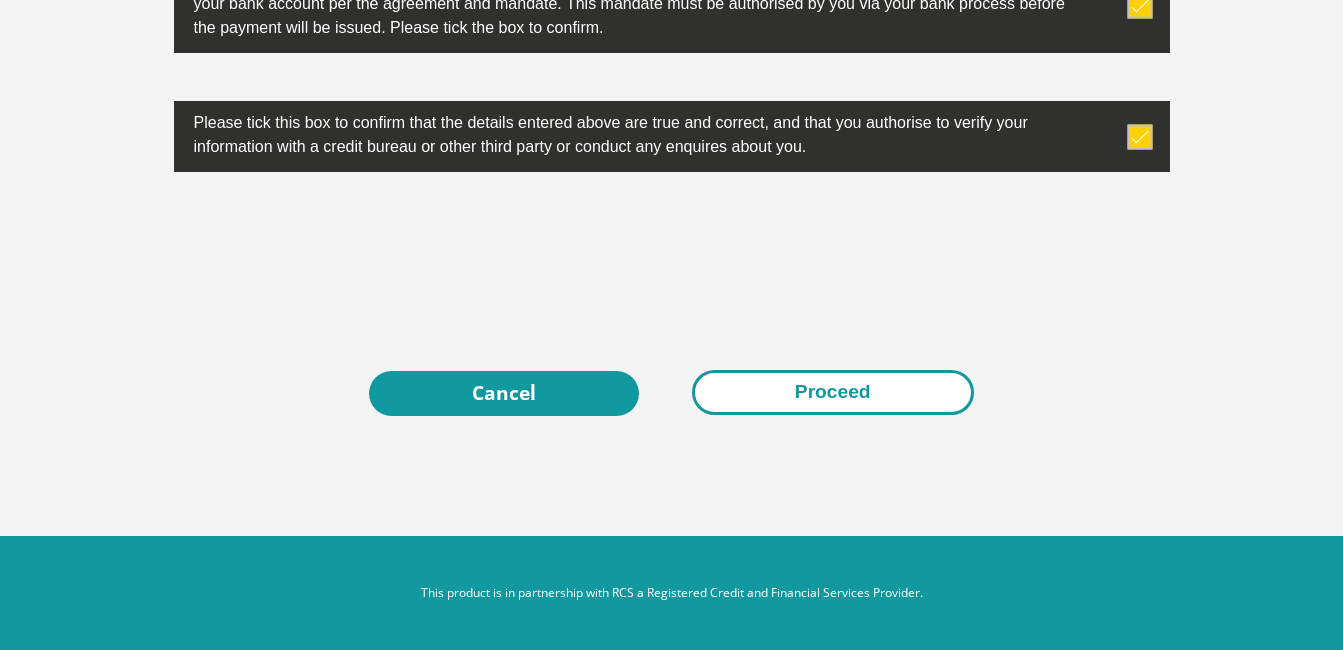 type on "0" 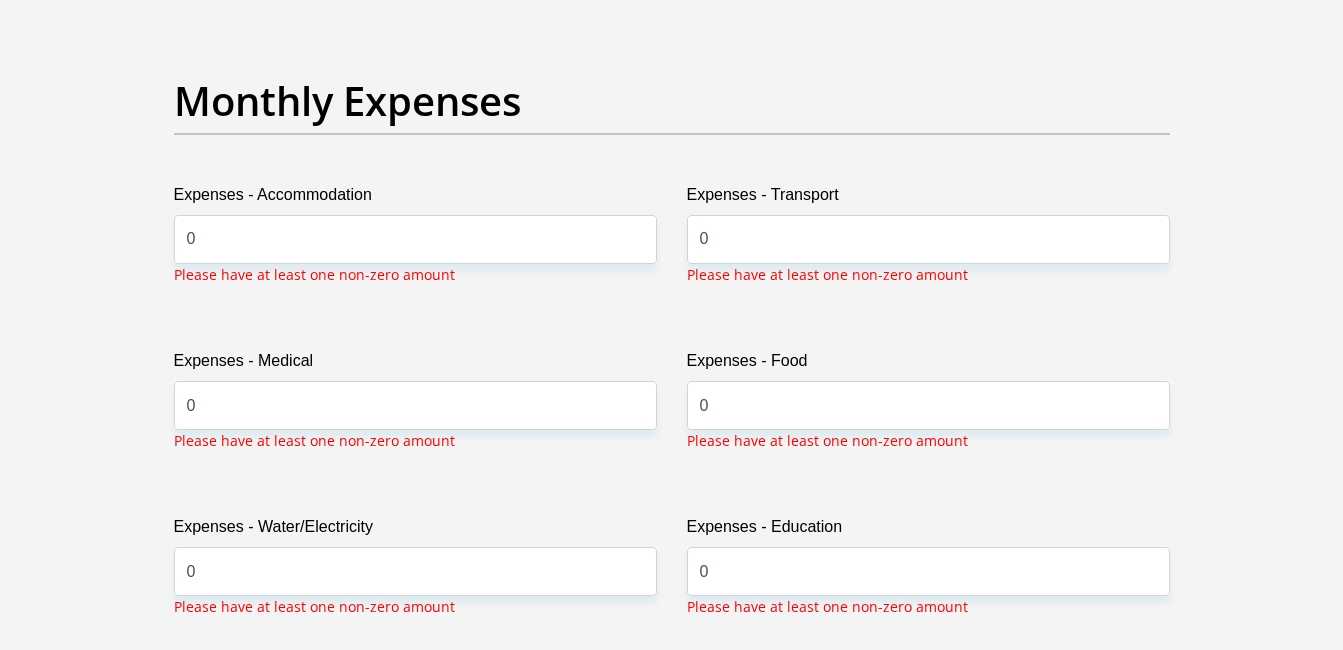 scroll, scrollTop: 2793, scrollLeft: 0, axis: vertical 